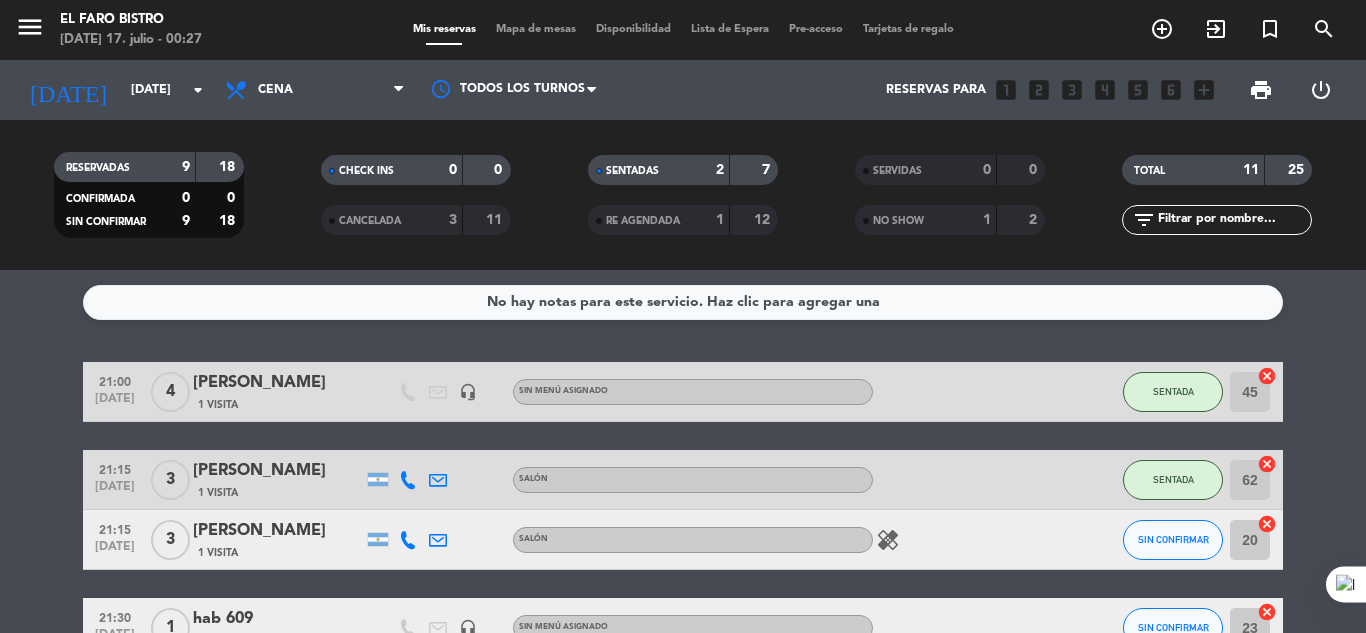 scroll, scrollTop: 0, scrollLeft: 0, axis: both 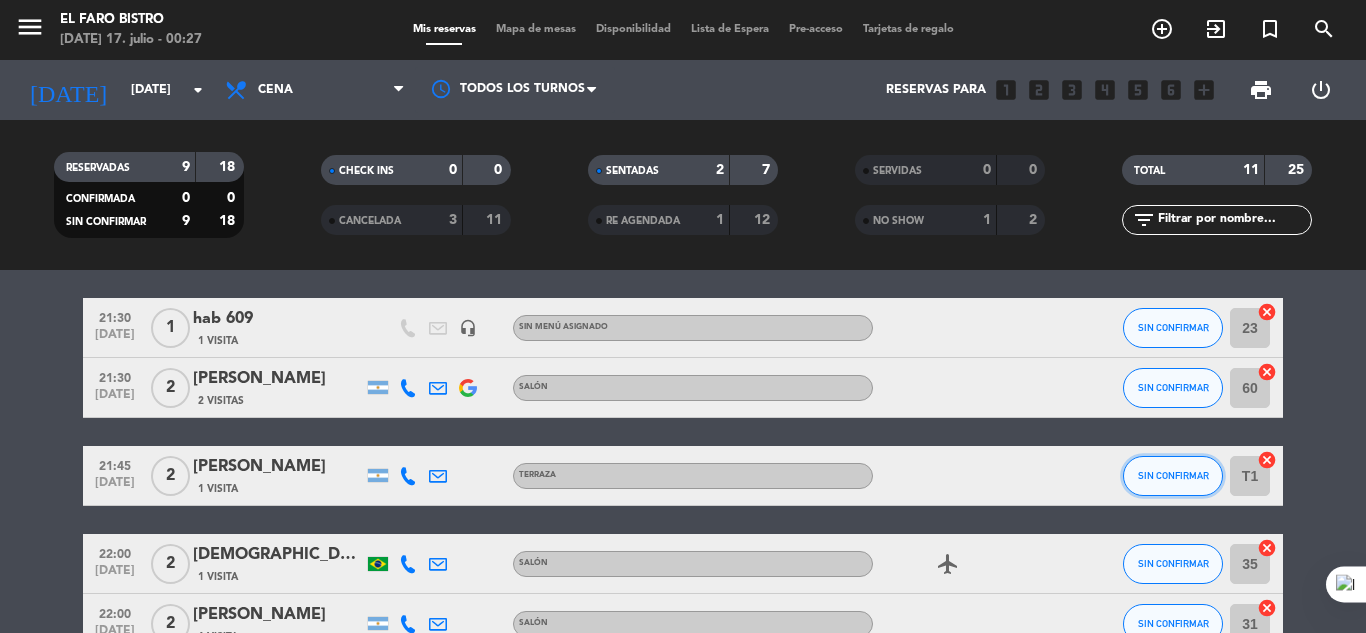 click on "SIN CONFIRMAR" 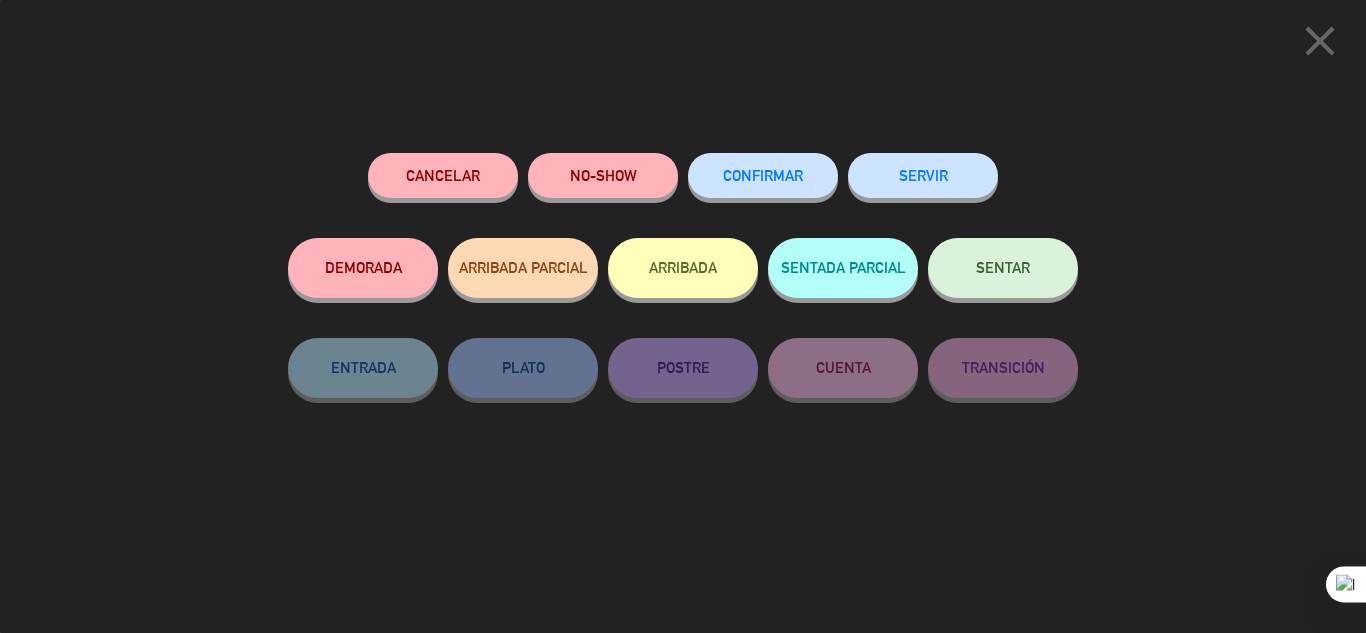 click on "NO-SHOW" 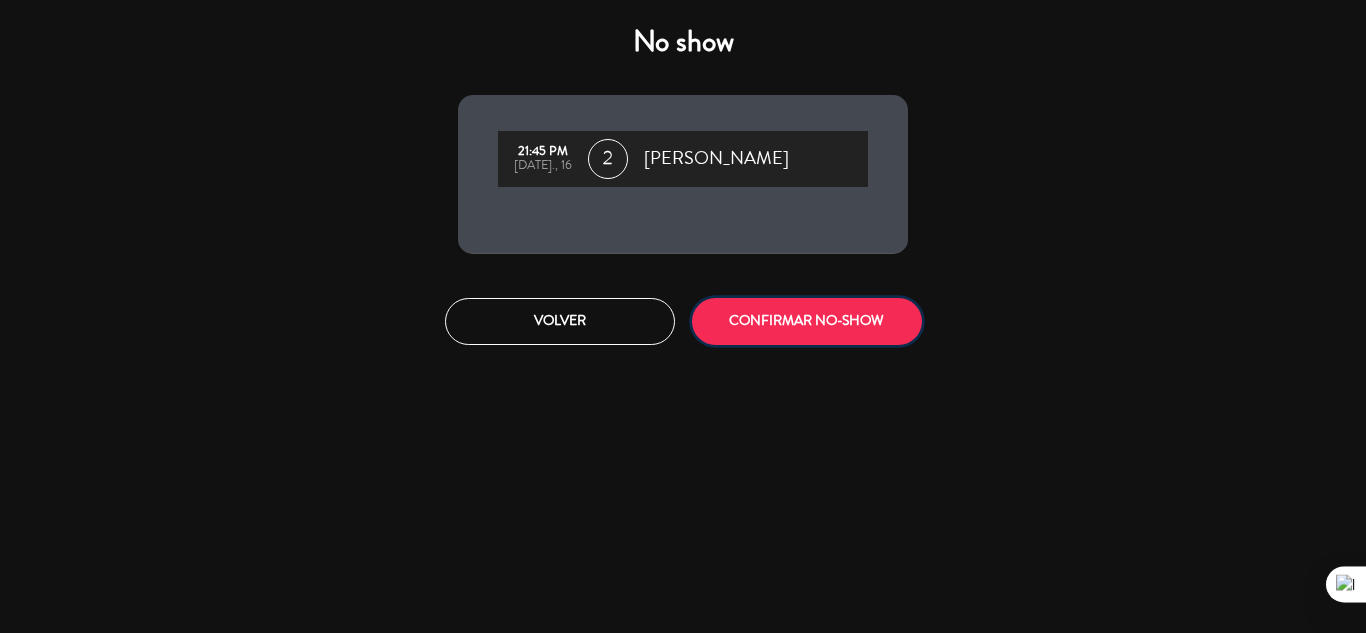 click on "CONFIRMAR NO-SHOW" 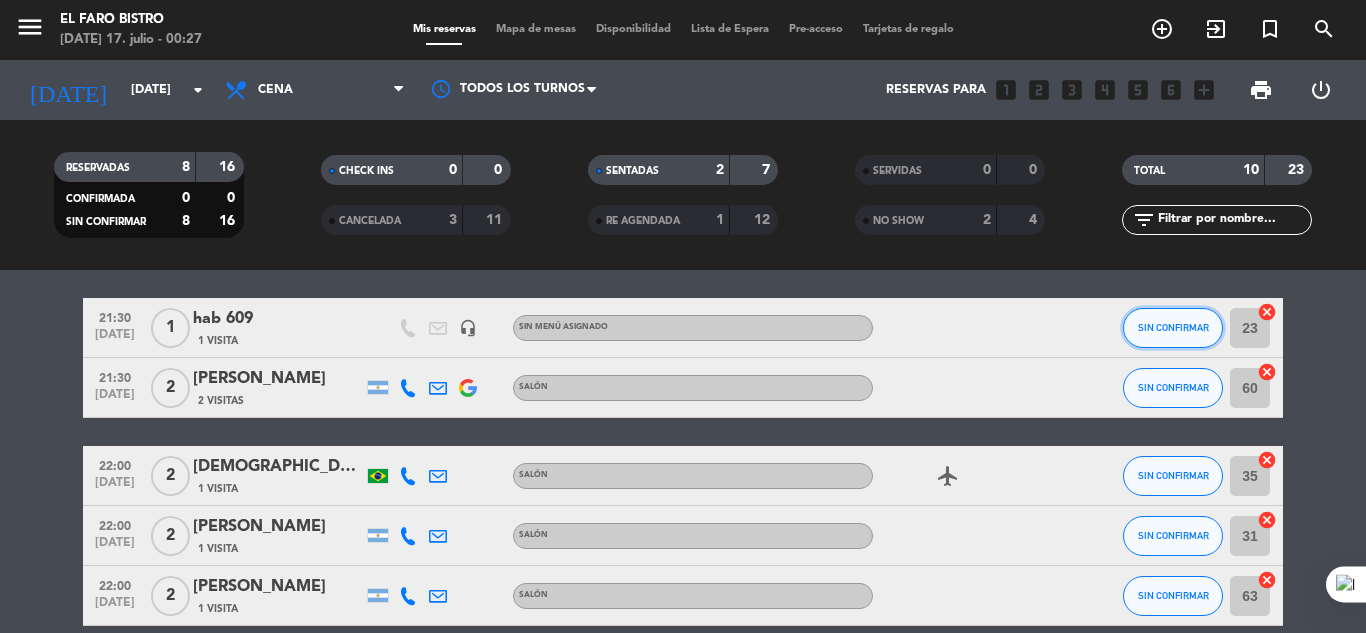 click on "SIN CONFIRMAR" 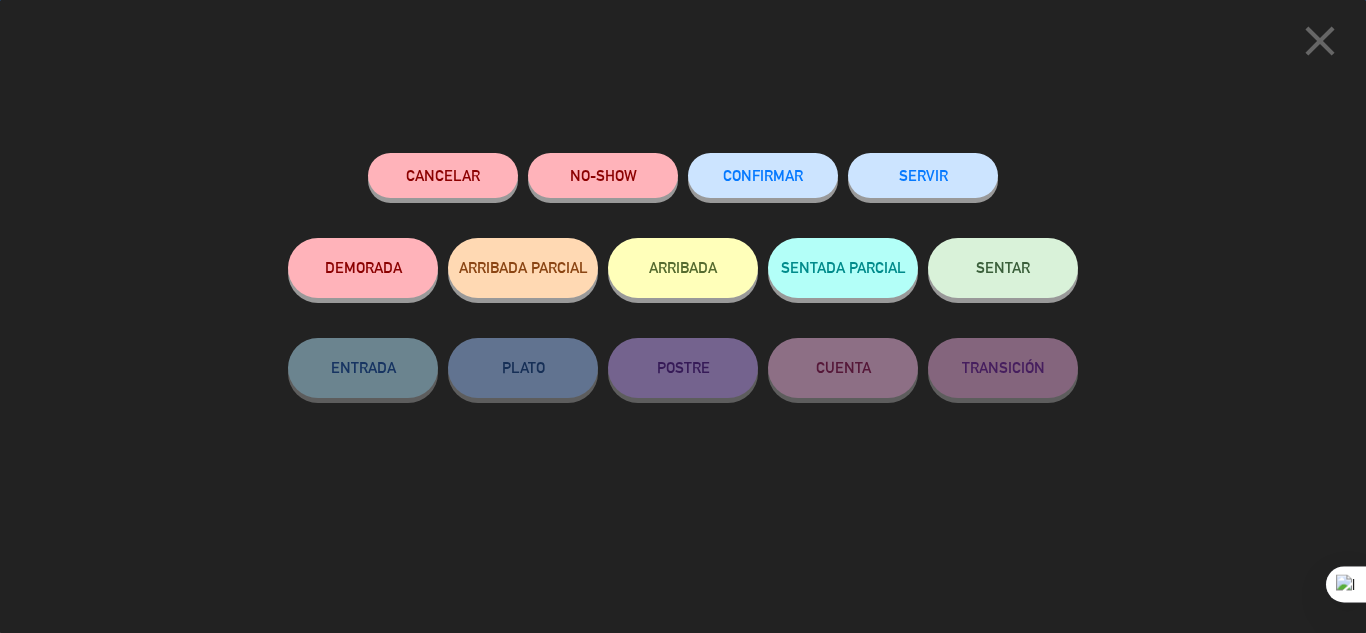 click on "SERVIR" 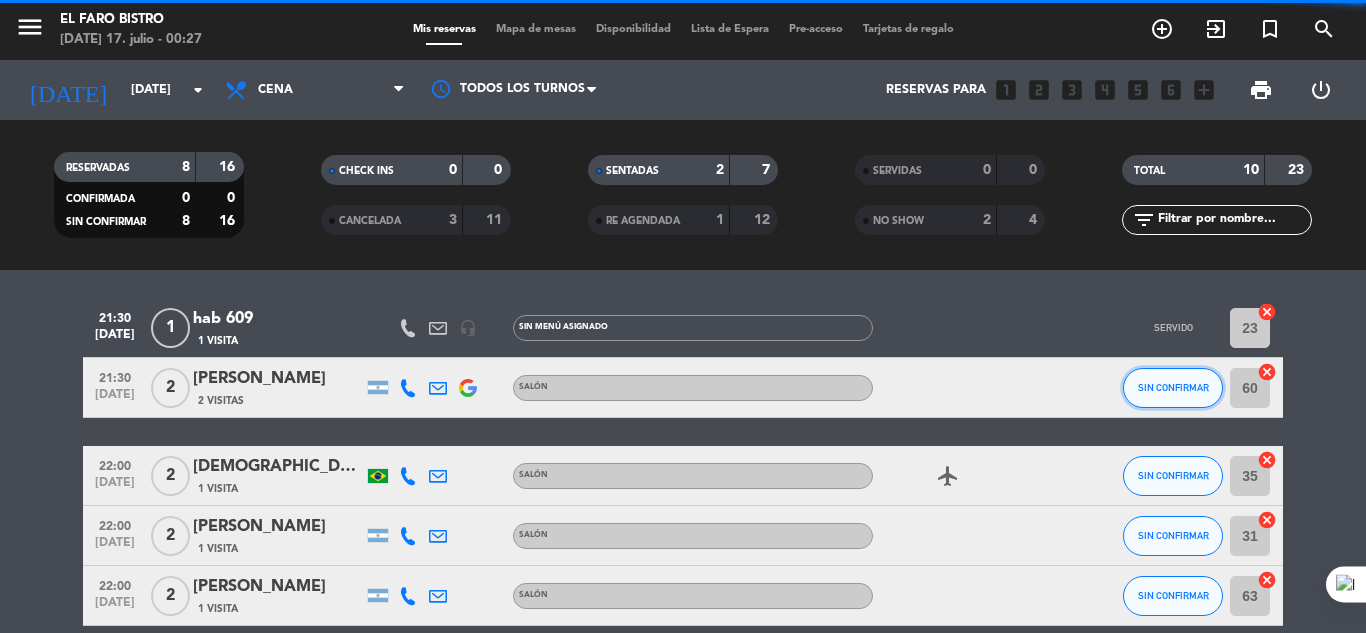 click on "SIN CONFIRMAR" 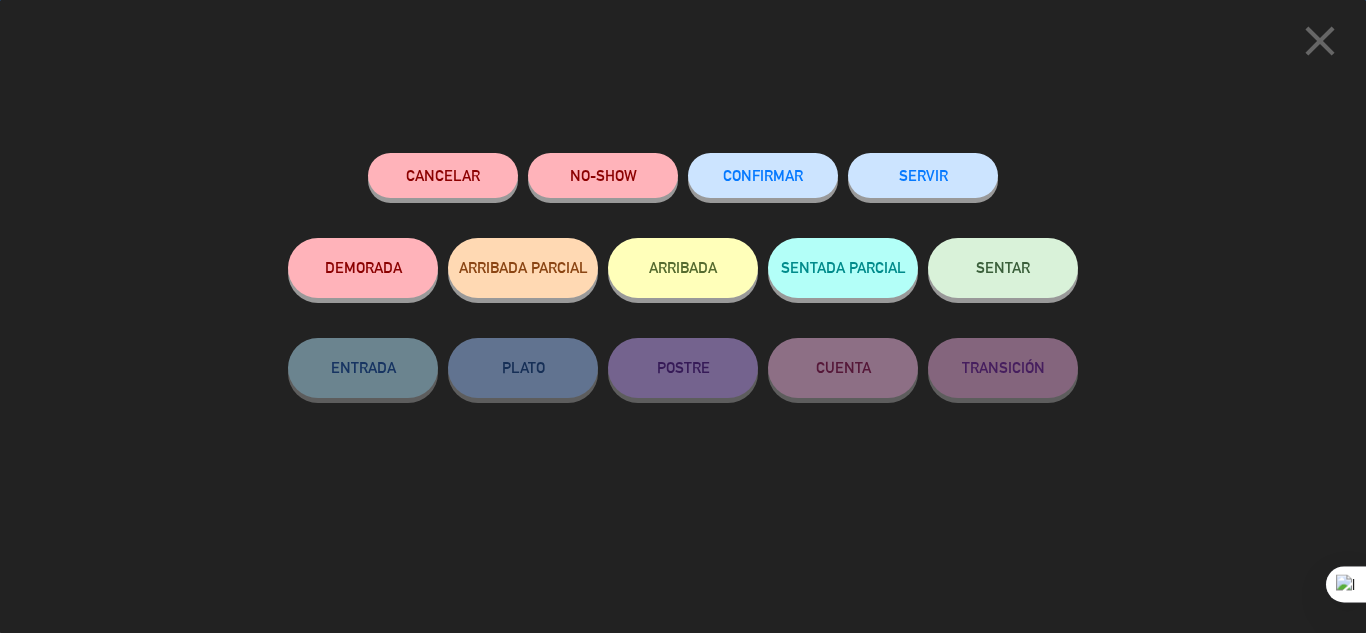 scroll, scrollTop: 509, scrollLeft: 0, axis: vertical 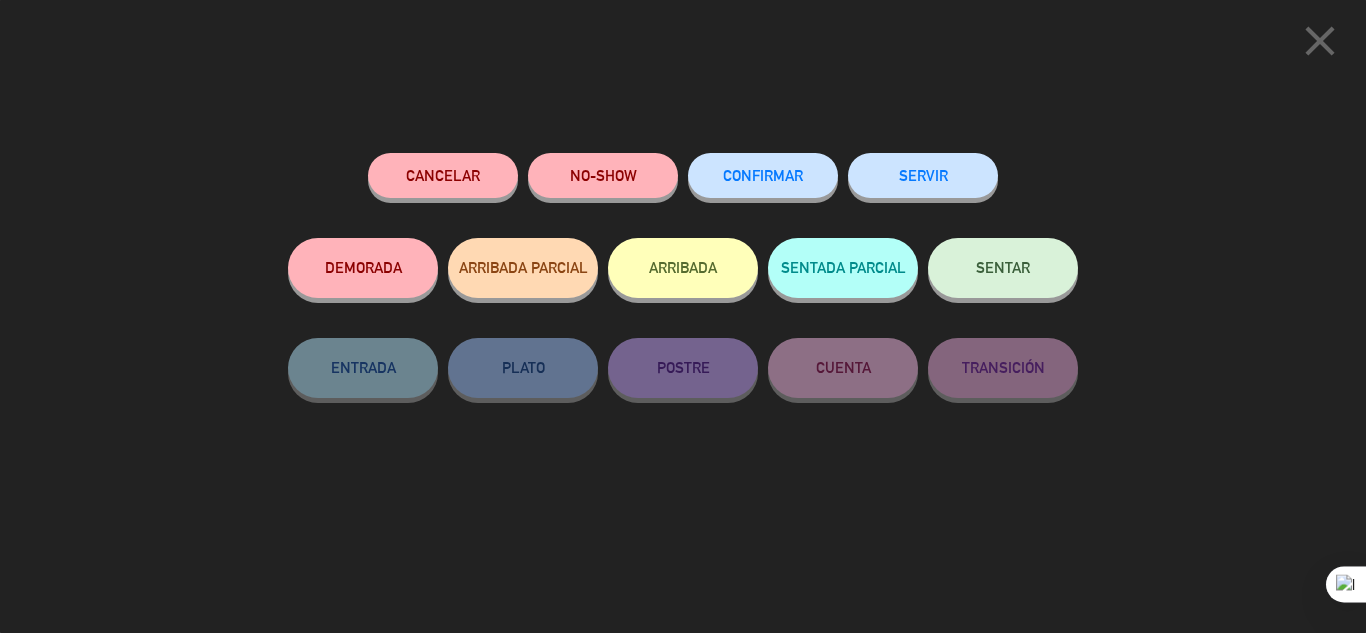 click on "SERVIR" 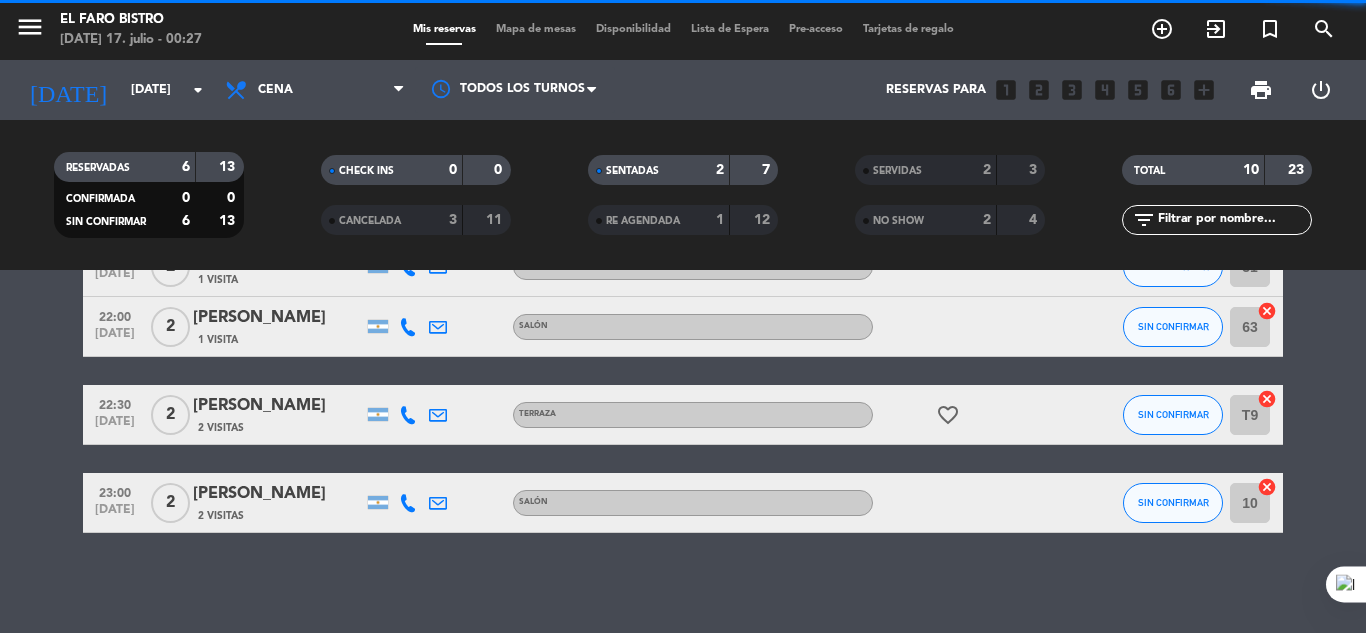 scroll, scrollTop: 421, scrollLeft: 0, axis: vertical 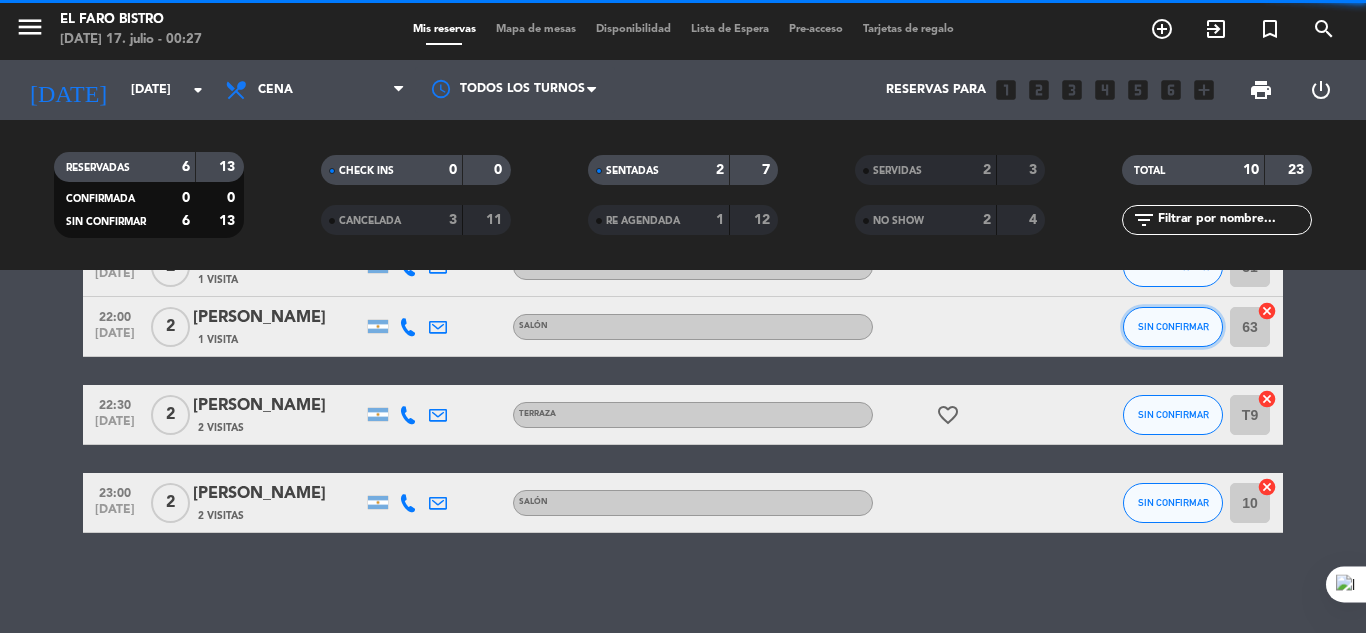 click on "SIN CONFIRMAR" 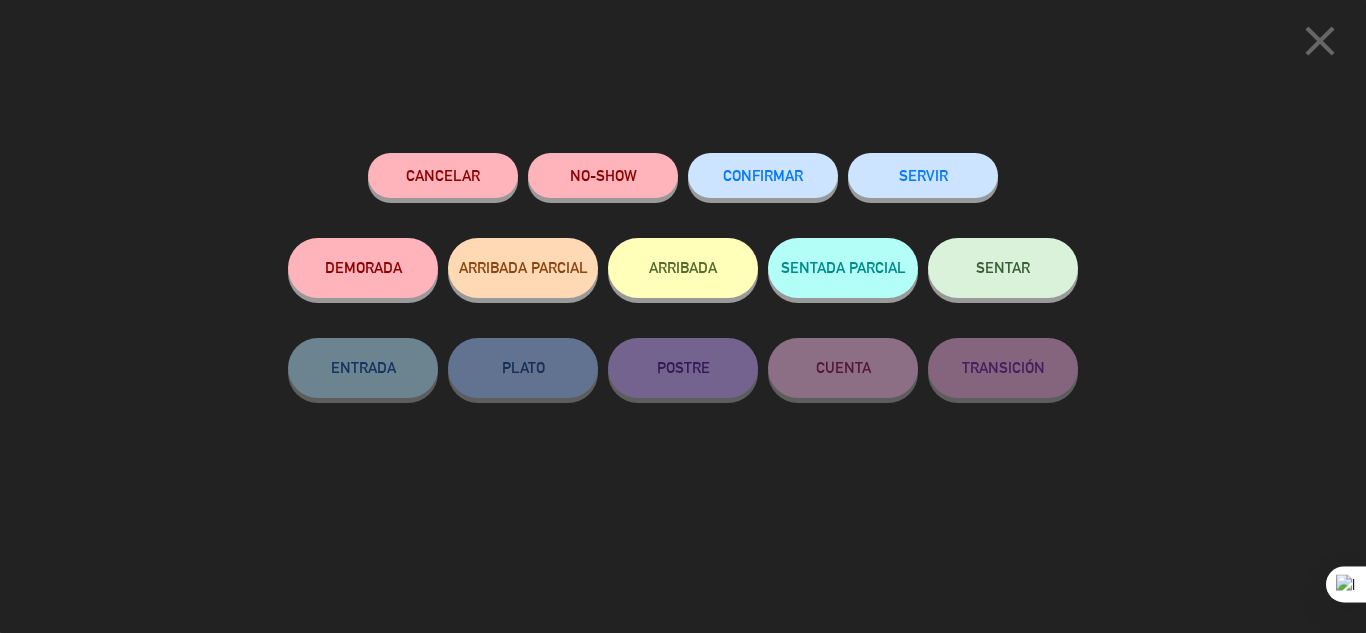 click on "SERVIR" 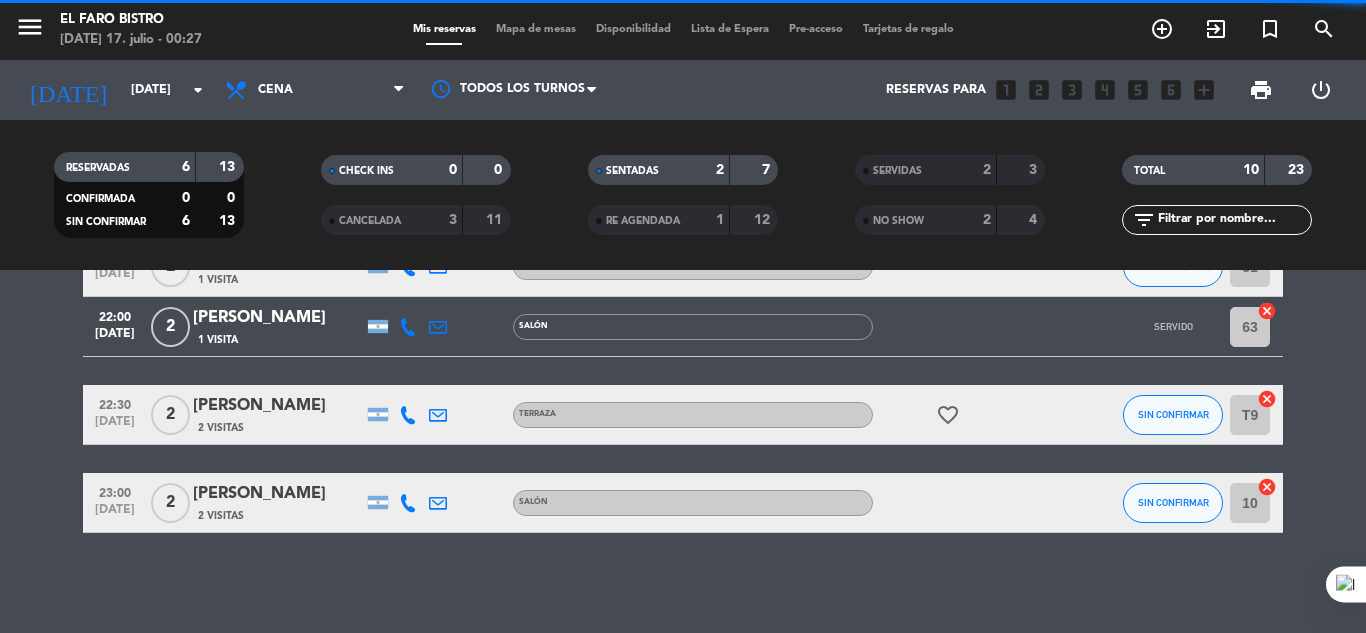 scroll, scrollTop: 361, scrollLeft: 0, axis: vertical 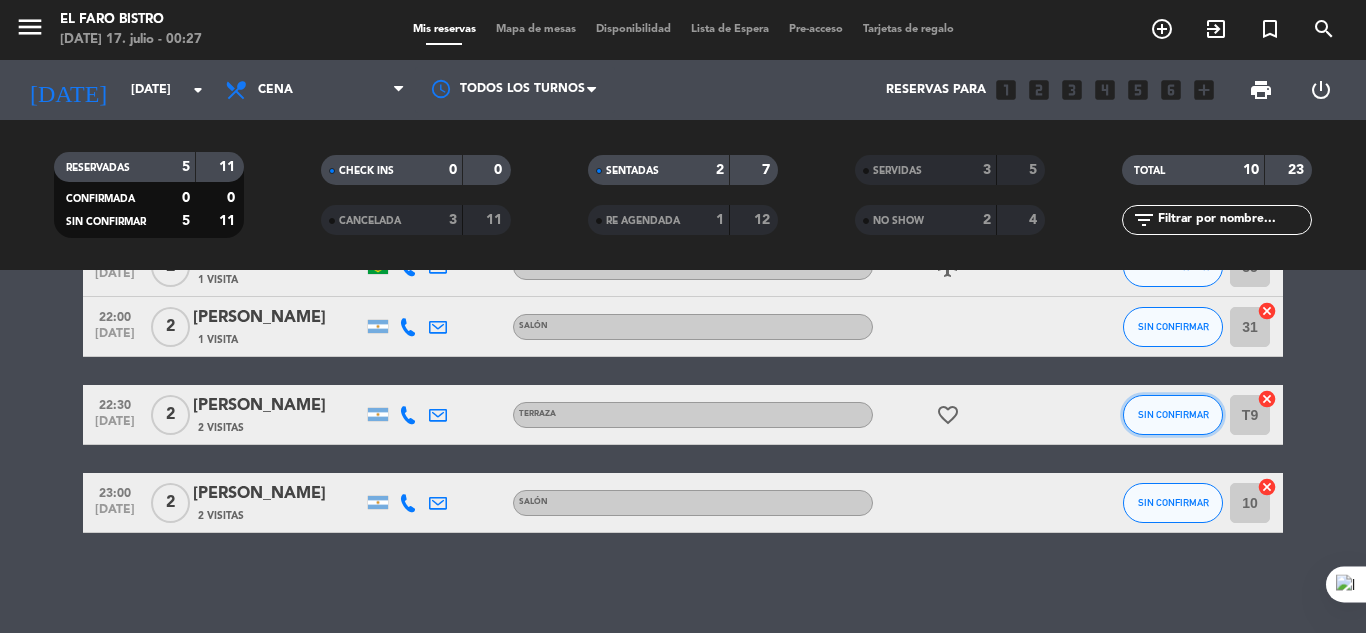 click on "SIN CONFIRMAR" 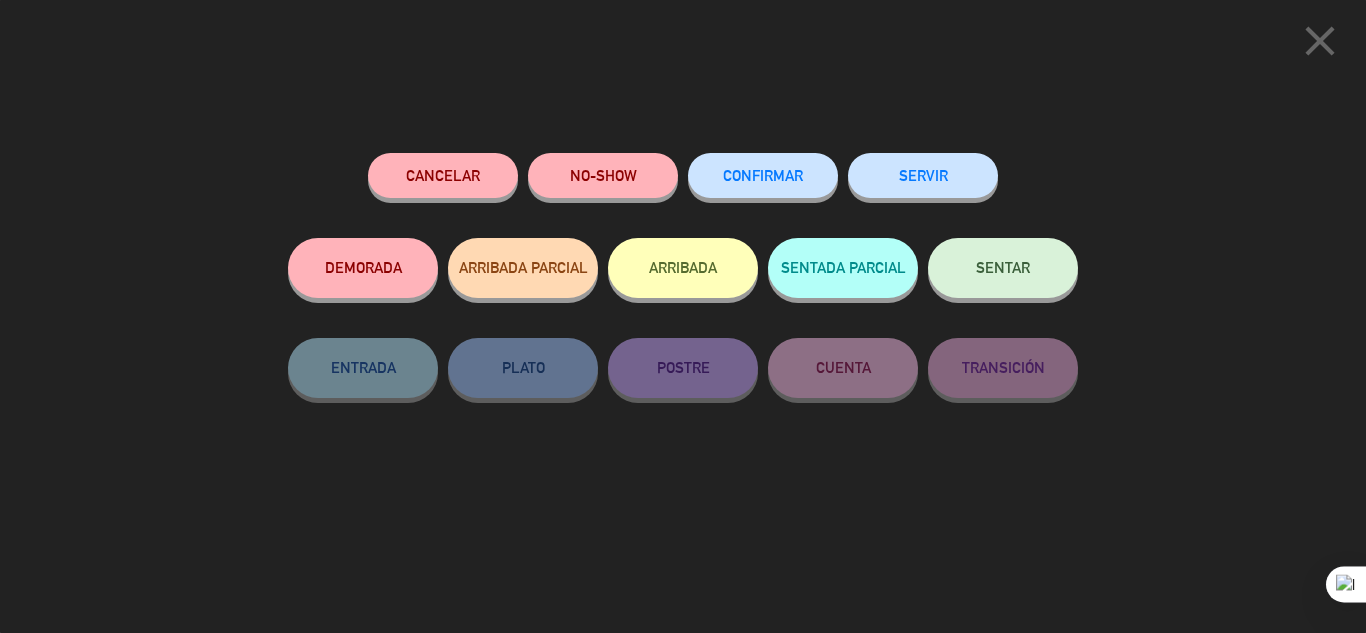 click on "NO-SHOW" 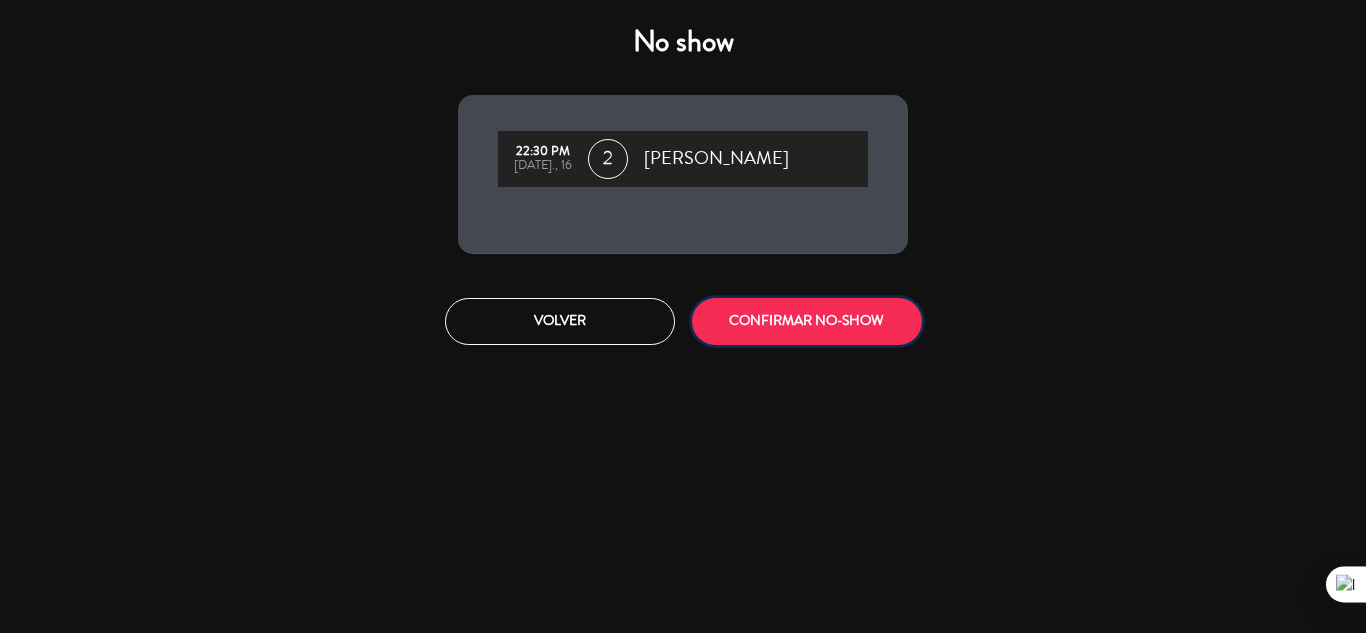 click on "CONFIRMAR NO-SHOW" 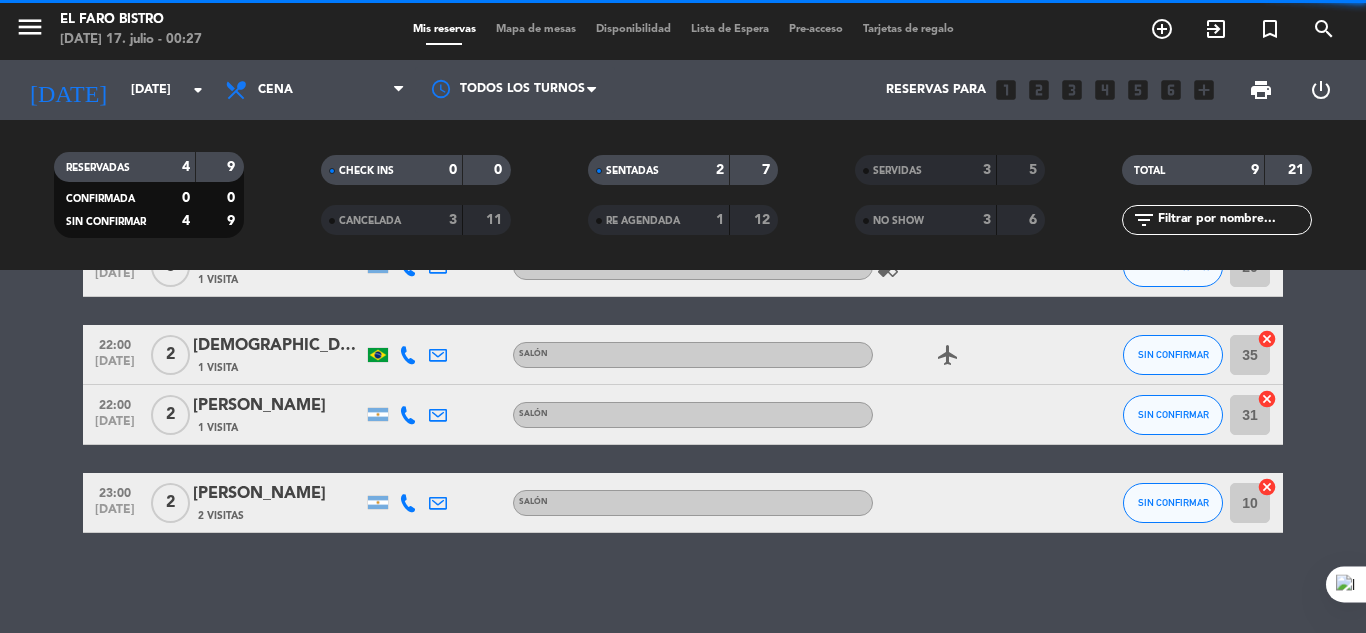 scroll, scrollTop: 273, scrollLeft: 0, axis: vertical 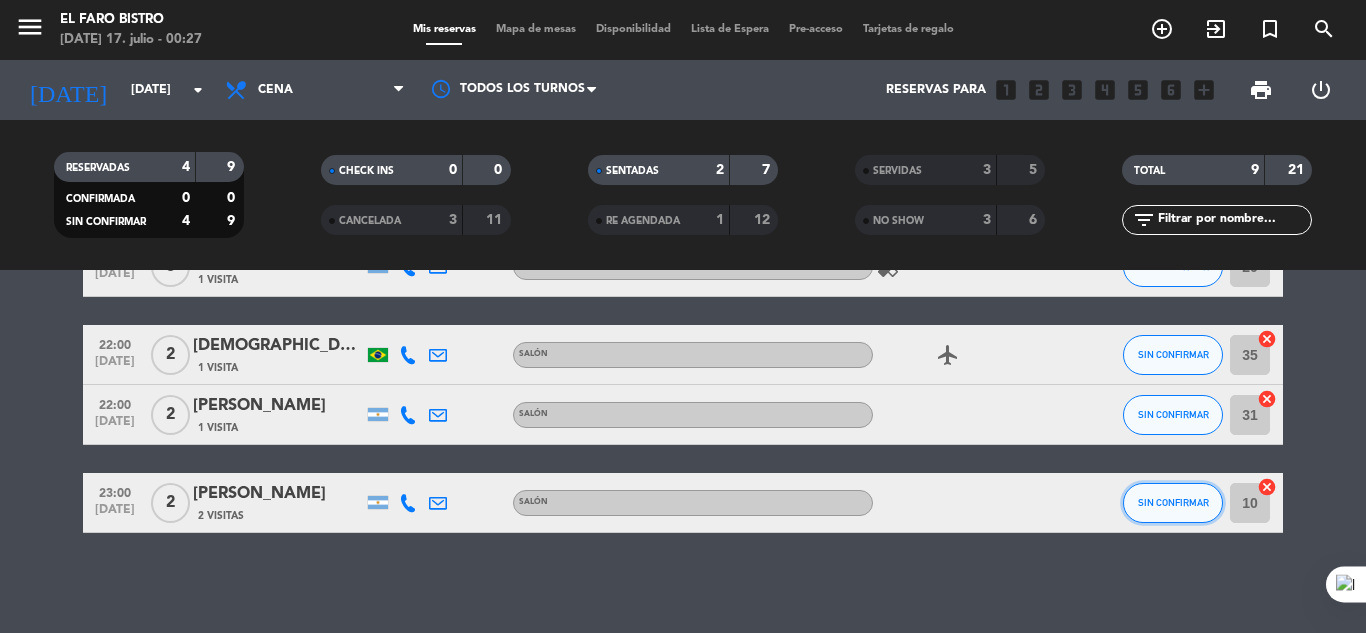 click on "SIN CONFIRMAR" 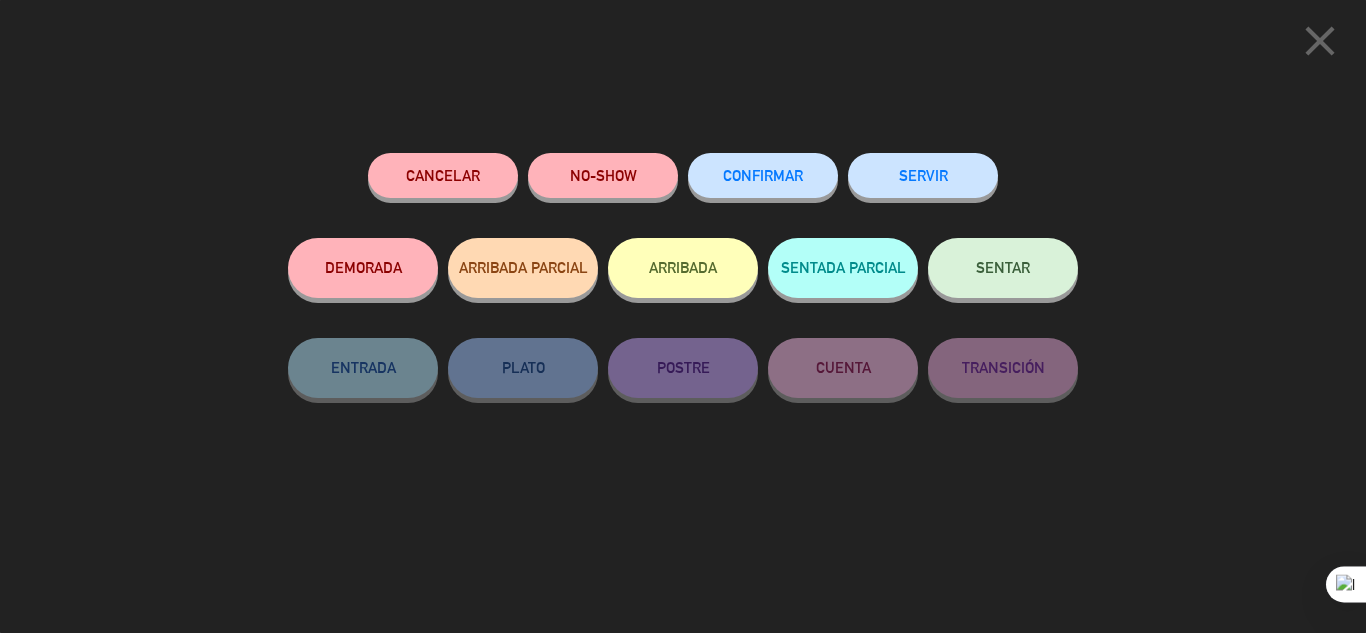 click on "NO-SHOW" 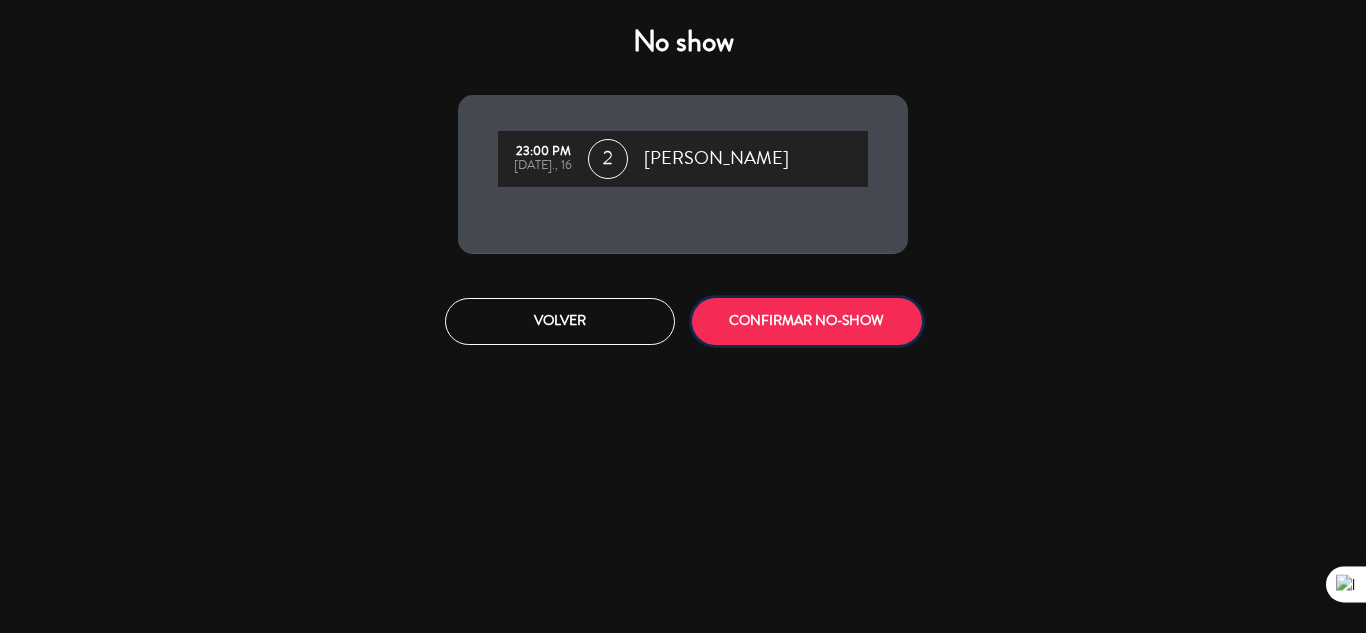 click on "CONFIRMAR NO-SHOW" 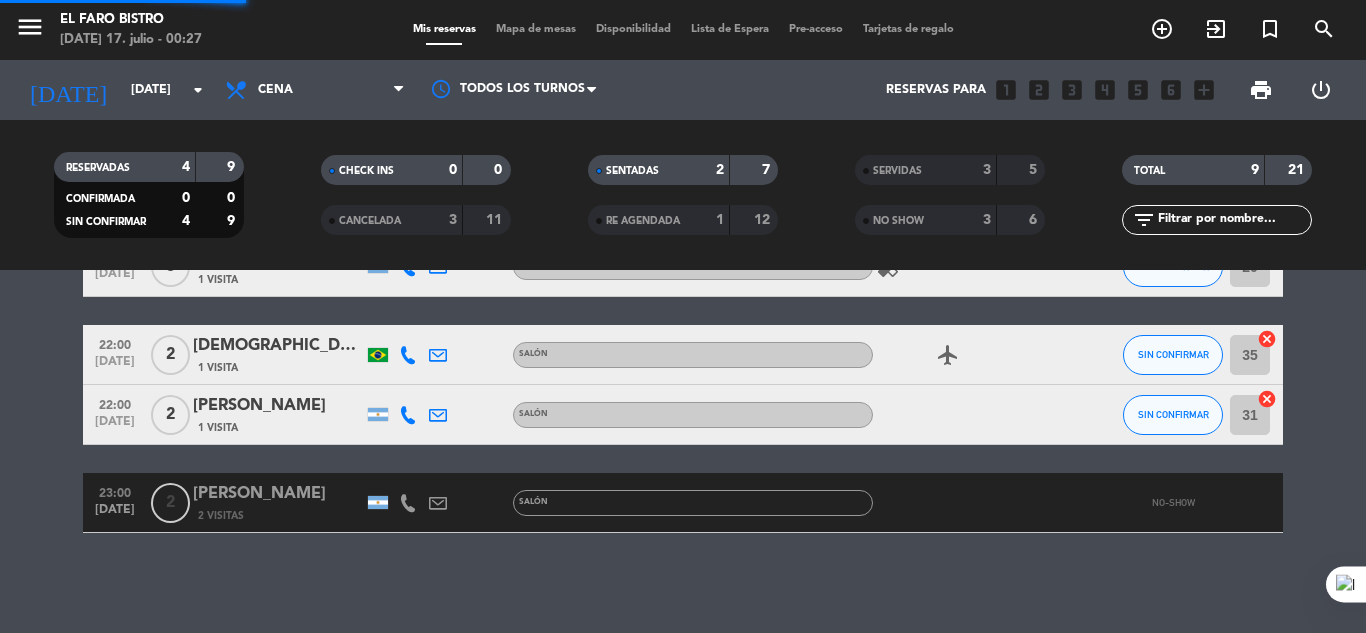 scroll, scrollTop: 185, scrollLeft: 0, axis: vertical 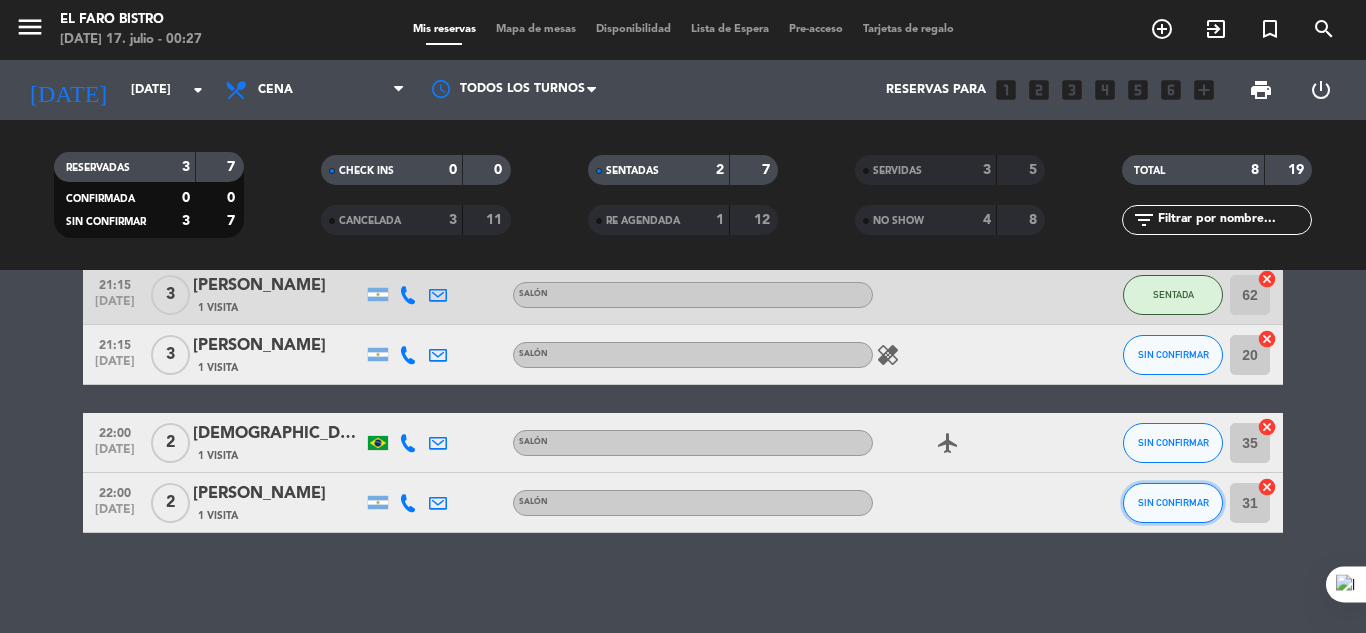 click on "SIN CONFIRMAR" 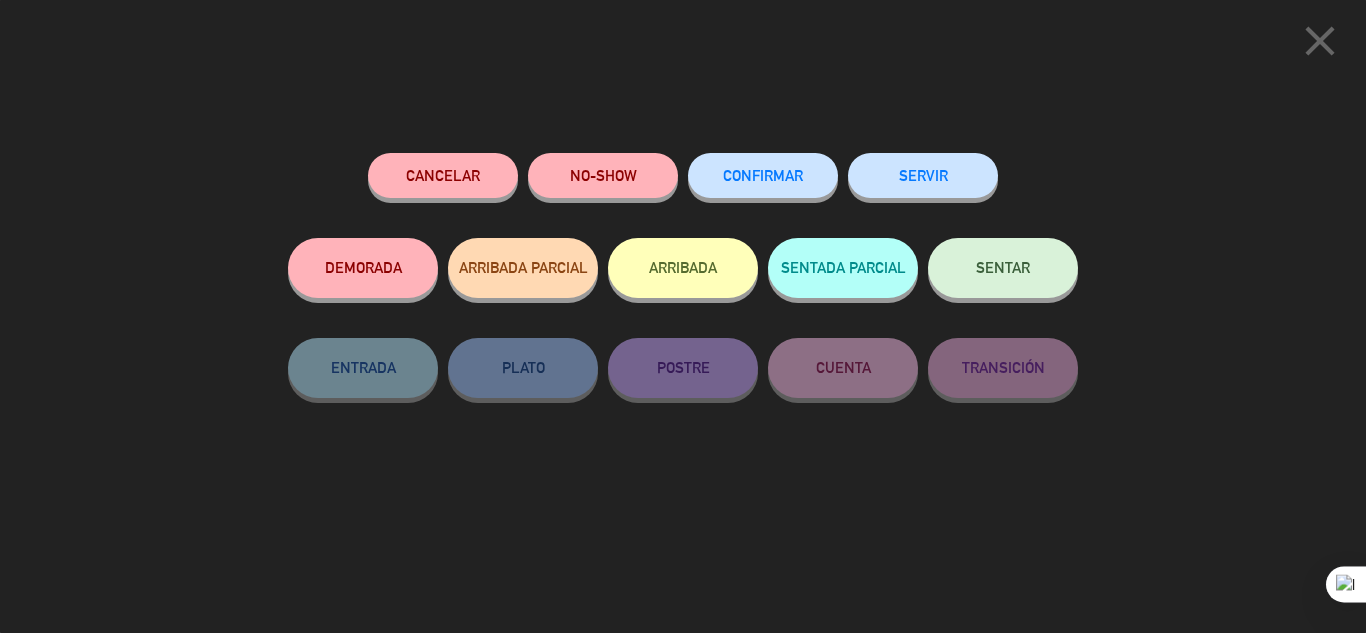 click on "SERVIR" 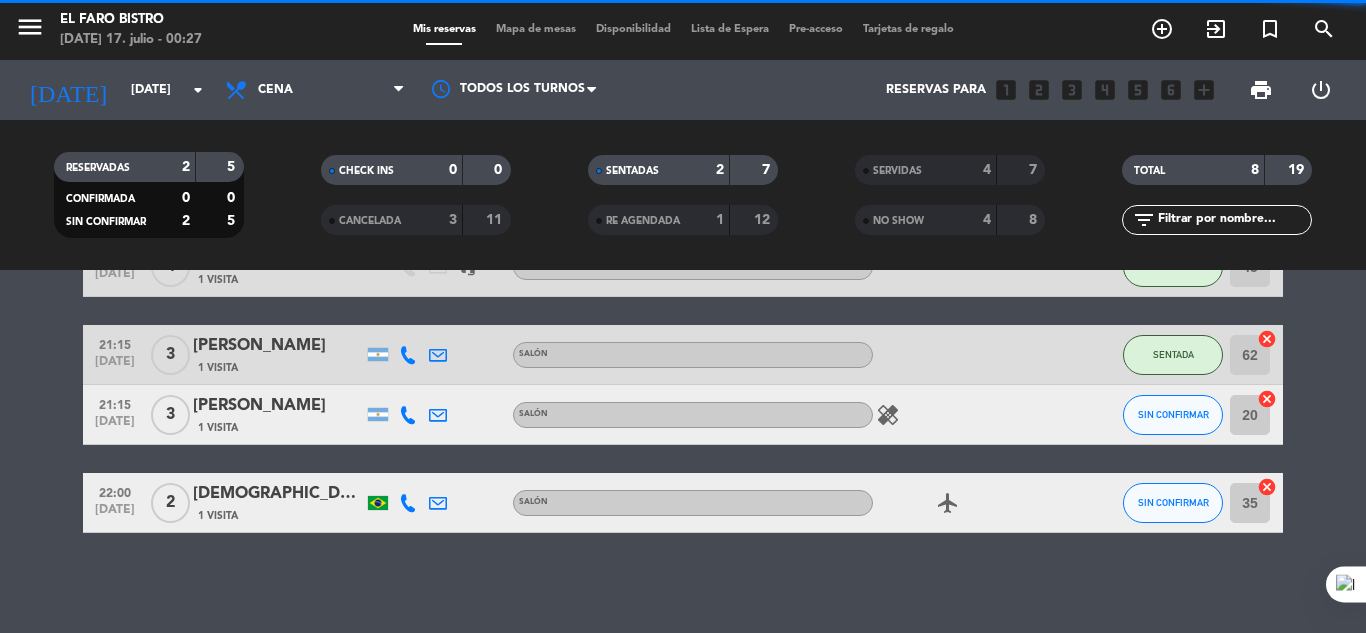 scroll, scrollTop: 125, scrollLeft: 0, axis: vertical 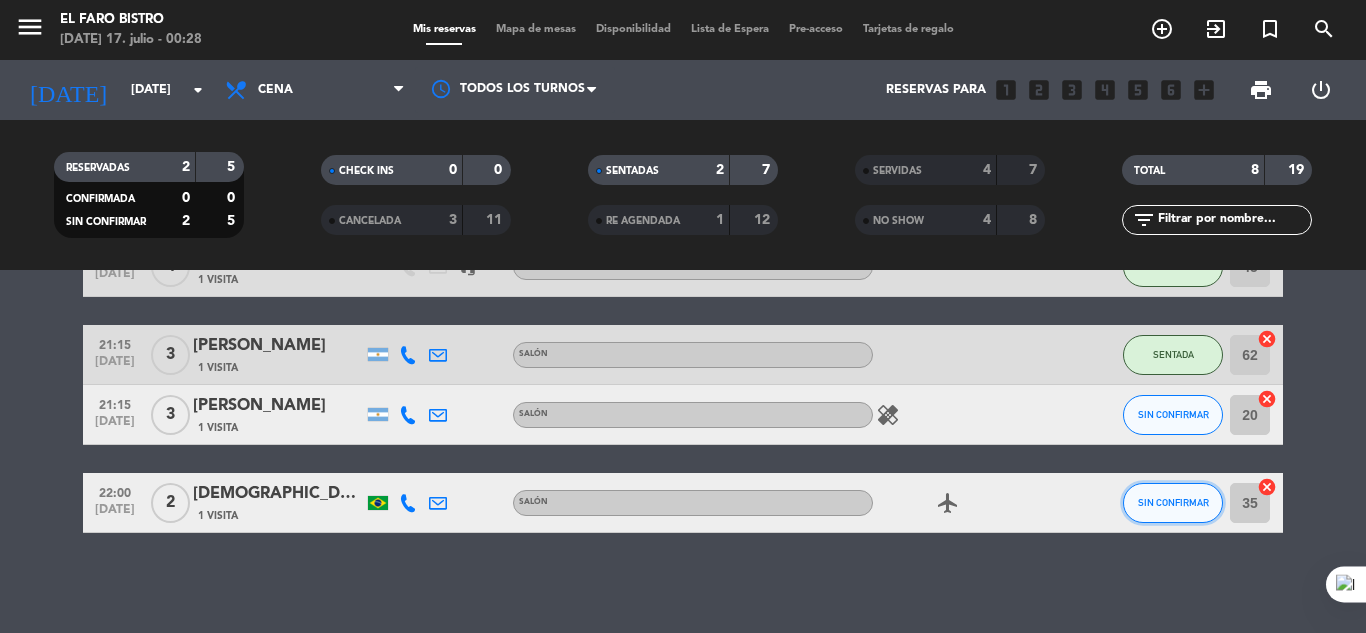 click on "SIN CONFIRMAR" 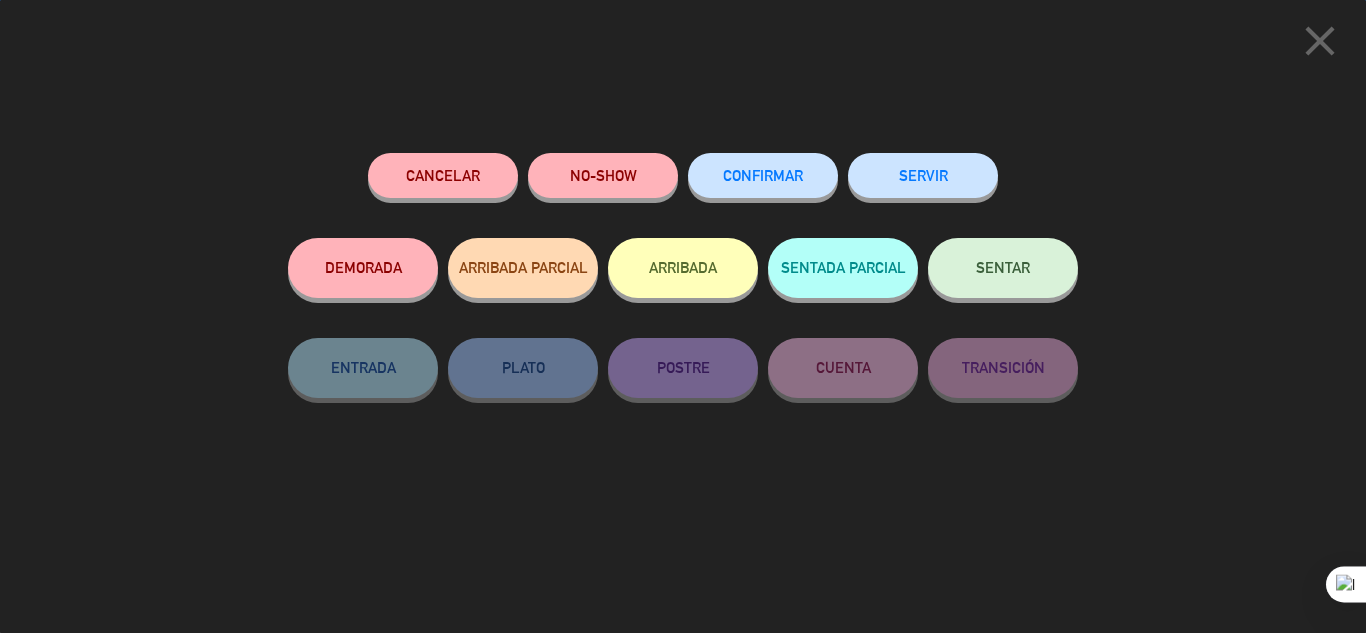 click on "SERVIR" 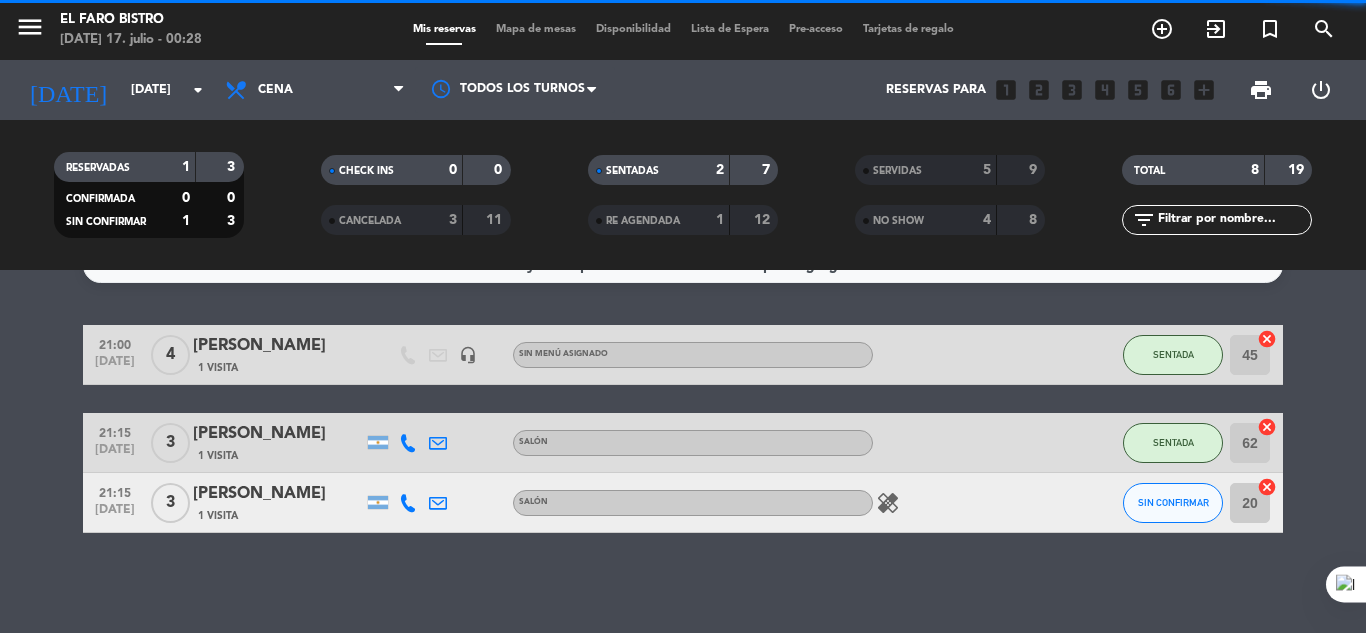scroll, scrollTop: 37, scrollLeft: 0, axis: vertical 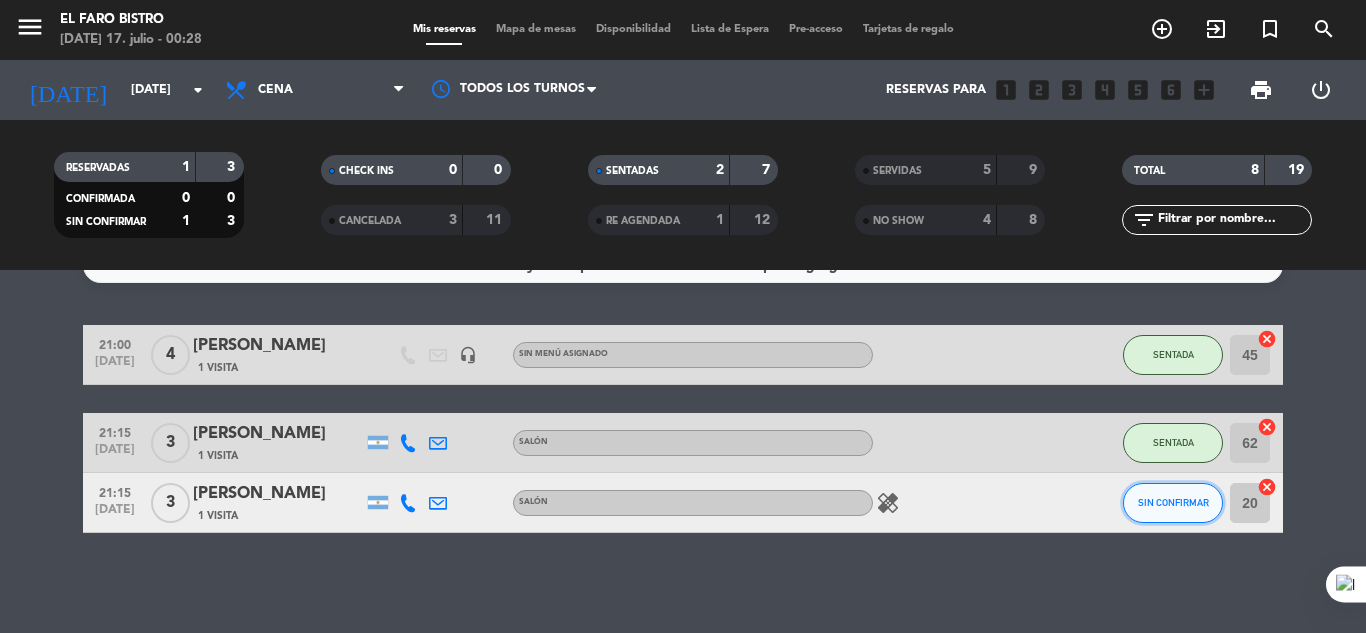 click on "SIN CONFIRMAR" 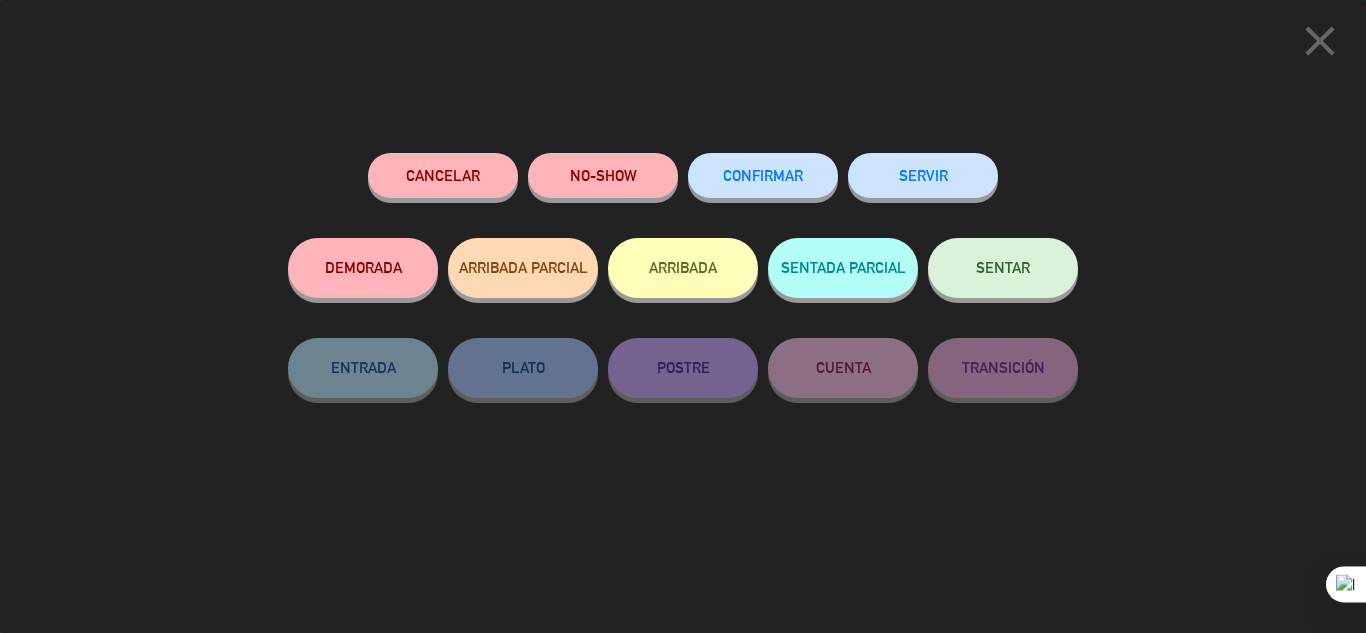 click on "SERVIR" 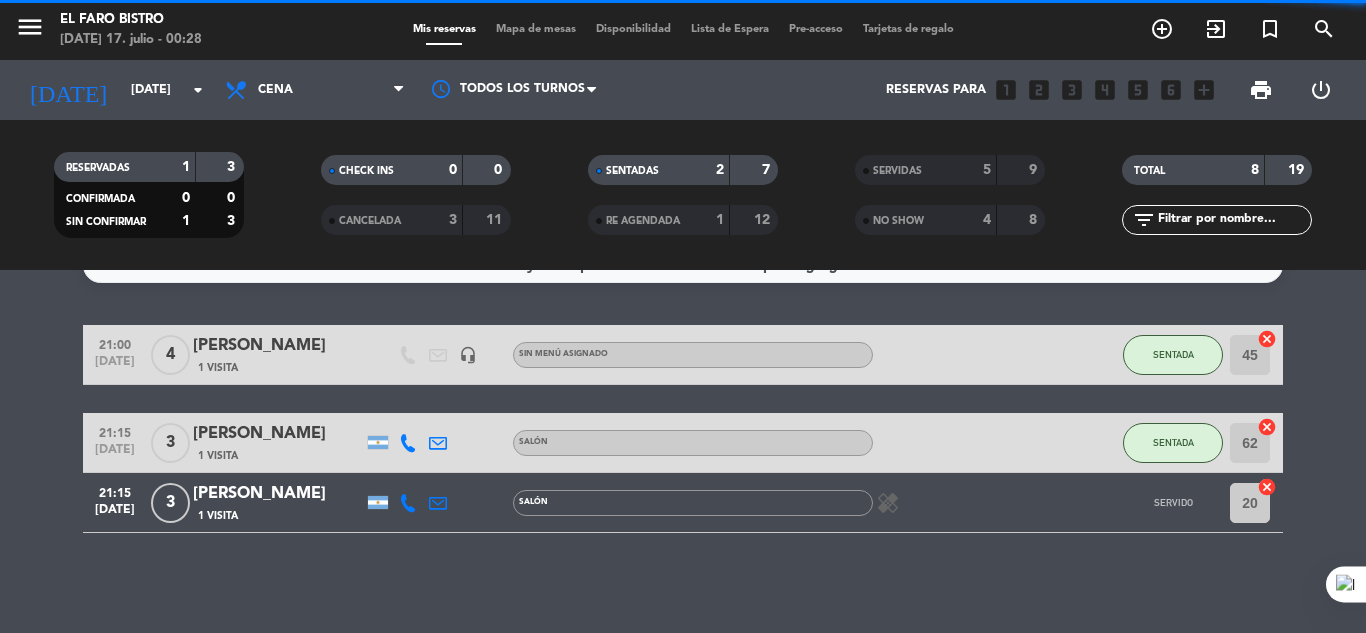 scroll, scrollTop: 0, scrollLeft: 0, axis: both 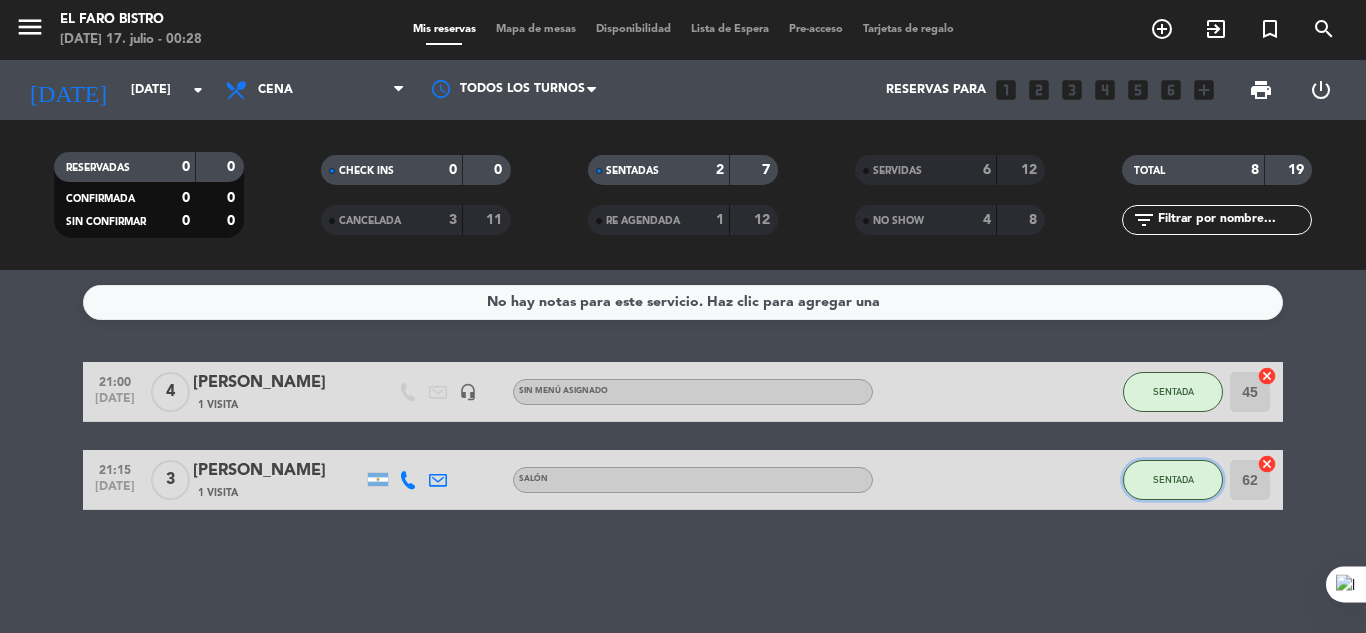click on "SENTADA" 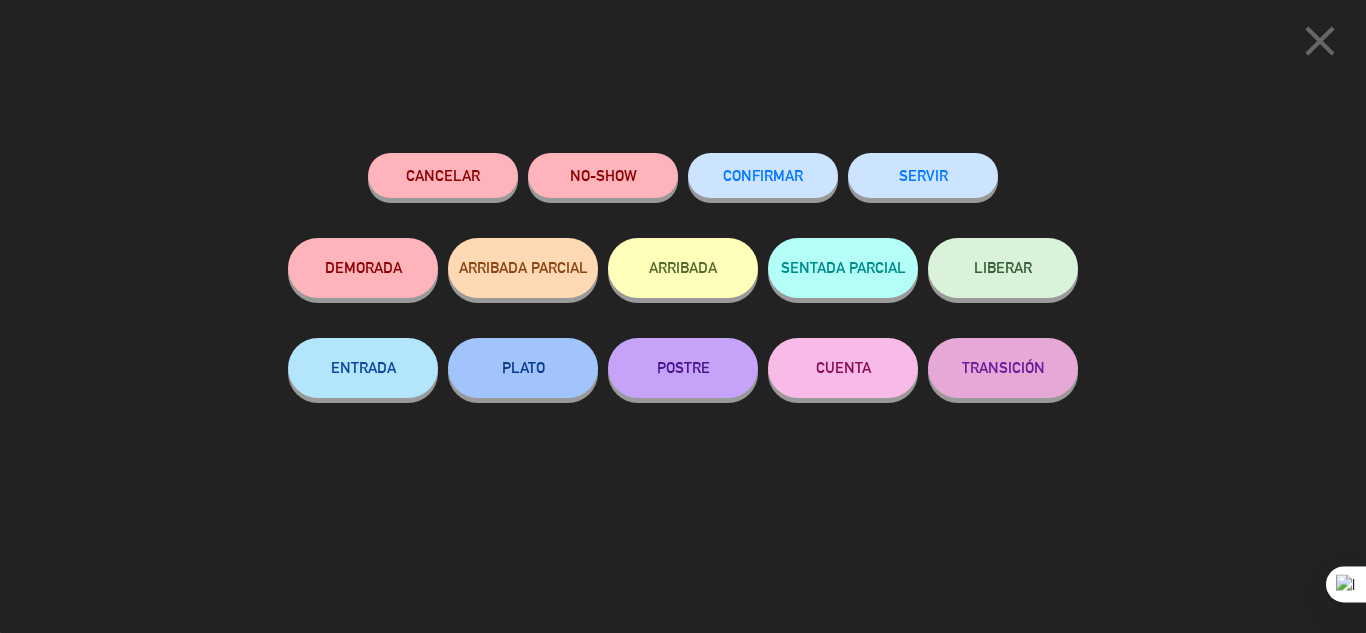 drag, startPoint x: 912, startPoint y: 165, endPoint x: 927, endPoint y: 166, distance: 15.033297 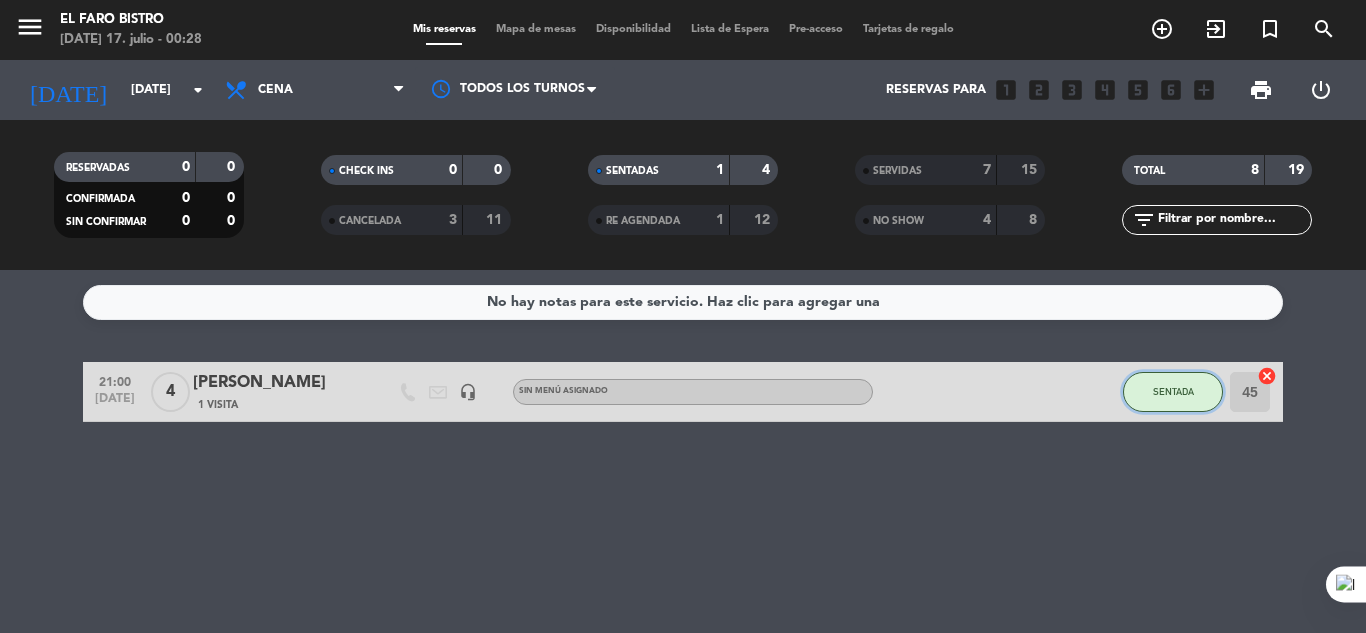 click on "SENTADA" 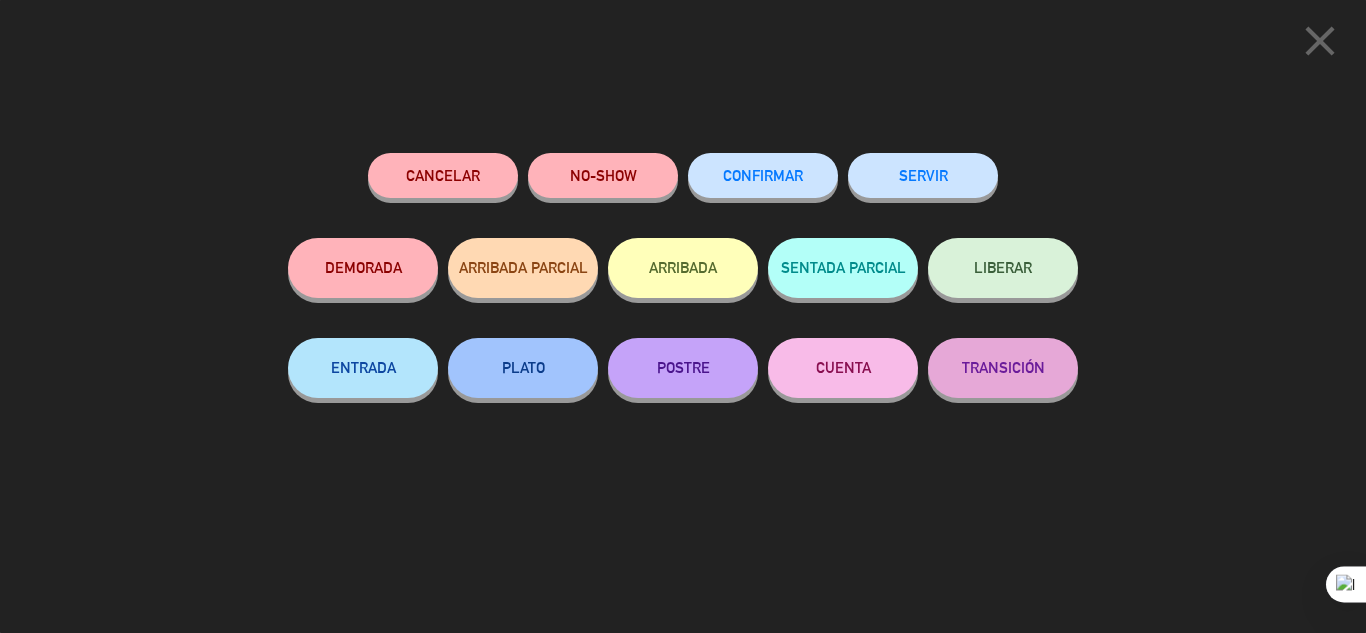 click on "SERVIR" 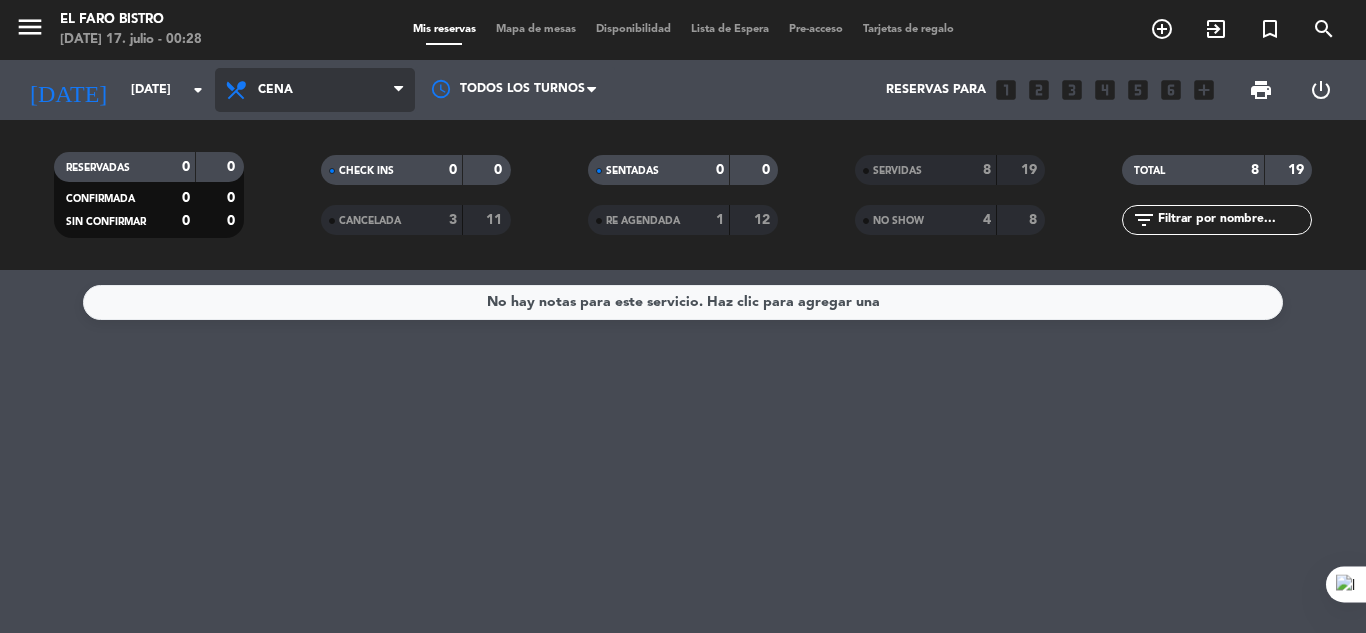 click at bounding box center [398, 90] 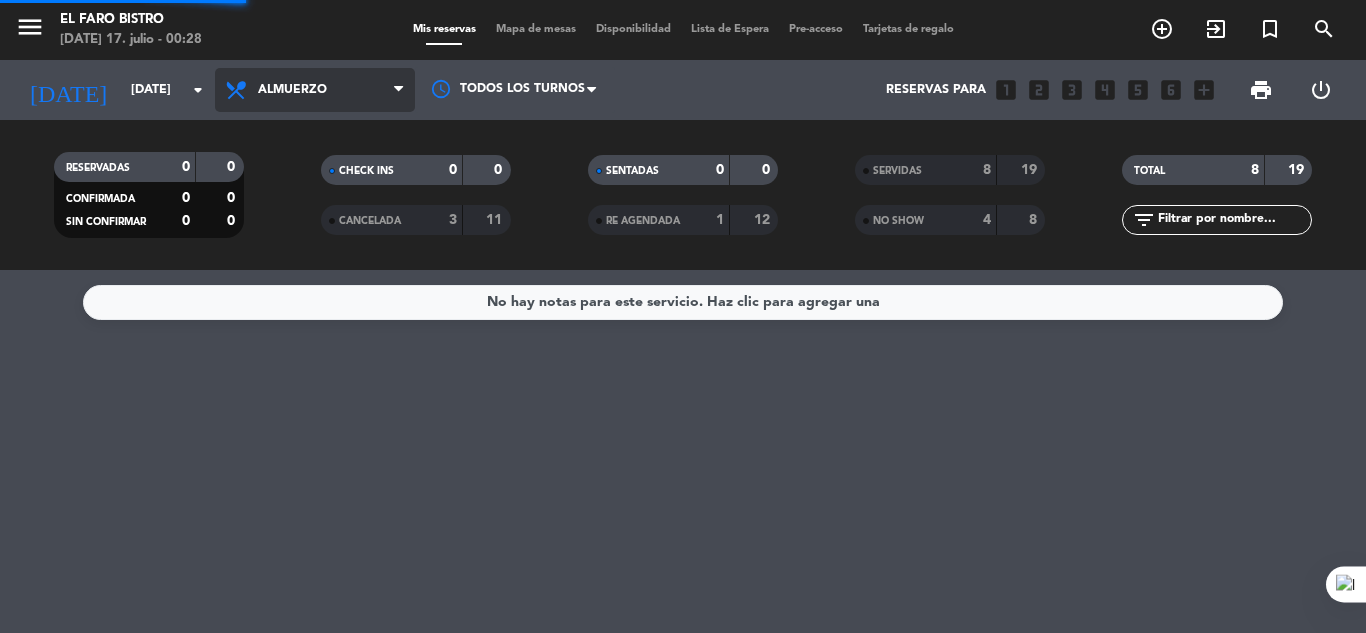 click on "menu  El Faro Bistro   [DATE] 17. julio - 00:28   Mis reservas   Mapa de mesas   Disponibilidad   Lista de Espera   Pre-acceso   Tarjetas de regalo  add_circle_outline exit_to_app turned_in_not search [DATE]    [DATE] arrow_drop_down  Todos los servicios  Desayuno  Brunch  Almuerzo  Cena  Almuerzo  Todos los servicios  Desayuno  Brunch  Almuerzo  Cena Todos los turnos  Reservas para   looks_one   looks_two   looks_3   looks_4   looks_5   looks_6   add_box  print  power_settings_new   RESERVADAS   0   0   CONFIRMADA   0   0   SIN CONFIRMAR   0   0   CHECK INS   0   0   CANCELADA   3   11   SENTADAS   0   0   RE AGENDADA   1   12   SERVIDAS   8   19   NO SHOW   4   8   TOTAL   8   19  filter_list" 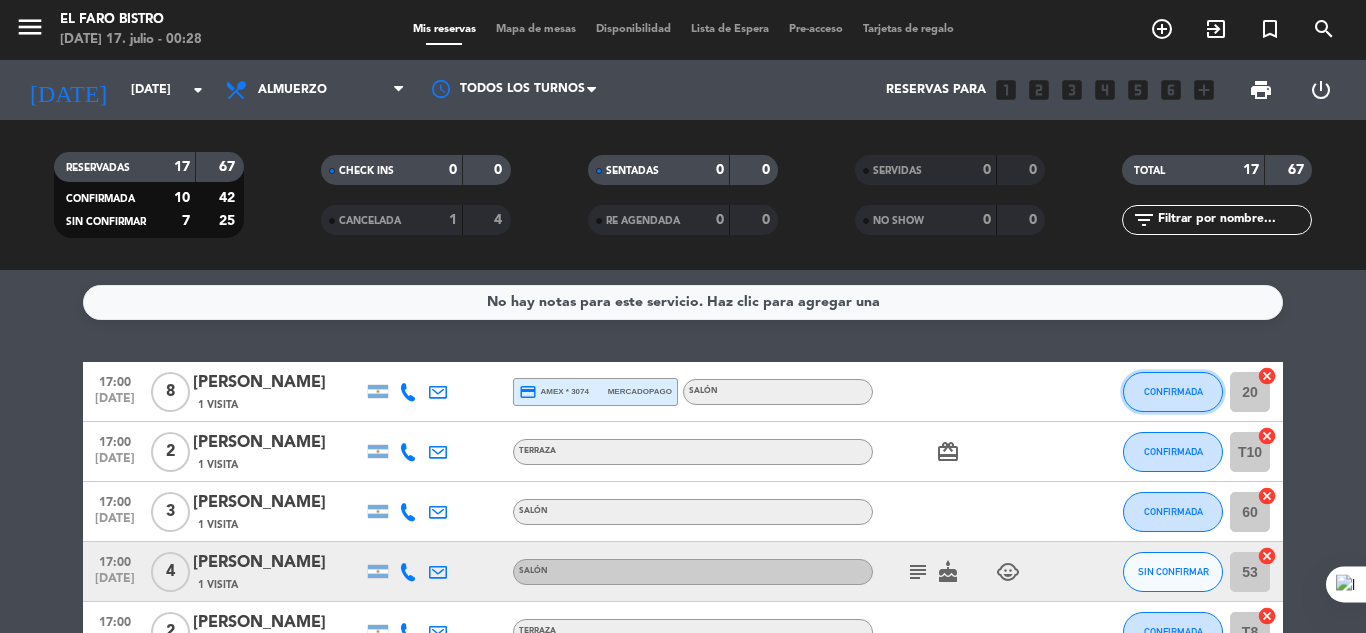 click on "CONFIRMADA" 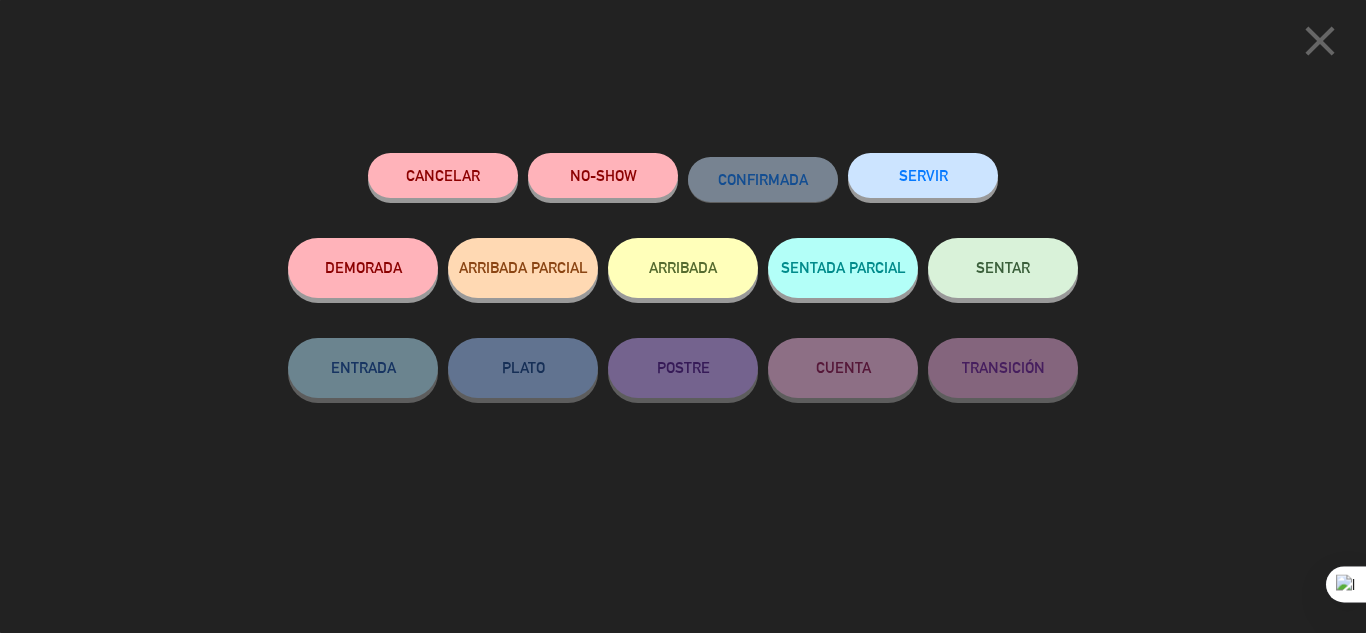 click on "SERVIR" 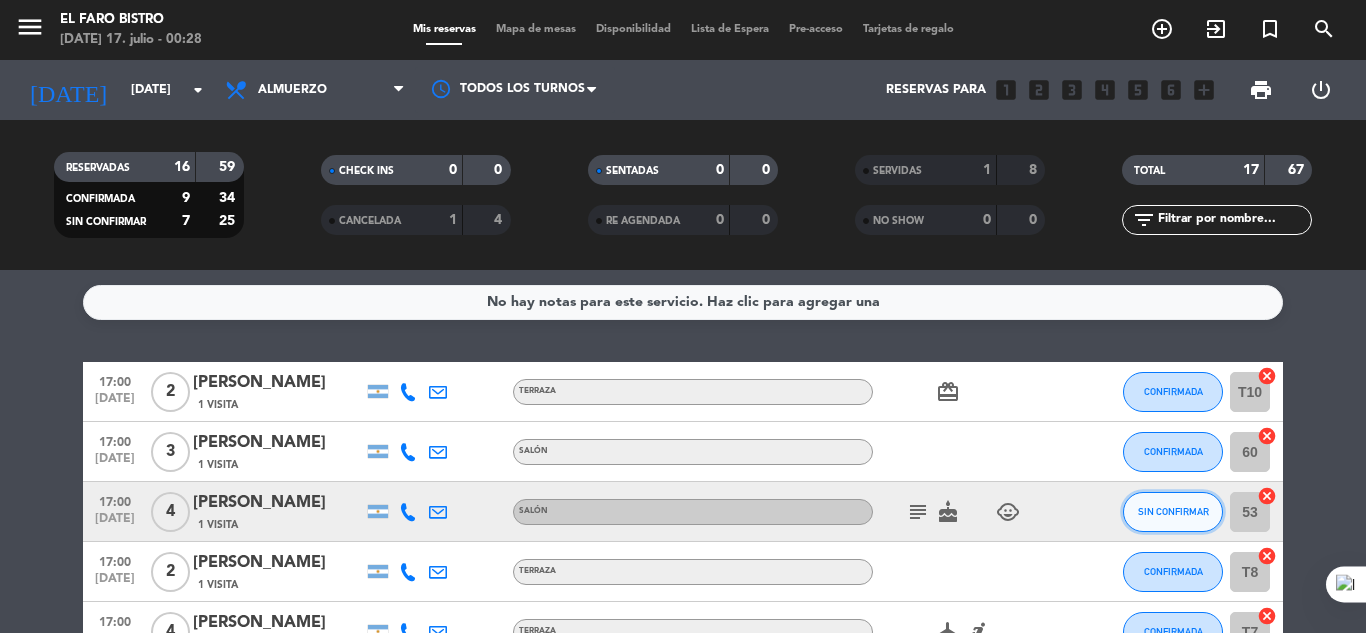 click on "SIN CONFIRMAR" 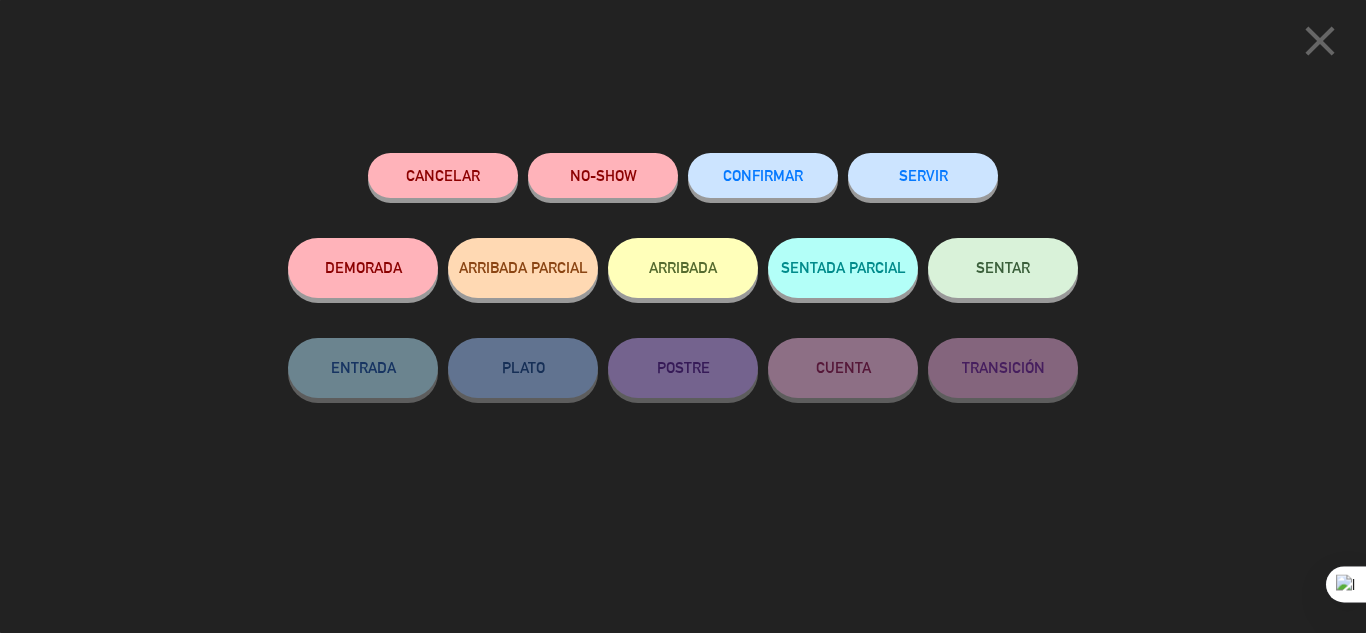 click on "NO-SHOW" 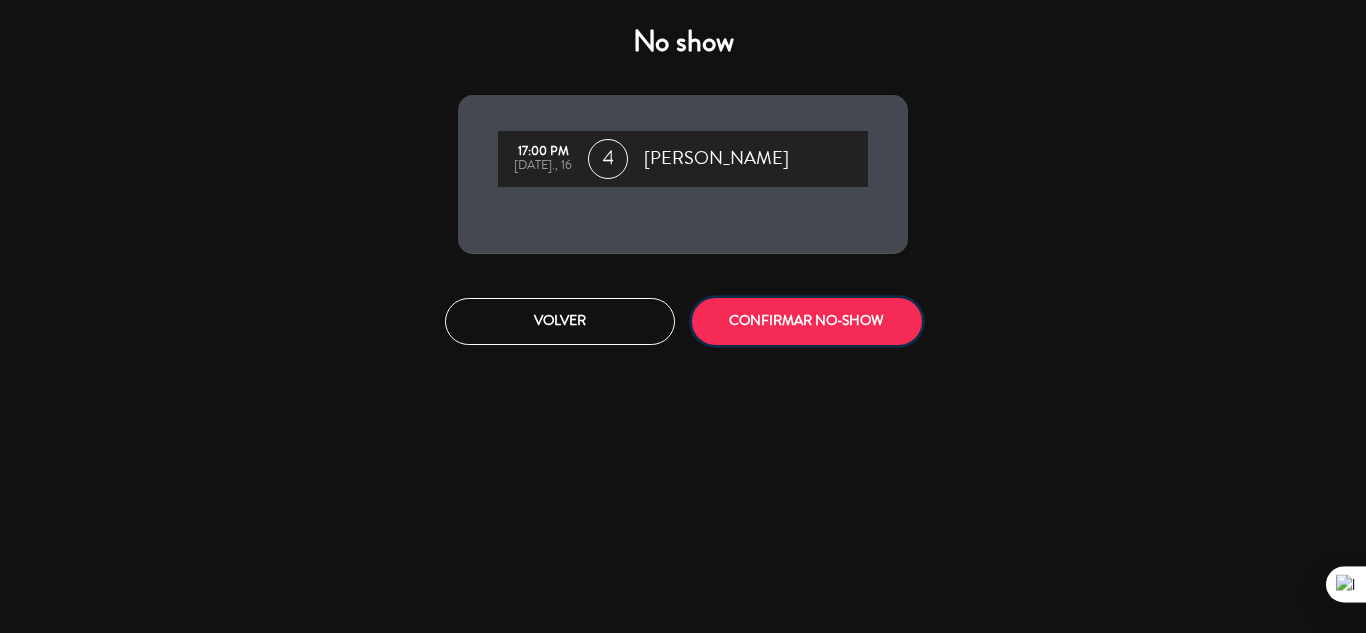 click on "CONFIRMAR NO-SHOW" 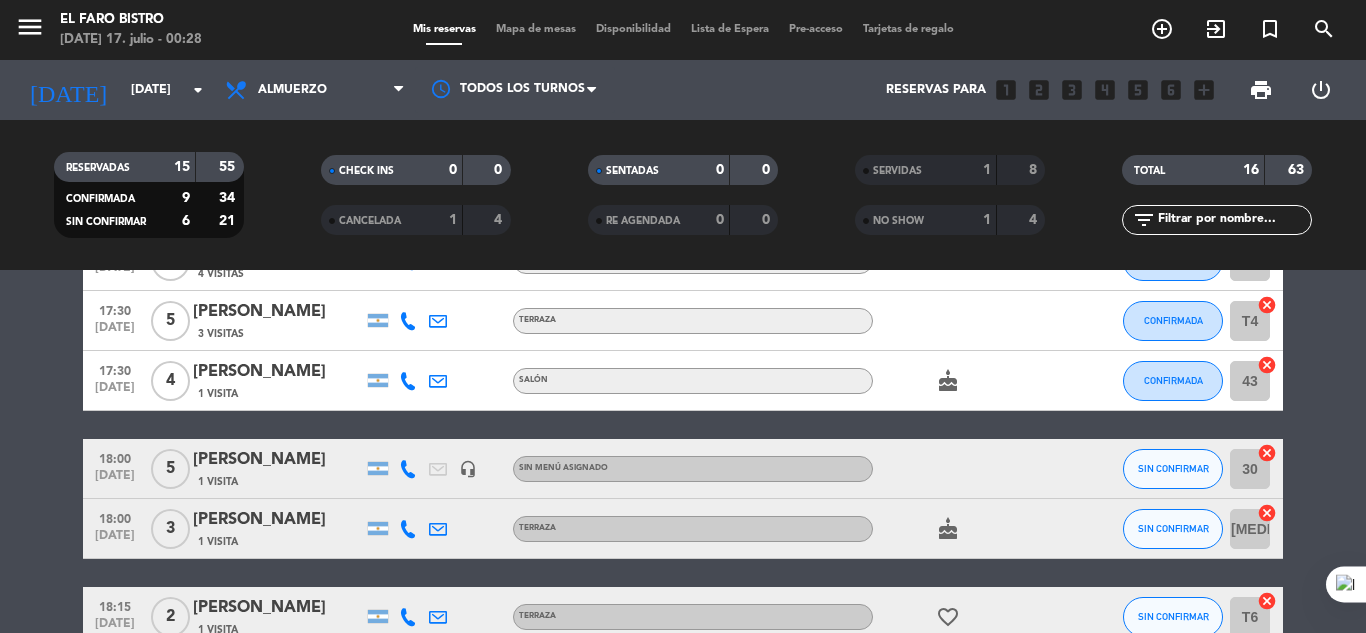 scroll, scrollTop: 700, scrollLeft: 0, axis: vertical 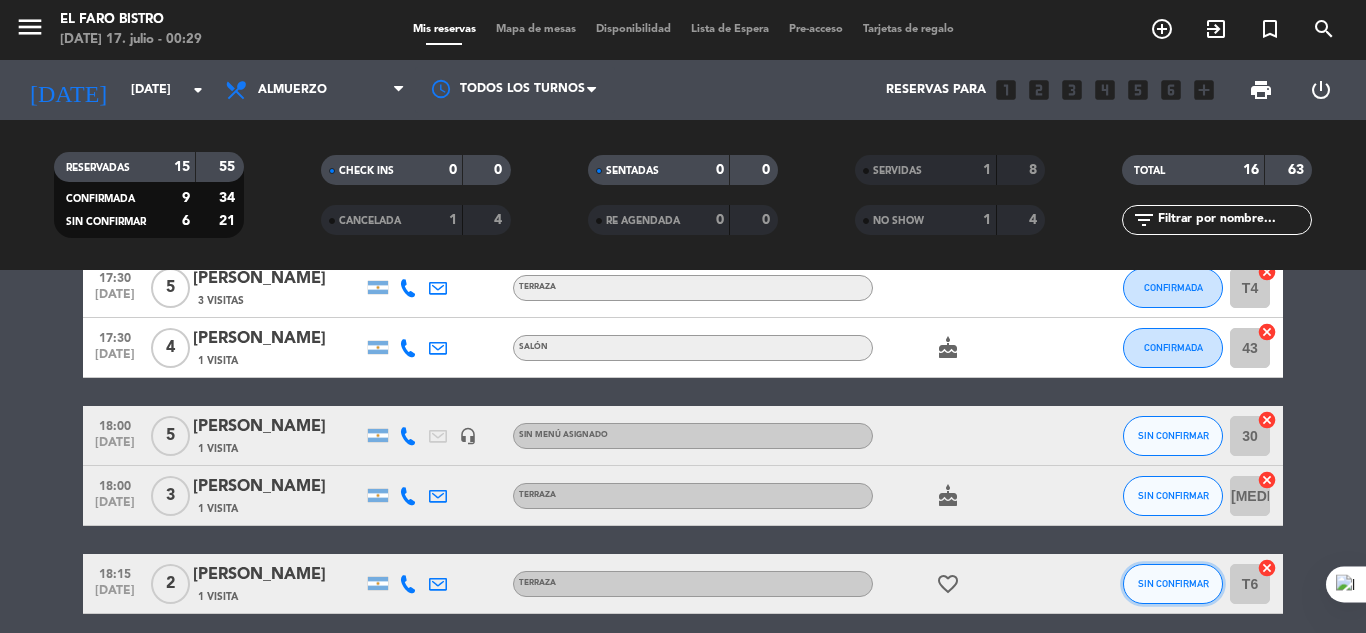 click on "SIN CONFIRMAR" 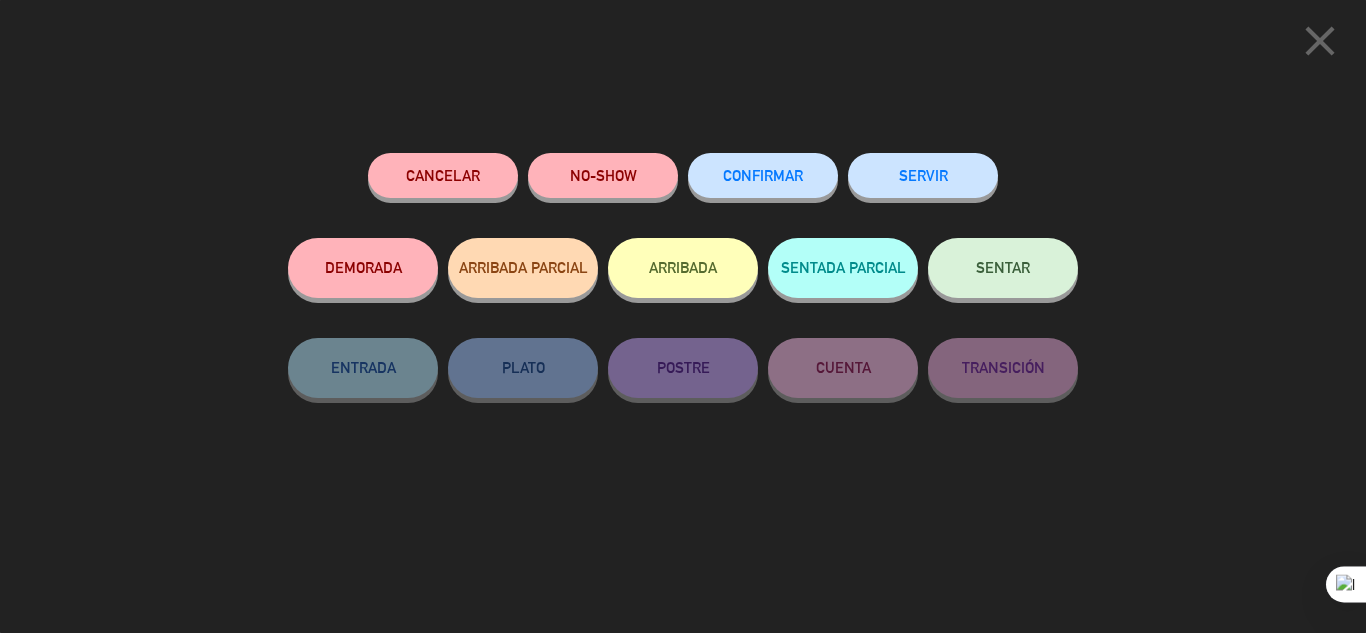 click on "NO-SHOW" 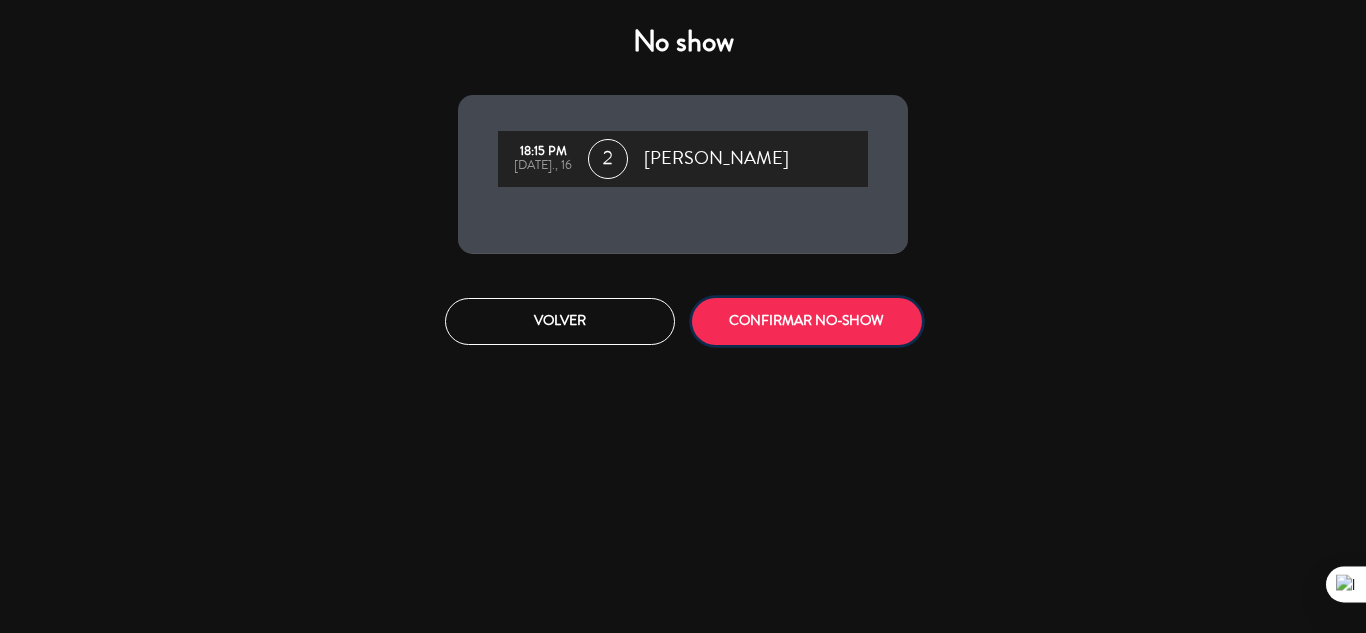 click on "CONFIRMAR NO-SHOW" 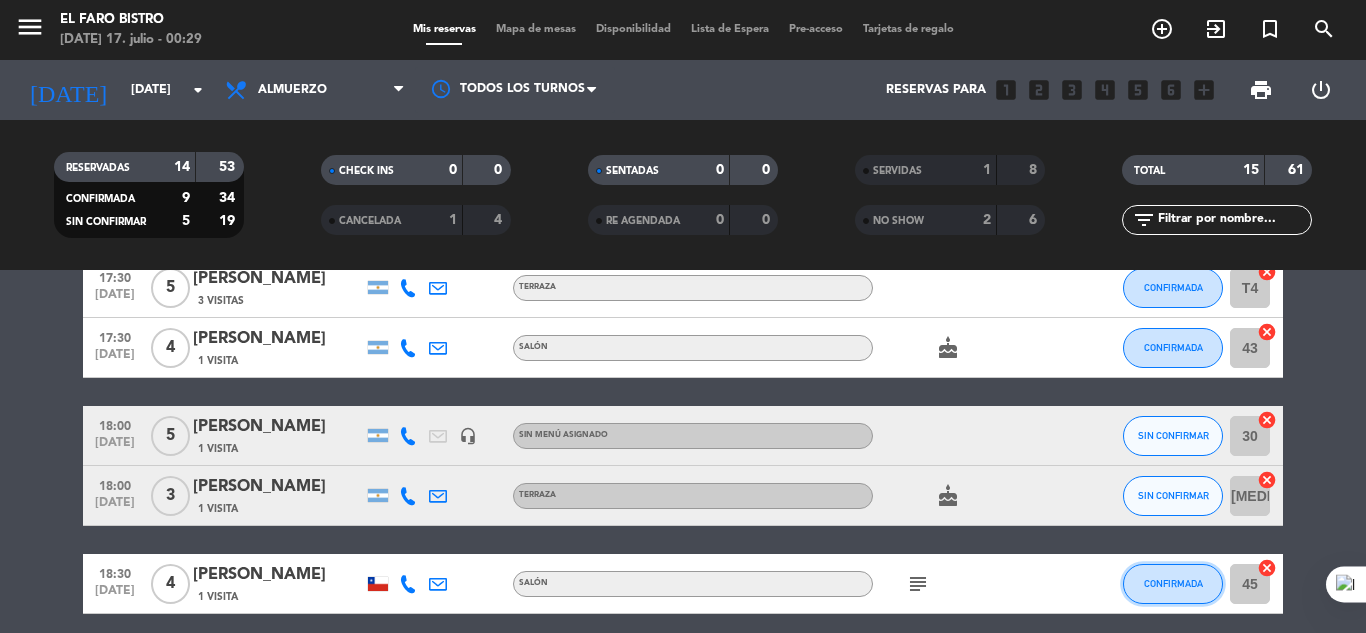click on "CONFIRMADA" 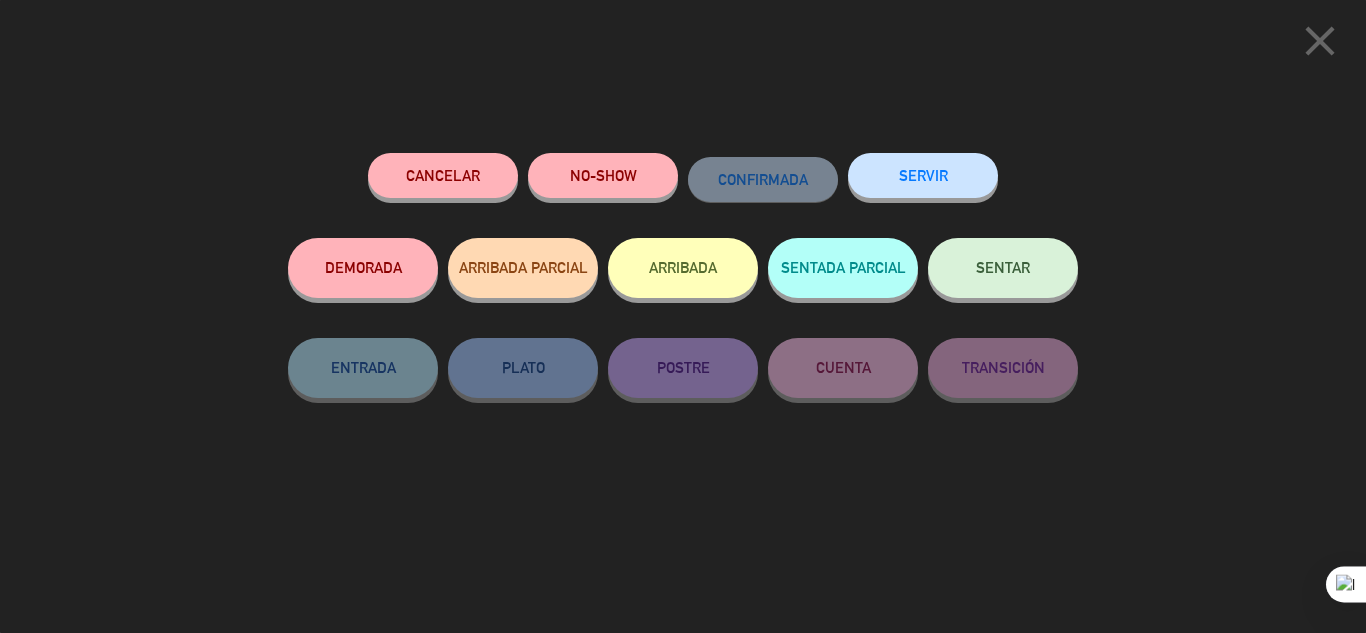 click on "NO-SHOW" 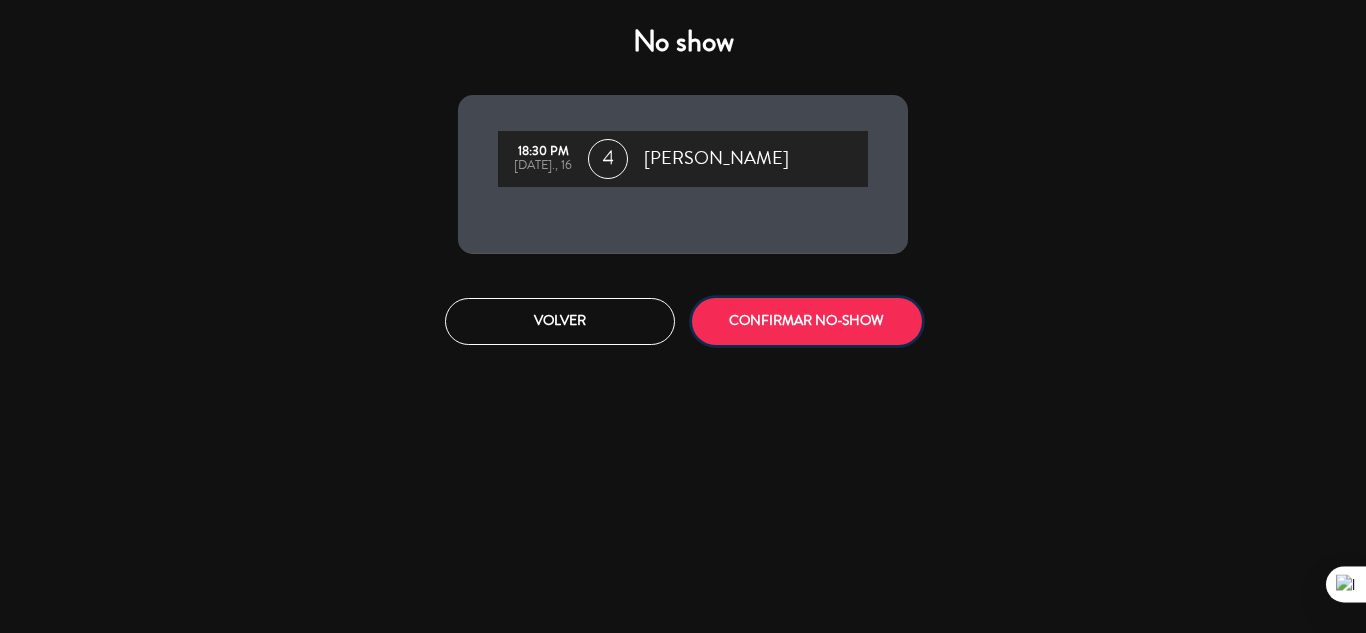 click on "CONFIRMAR NO-SHOW" 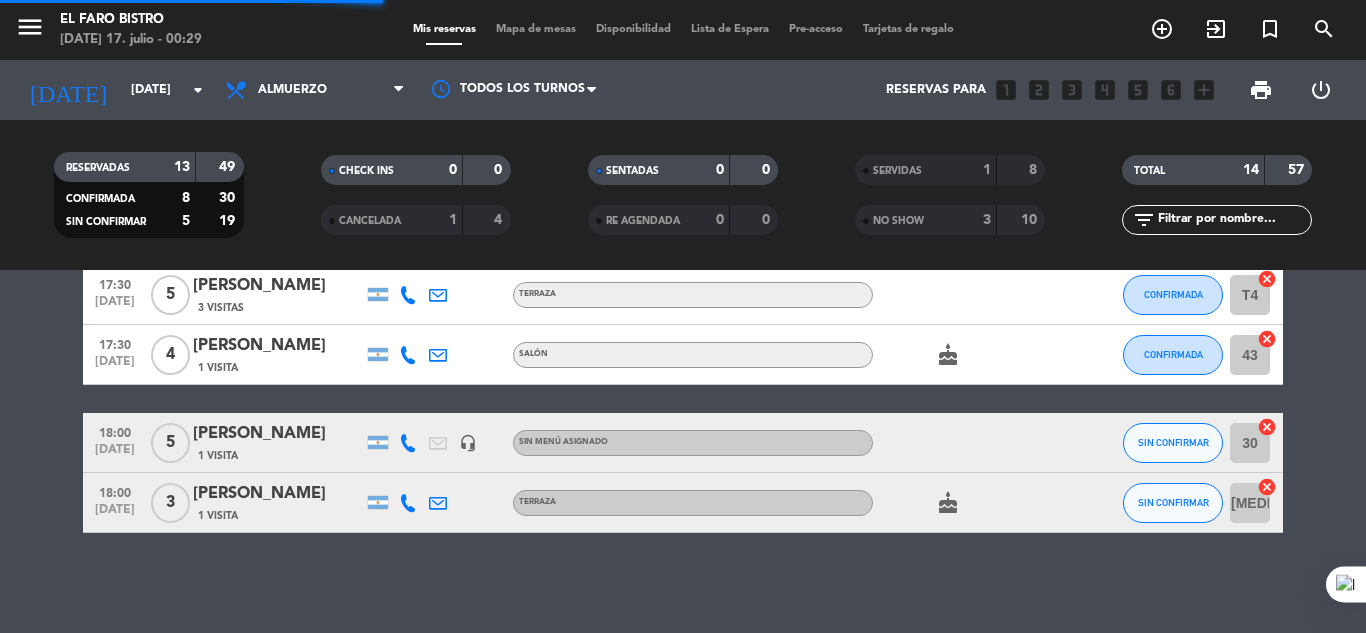 scroll, scrollTop: 693, scrollLeft: 0, axis: vertical 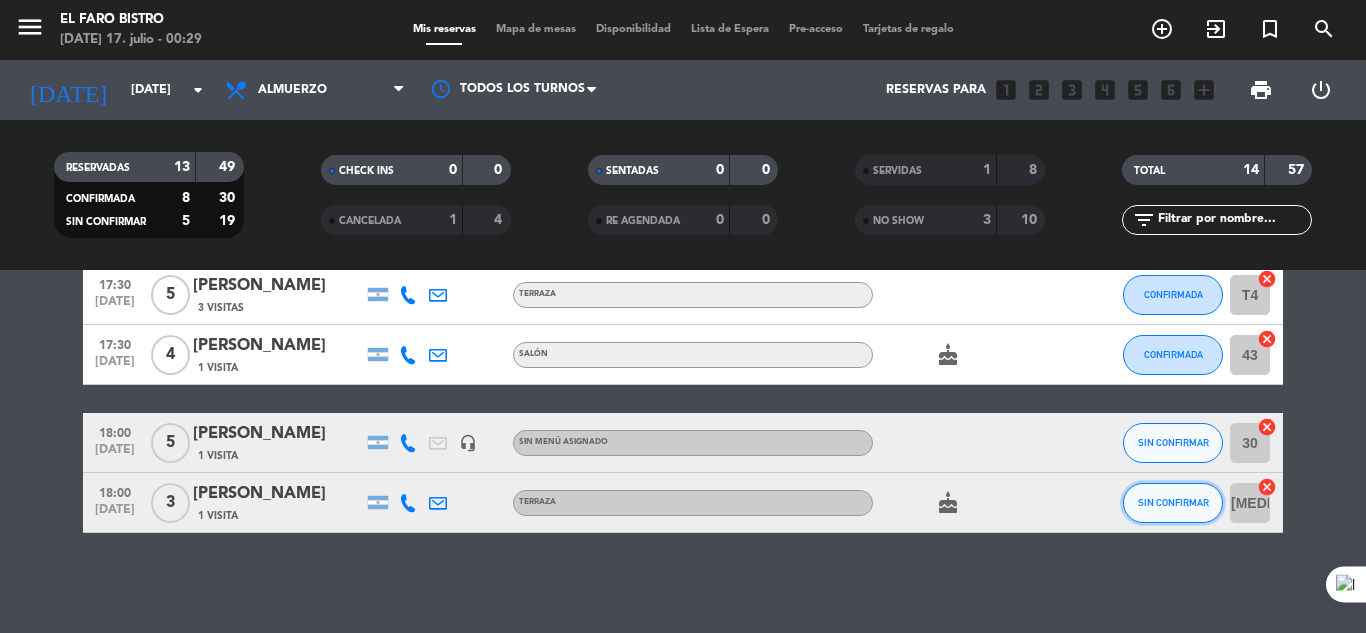 click on "SIN CONFIRMAR" 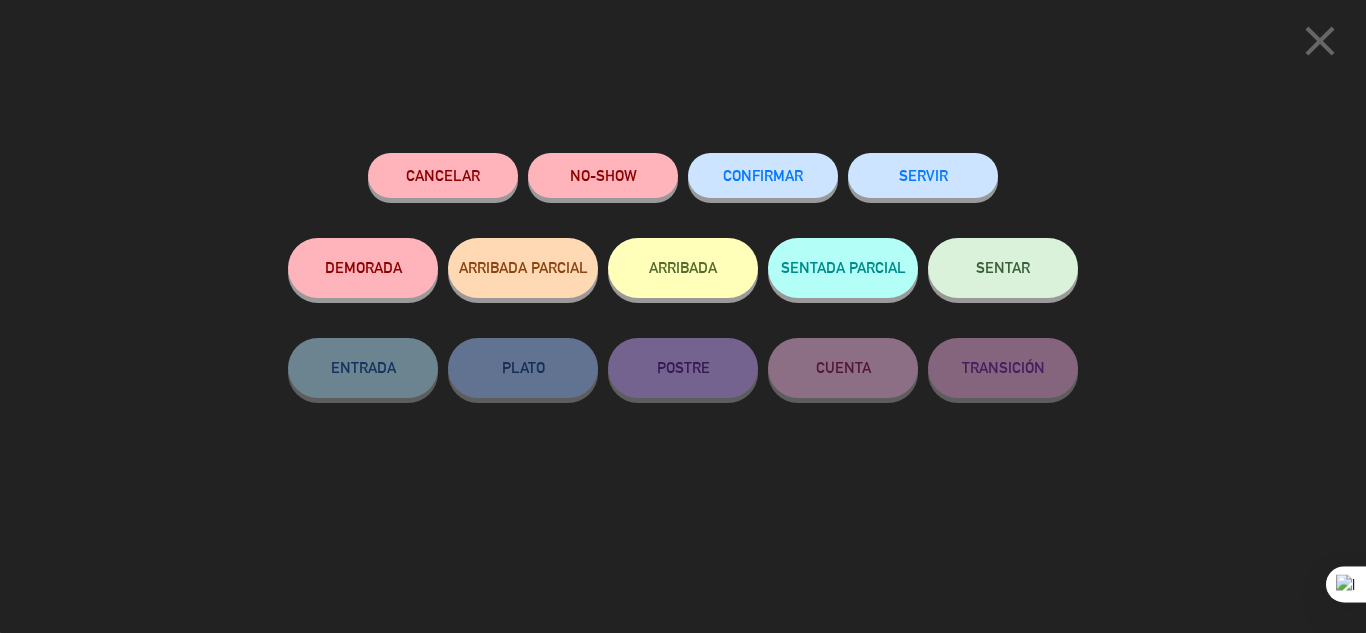 click on "SERVIR" 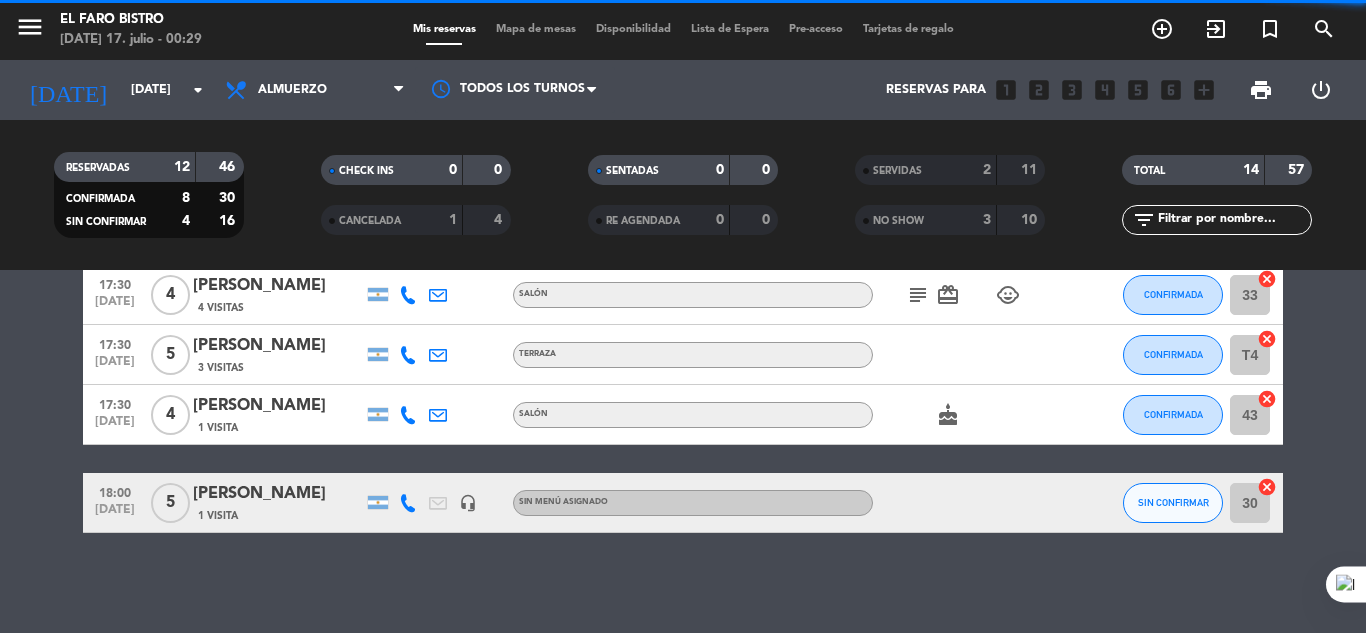 scroll, scrollTop: 633, scrollLeft: 0, axis: vertical 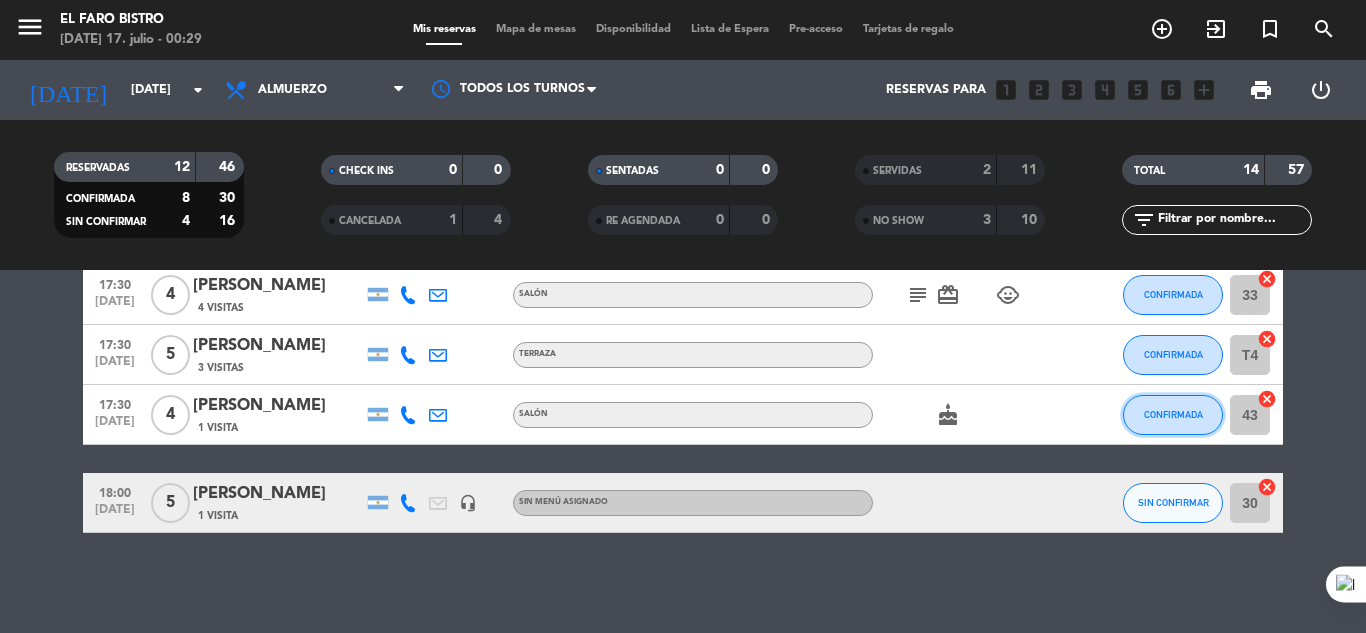 click on "CONFIRMADA" 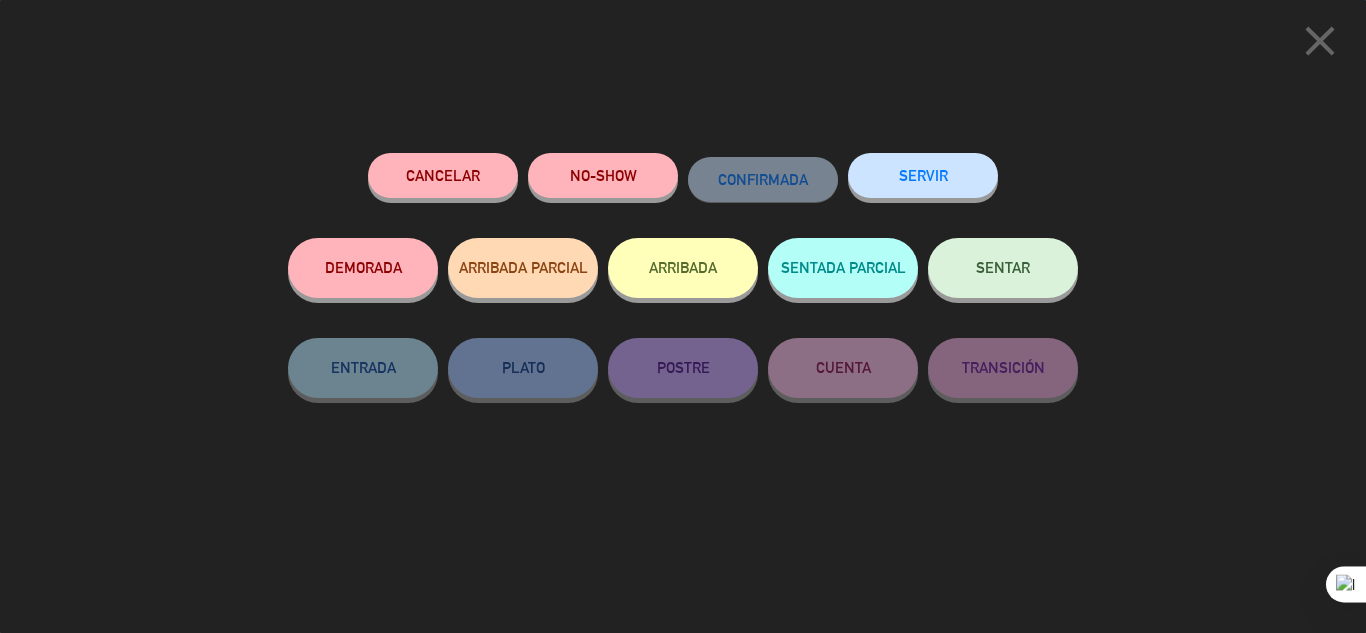 click on "SERVIR" 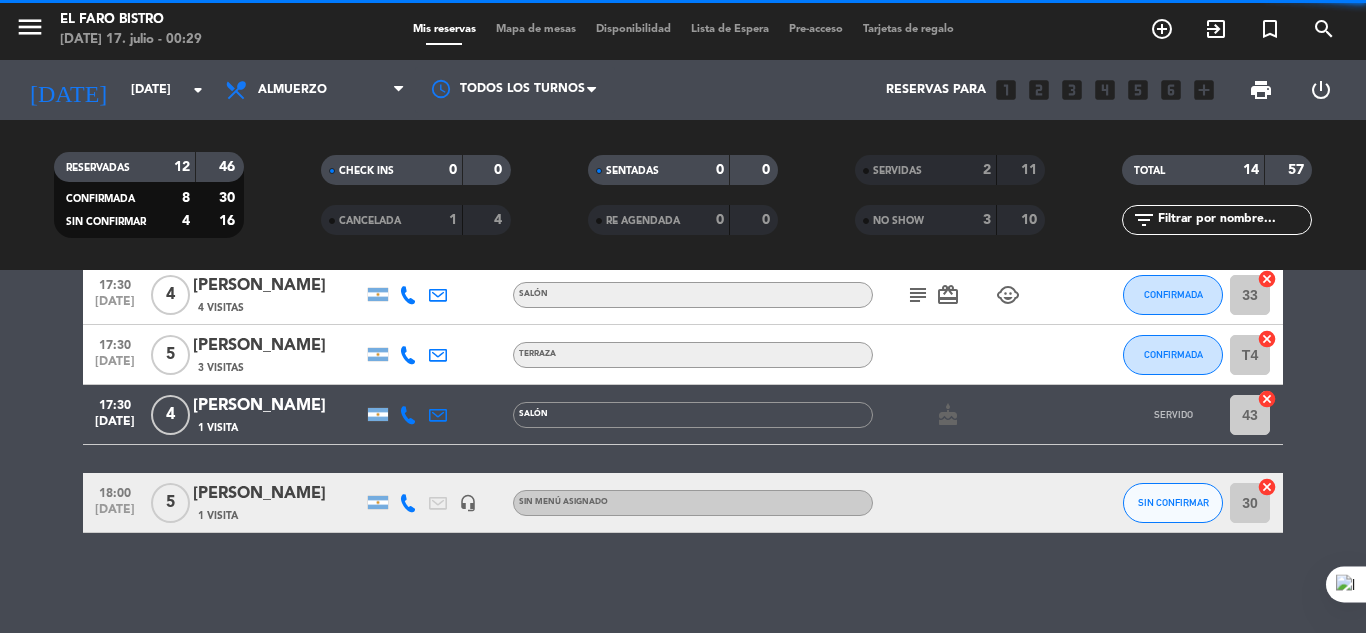 scroll, scrollTop: 573, scrollLeft: 0, axis: vertical 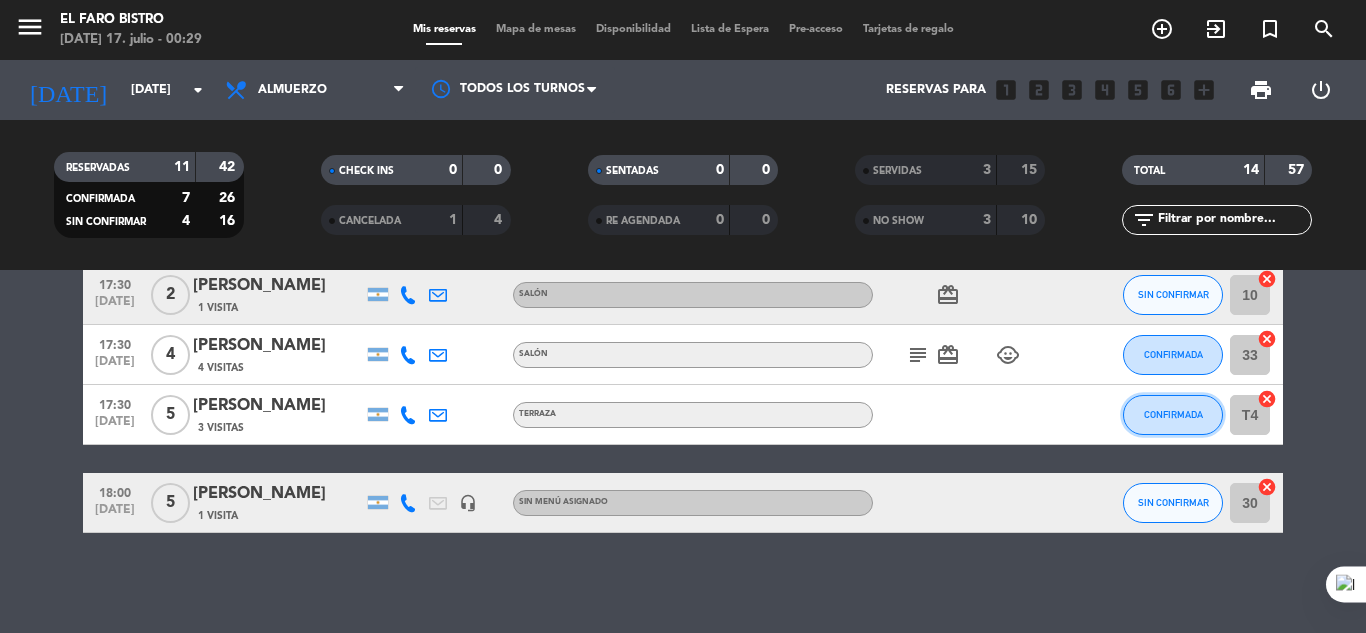click on "CONFIRMADA" 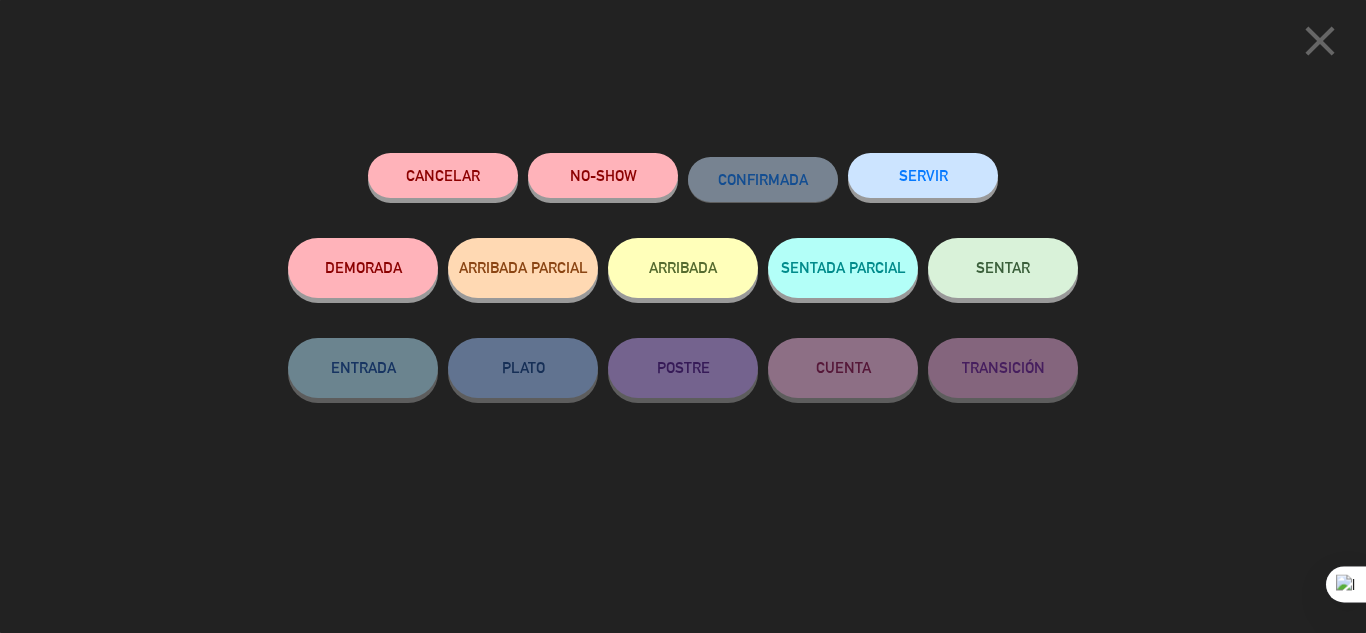 click on "SERVIR" 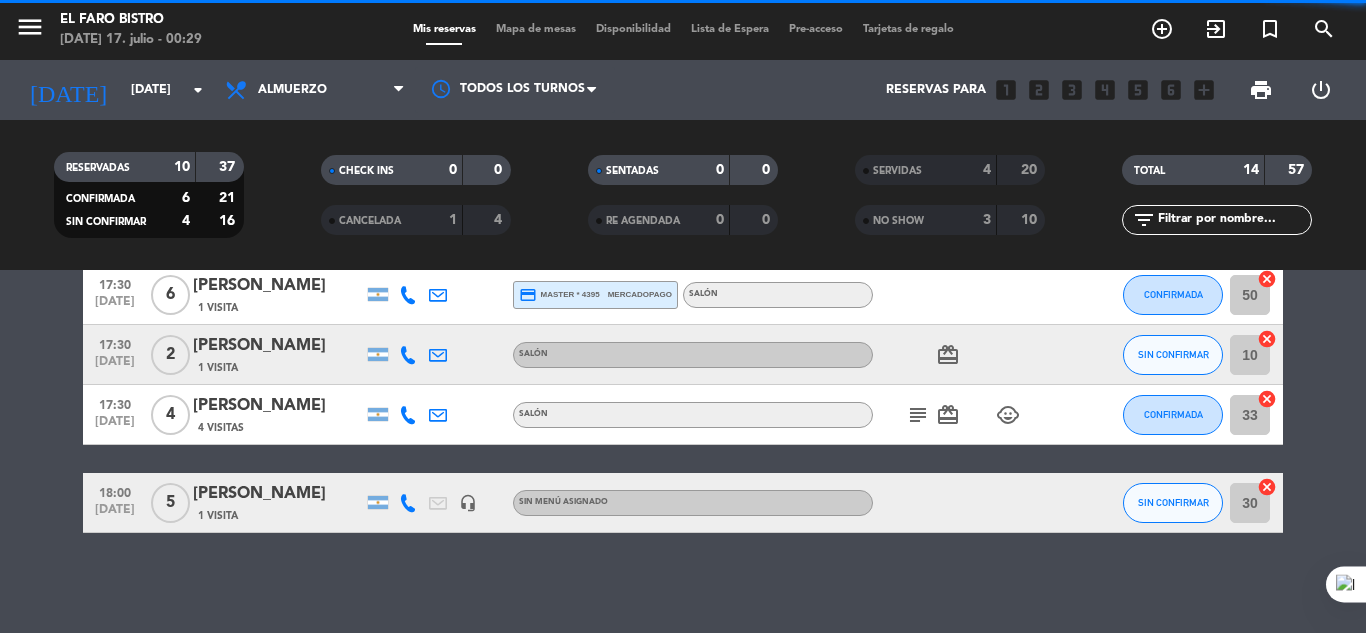scroll, scrollTop: 513, scrollLeft: 0, axis: vertical 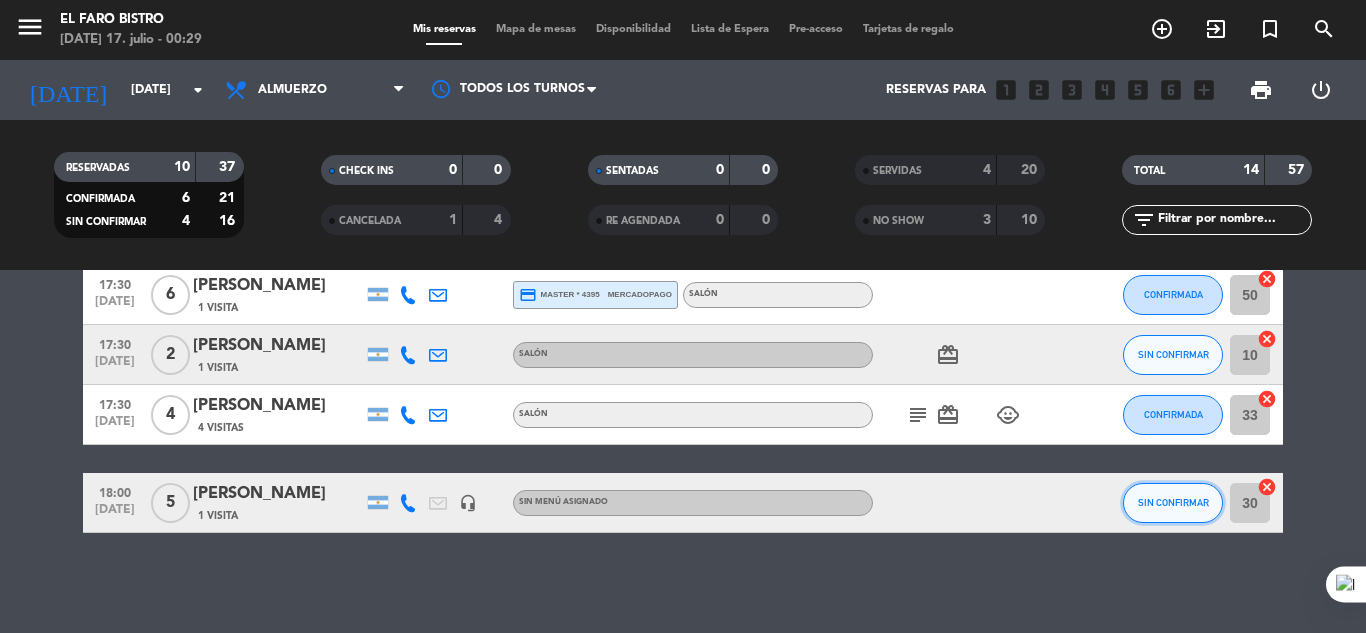 click on "SIN CONFIRMAR" 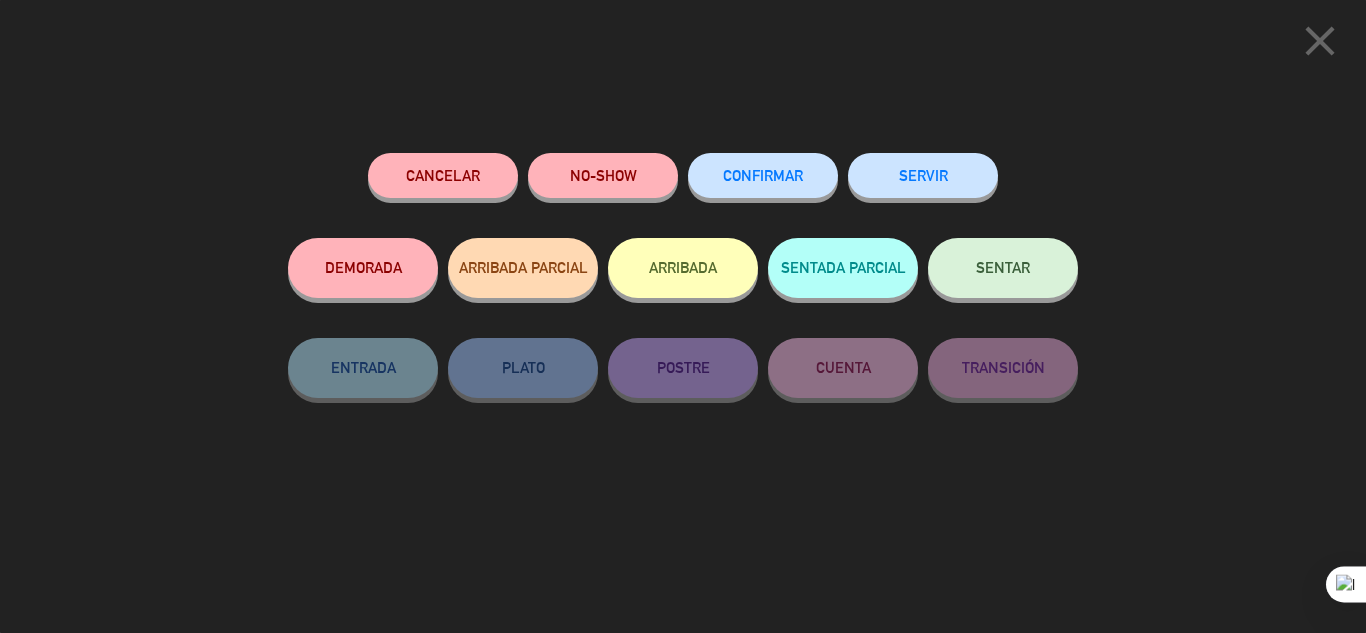 click on "SERVIR" 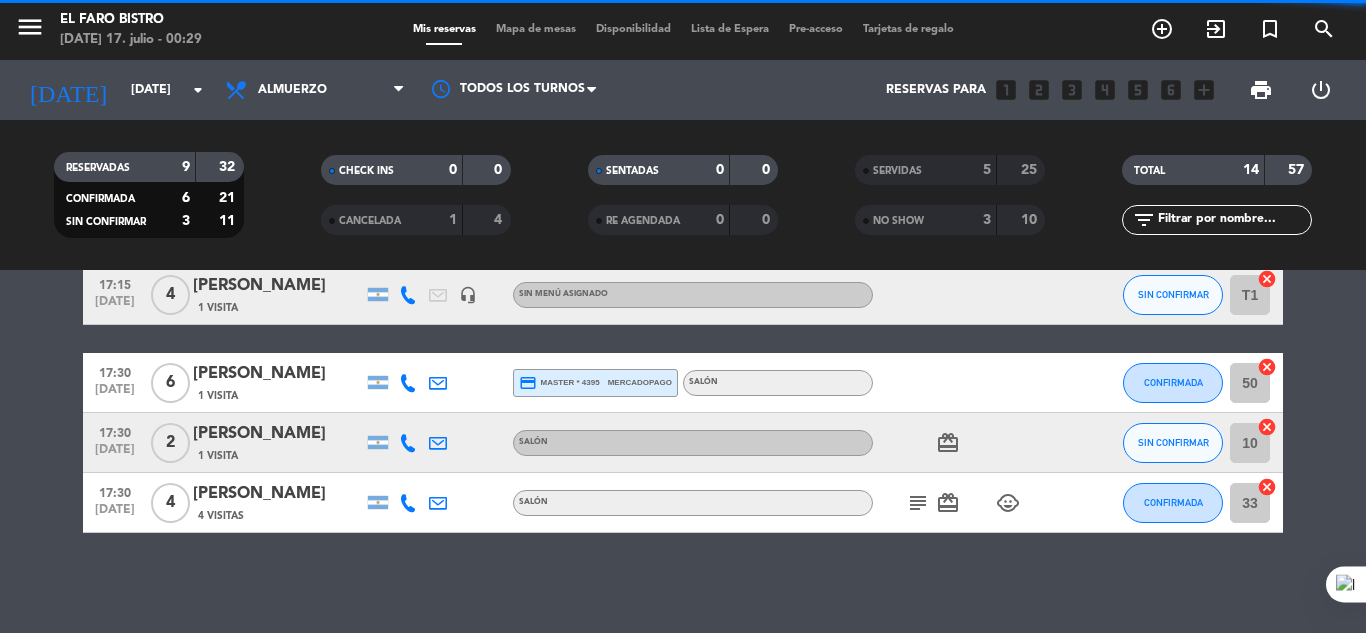 scroll, scrollTop: 425, scrollLeft: 0, axis: vertical 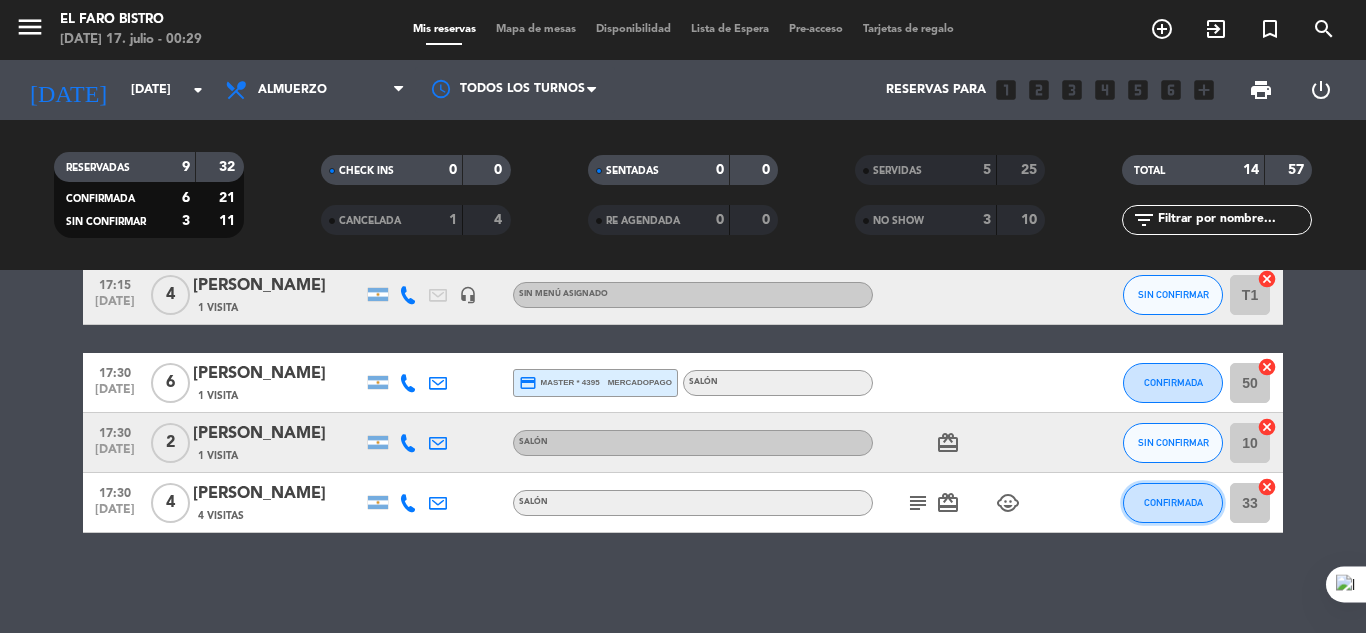 click on "CONFIRMADA" 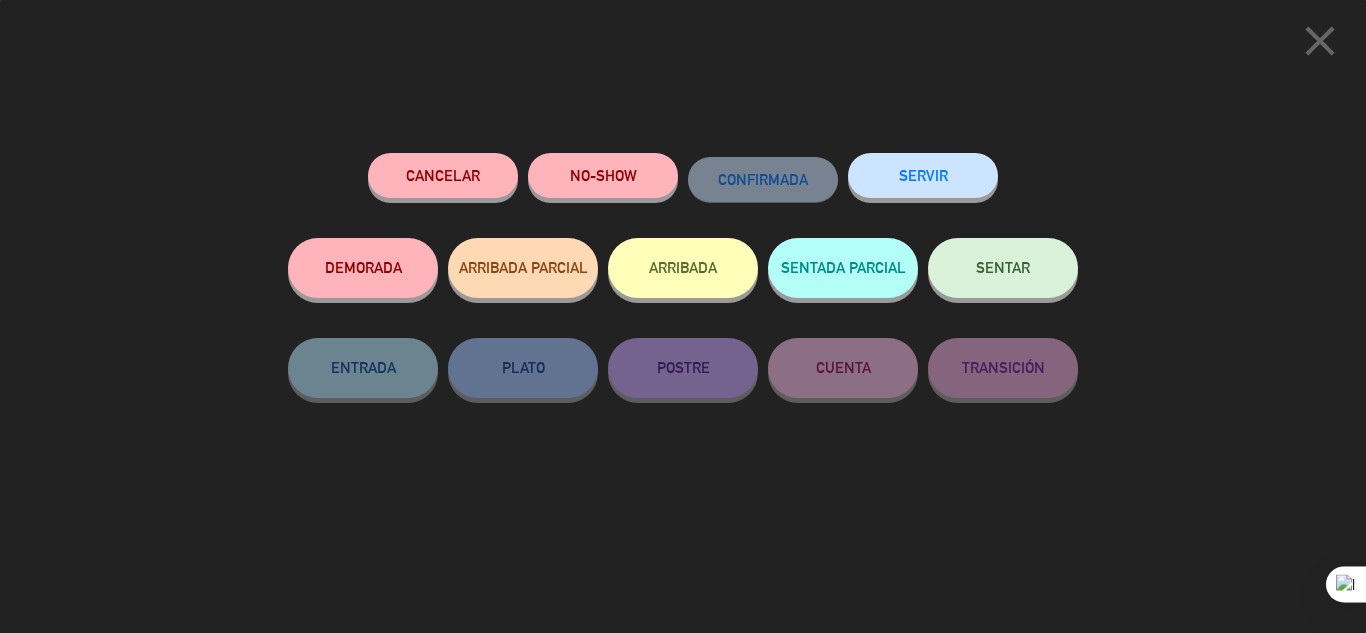 click on "SERVIR" 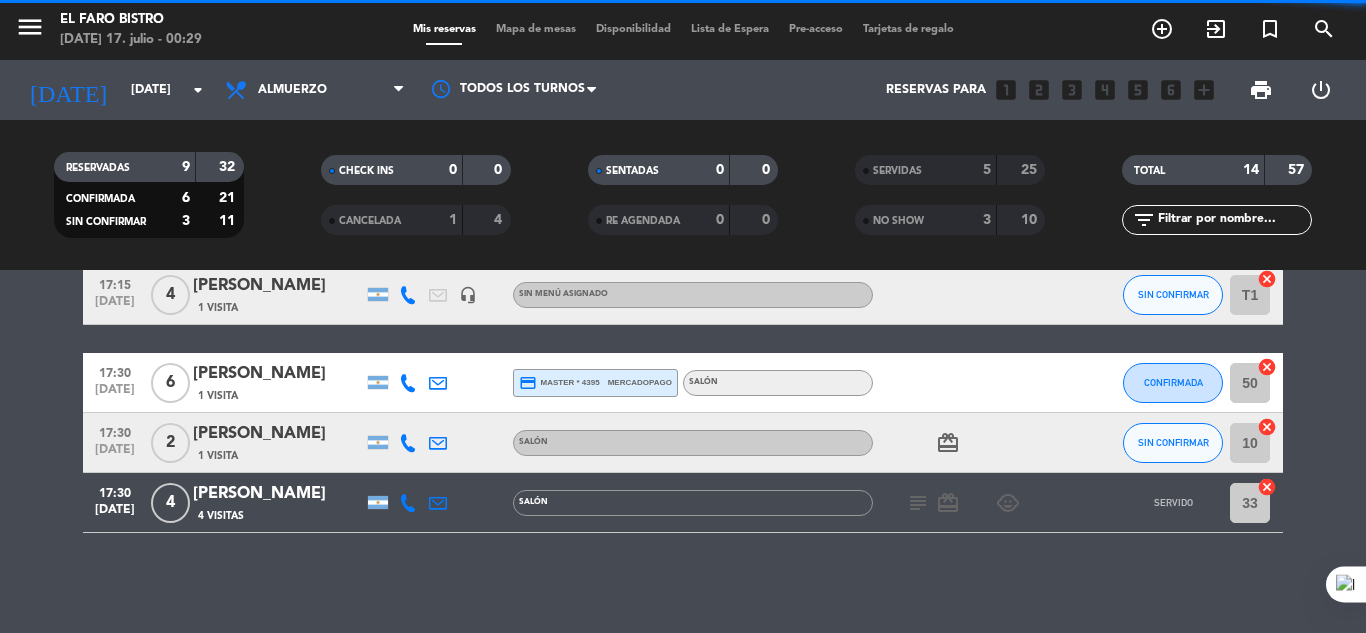scroll, scrollTop: 365, scrollLeft: 0, axis: vertical 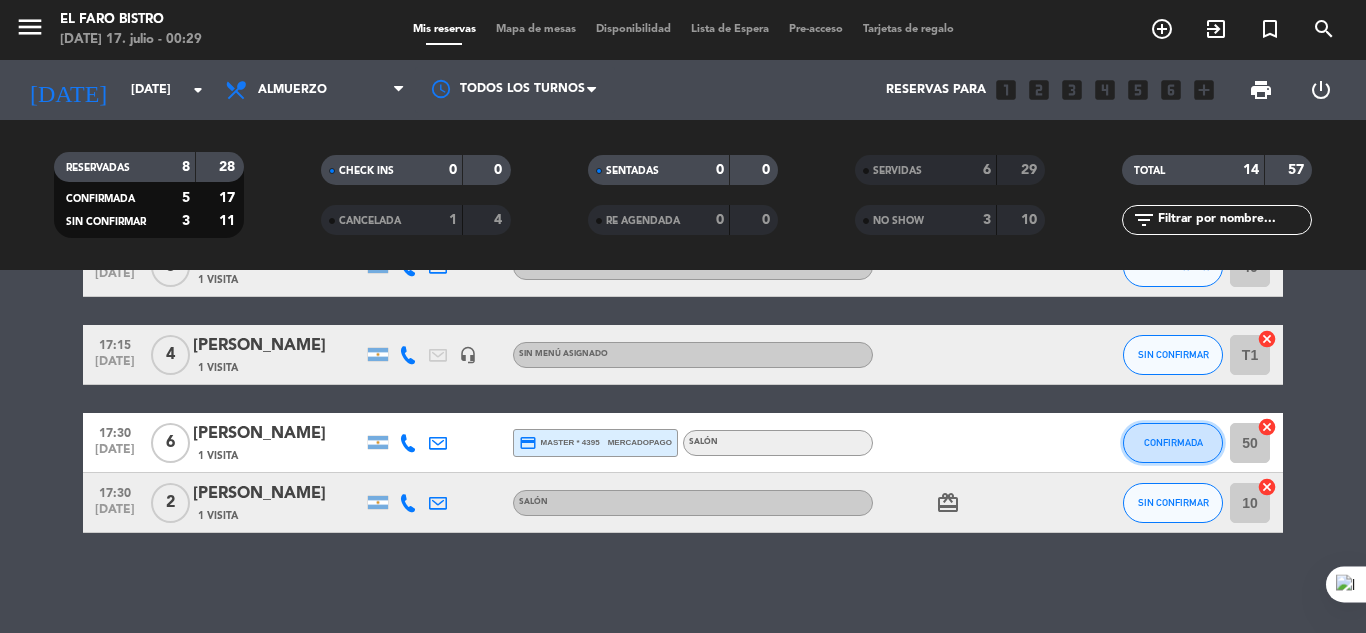 click on "CONFIRMADA" 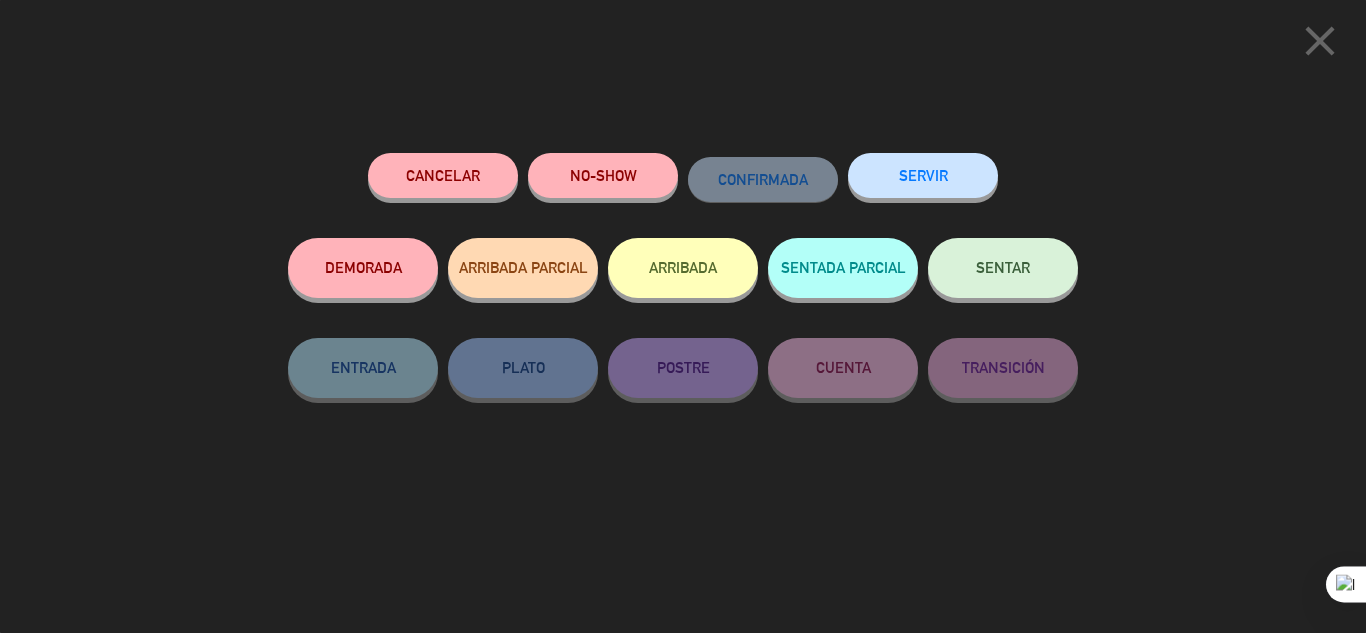 click on "SERVIR" 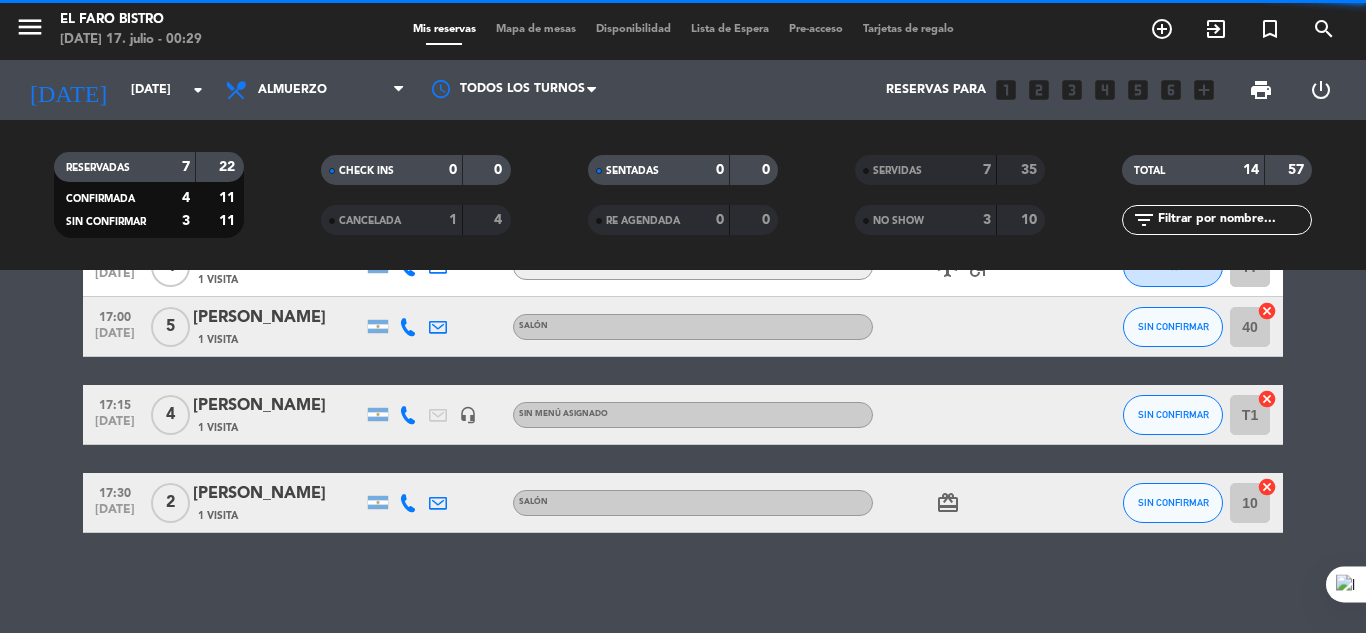 scroll, scrollTop: 305, scrollLeft: 0, axis: vertical 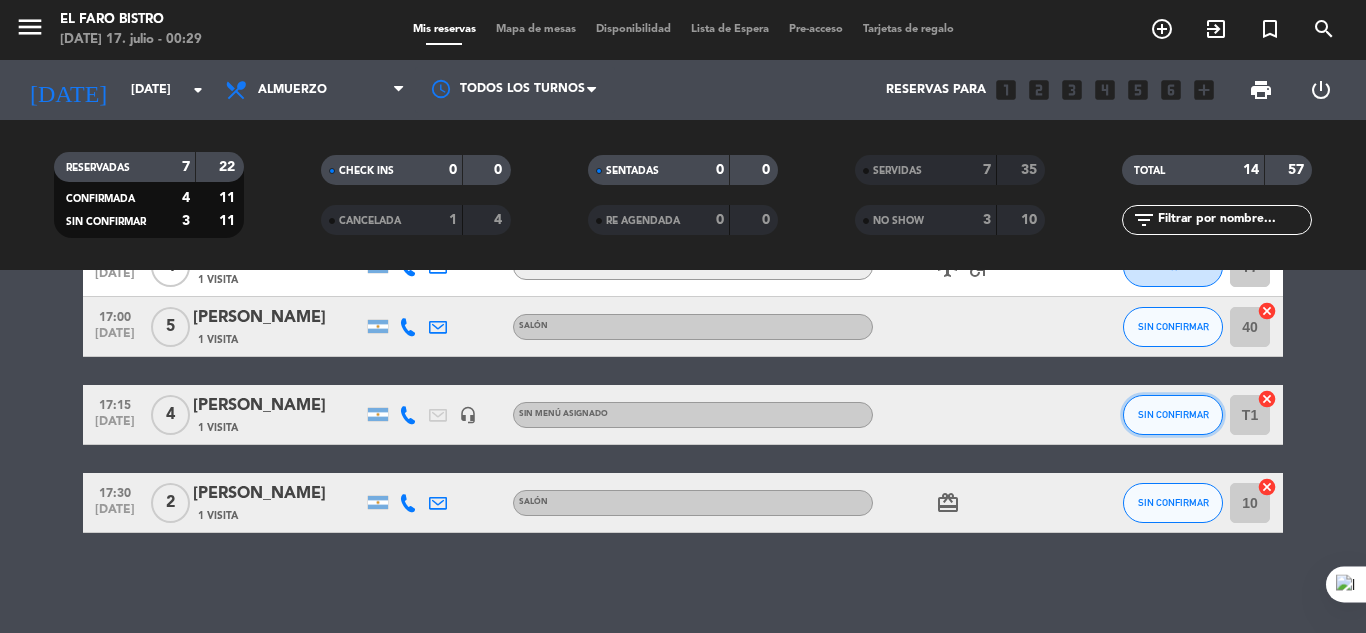click on "SIN CONFIRMAR" 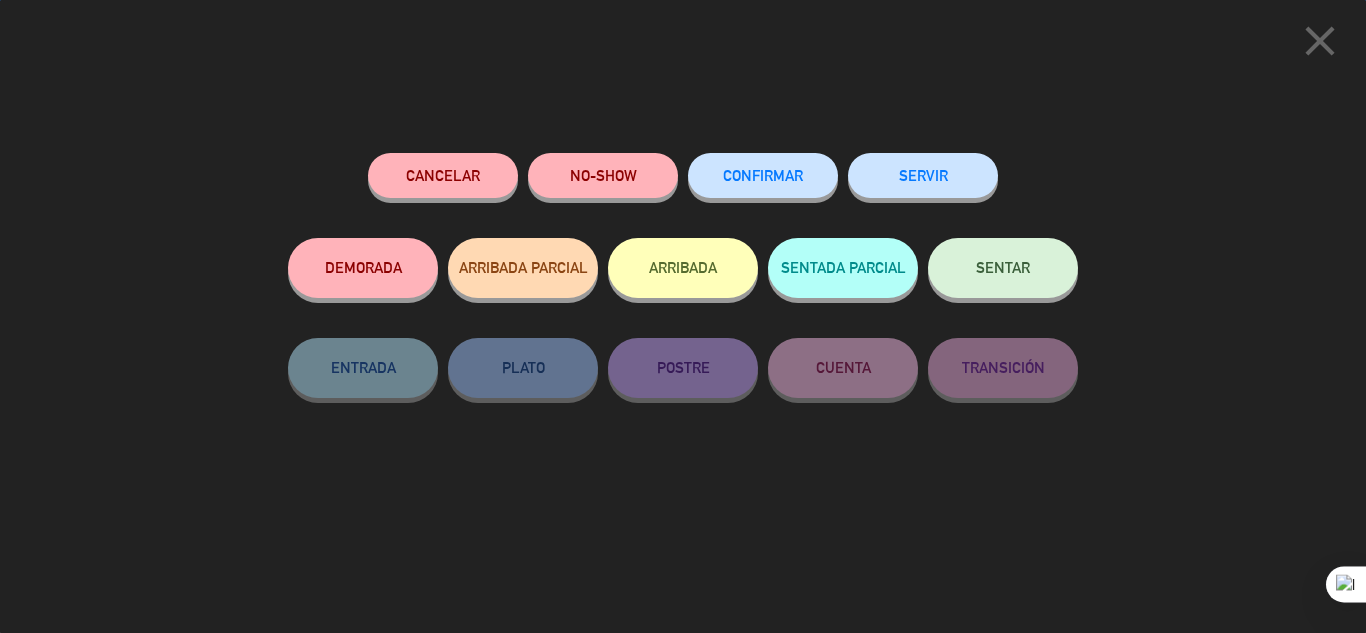click on "SERVIR" 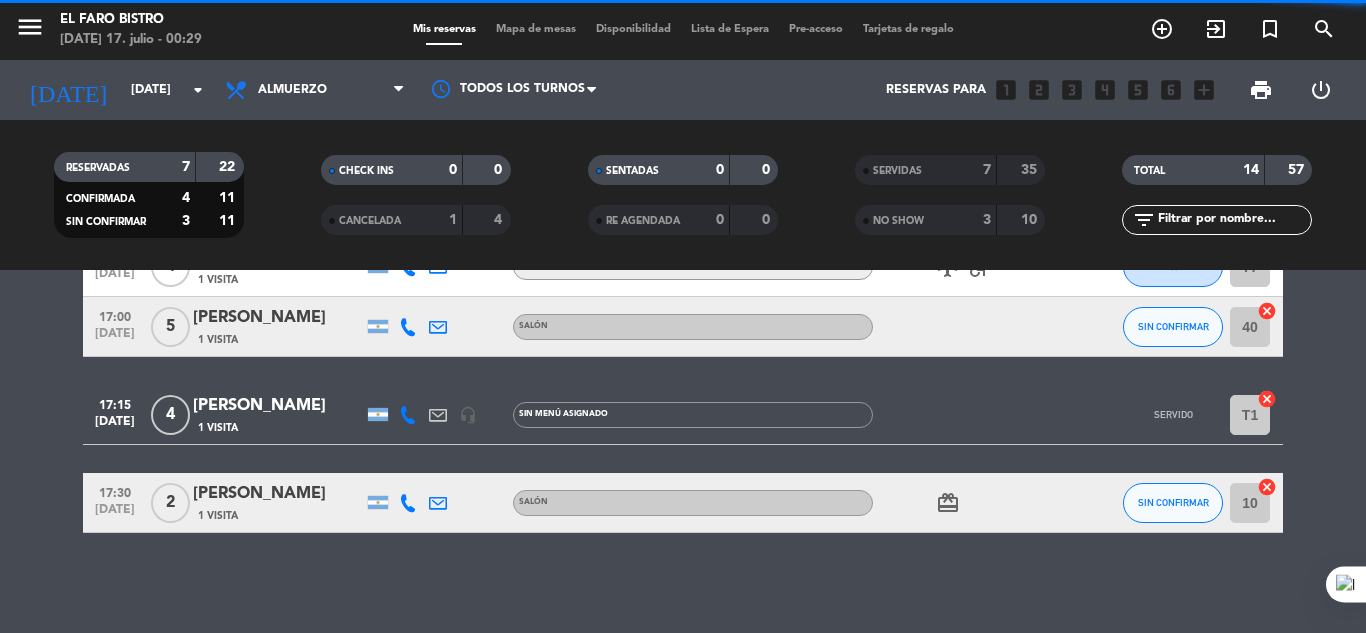 scroll, scrollTop: 217, scrollLeft: 0, axis: vertical 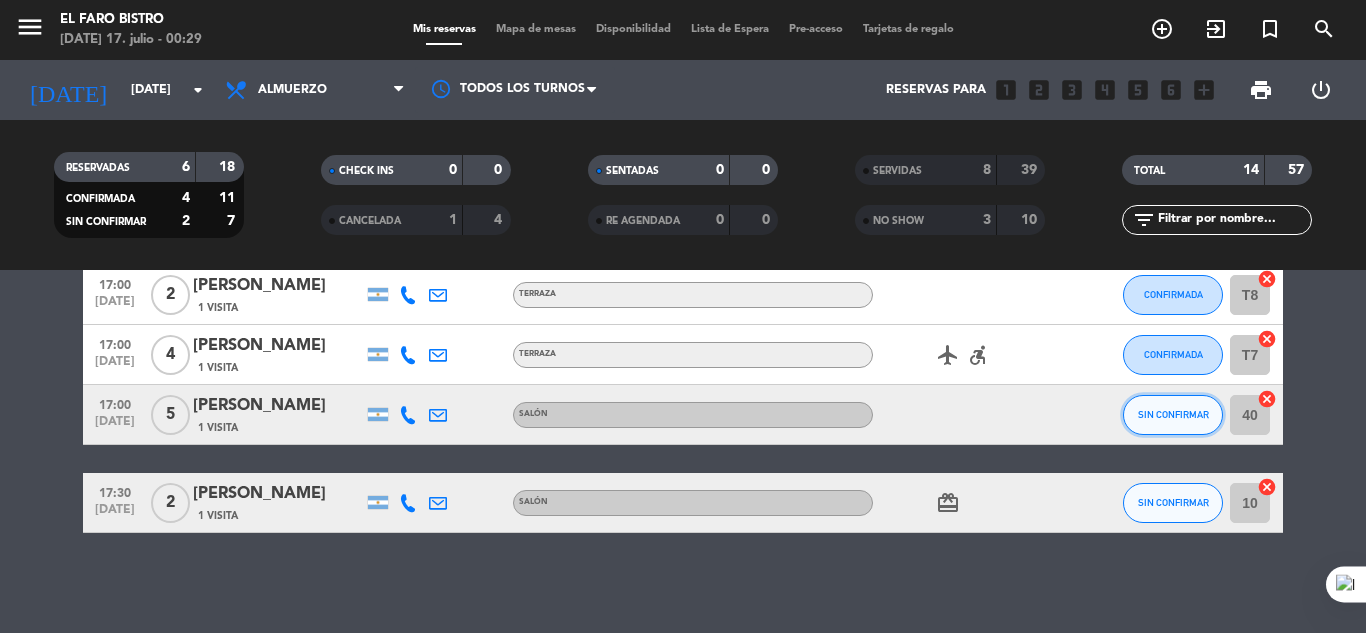 click on "SIN CONFIRMAR" 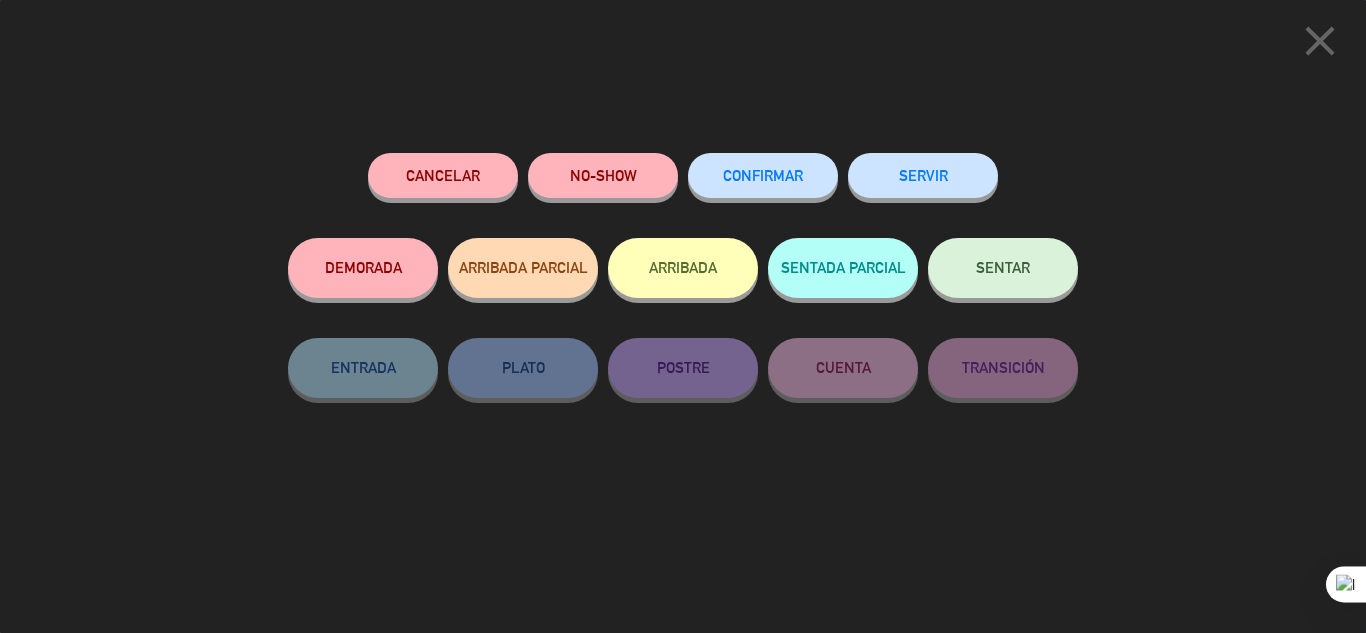 click on "SERVIR" 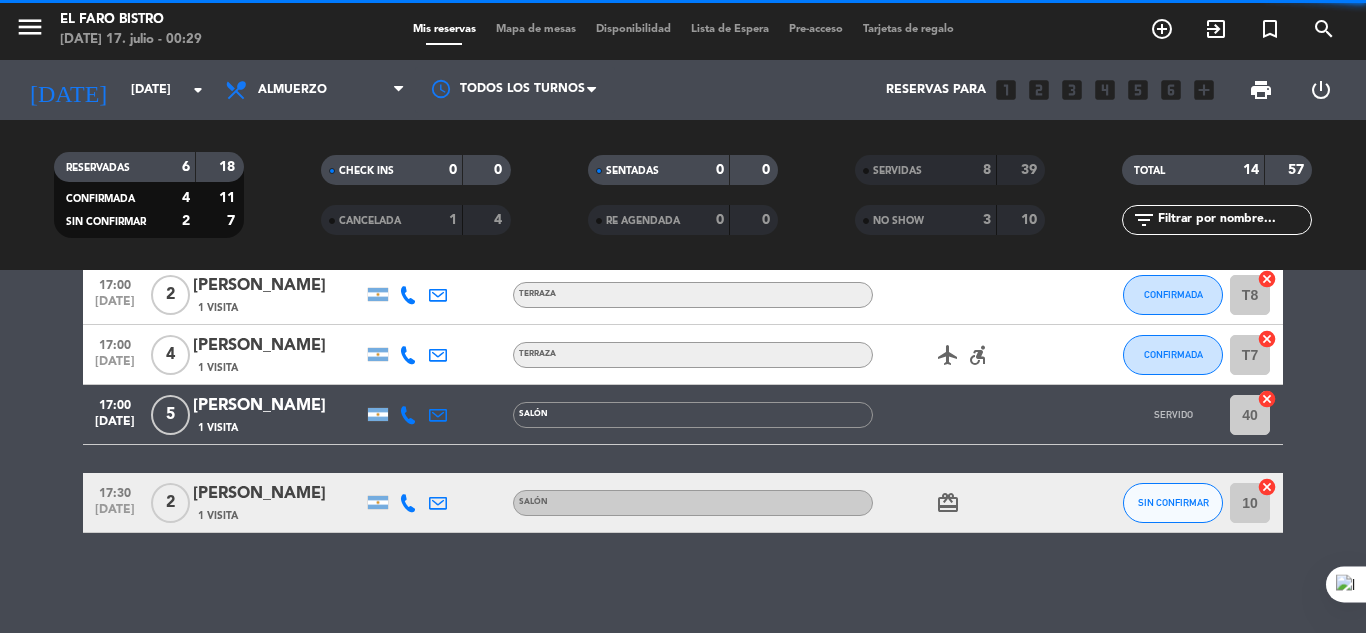 scroll, scrollTop: 157, scrollLeft: 0, axis: vertical 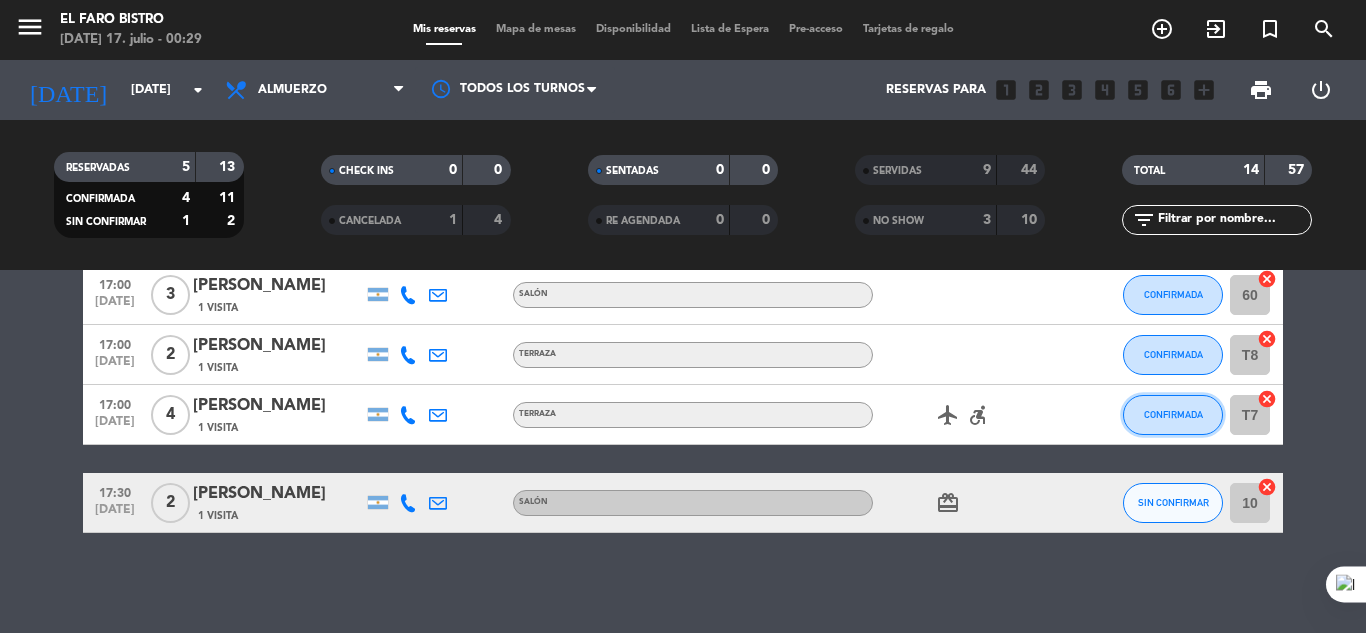click on "CONFIRMADA" 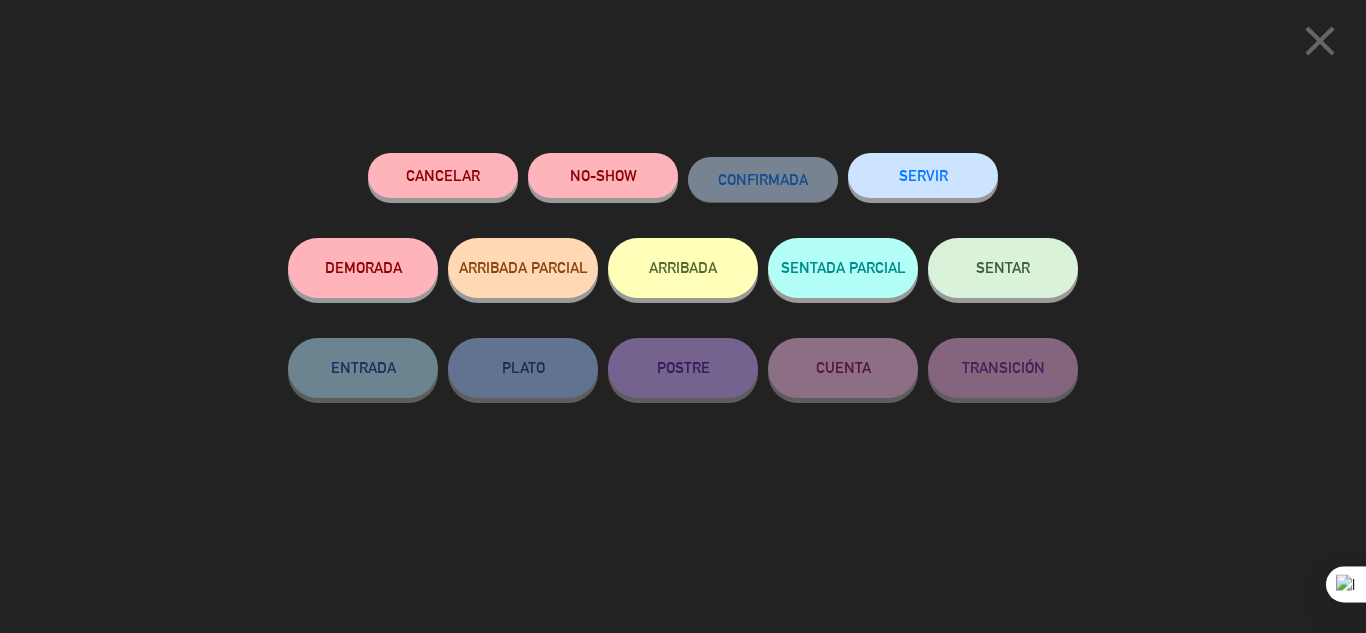 click on "SERVIR" 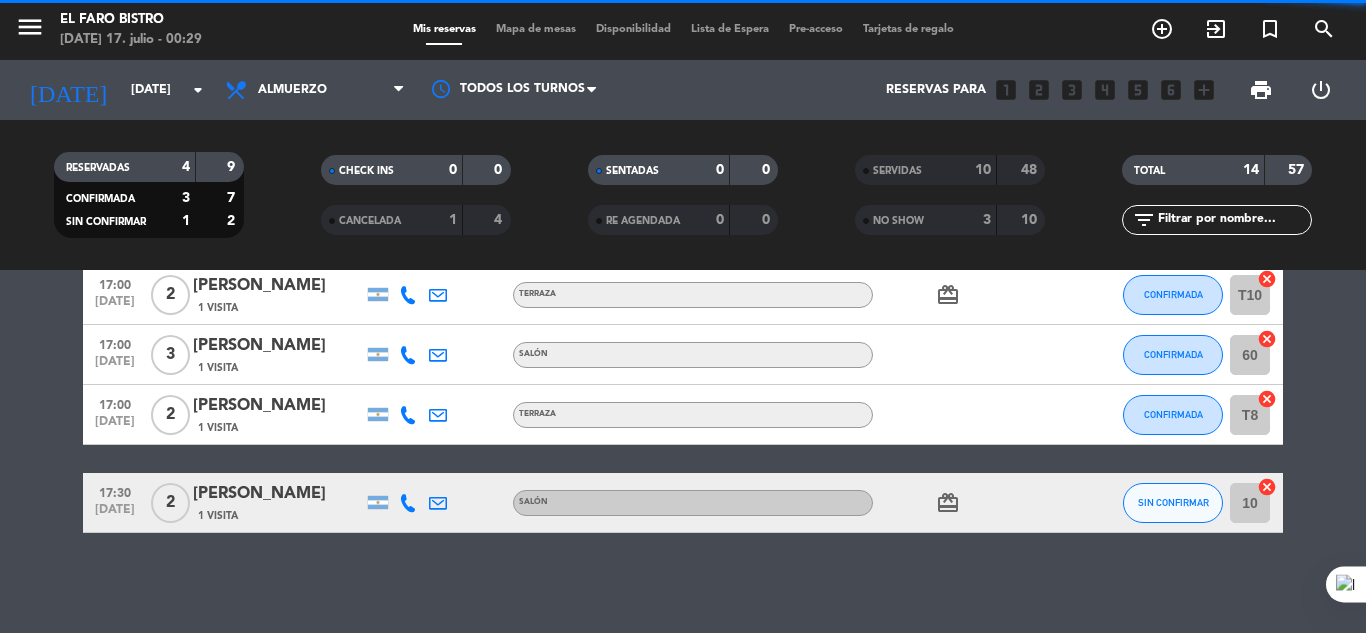 scroll, scrollTop: 97, scrollLeft: 0, axis: vertical 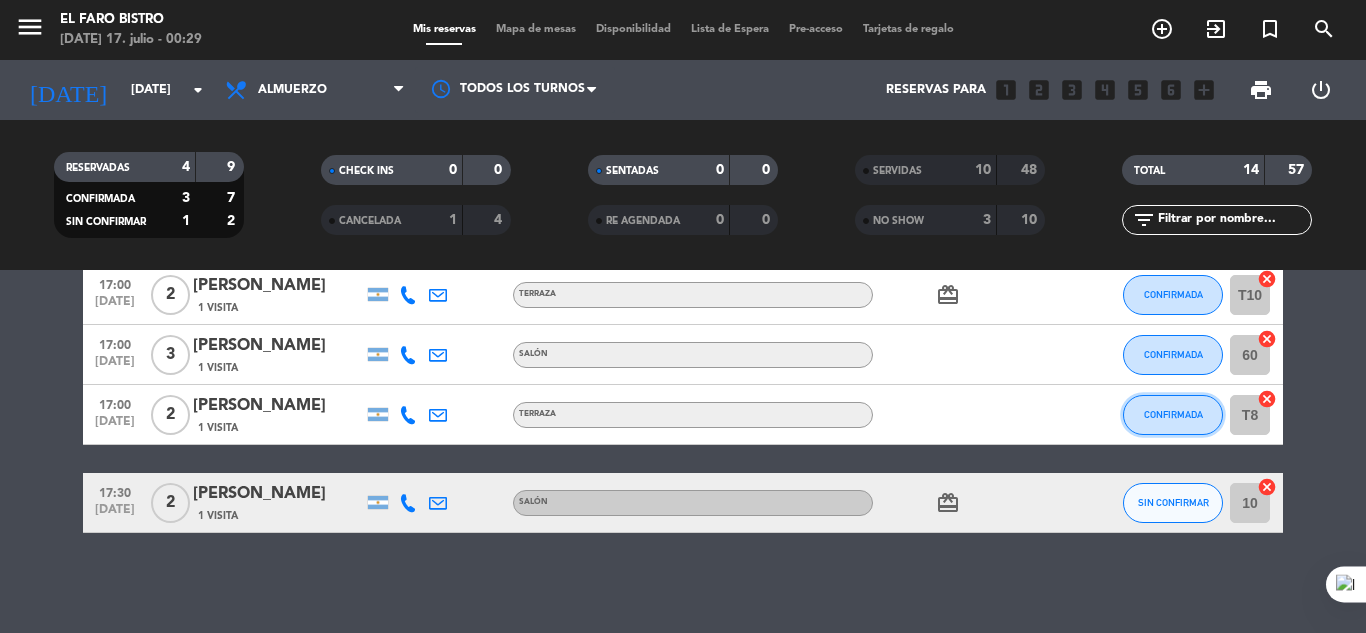 click on "CONFIRMADA" 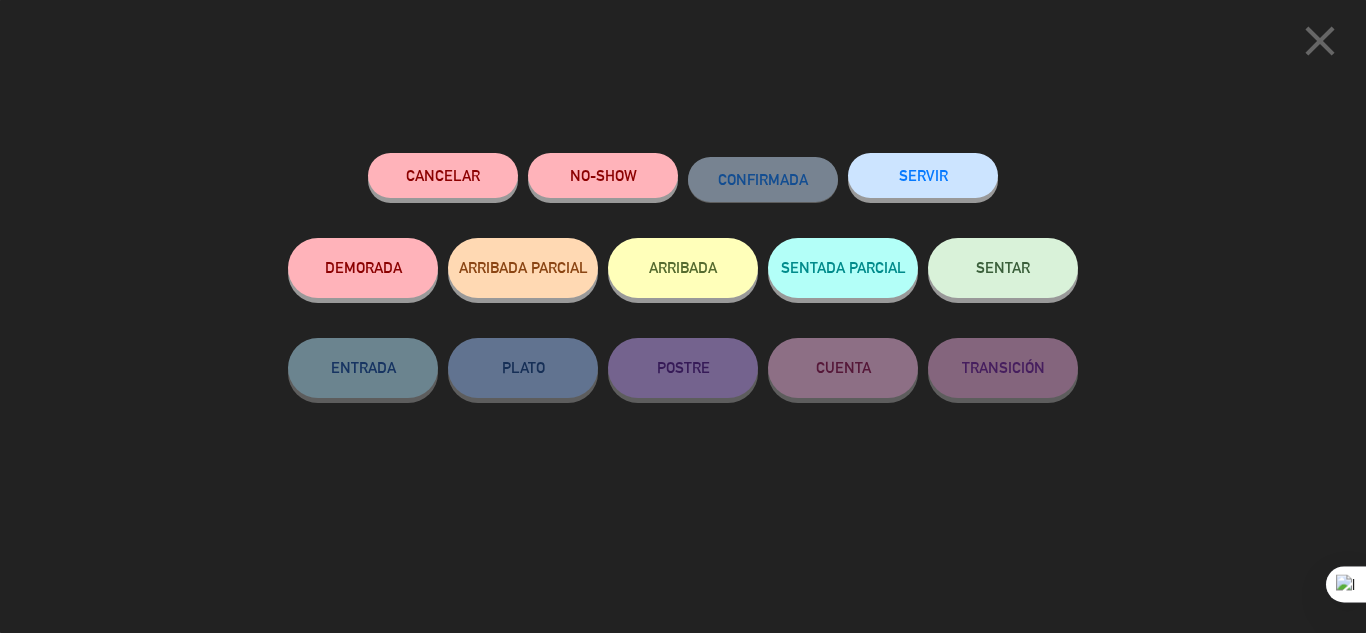 click on "SERVIR" 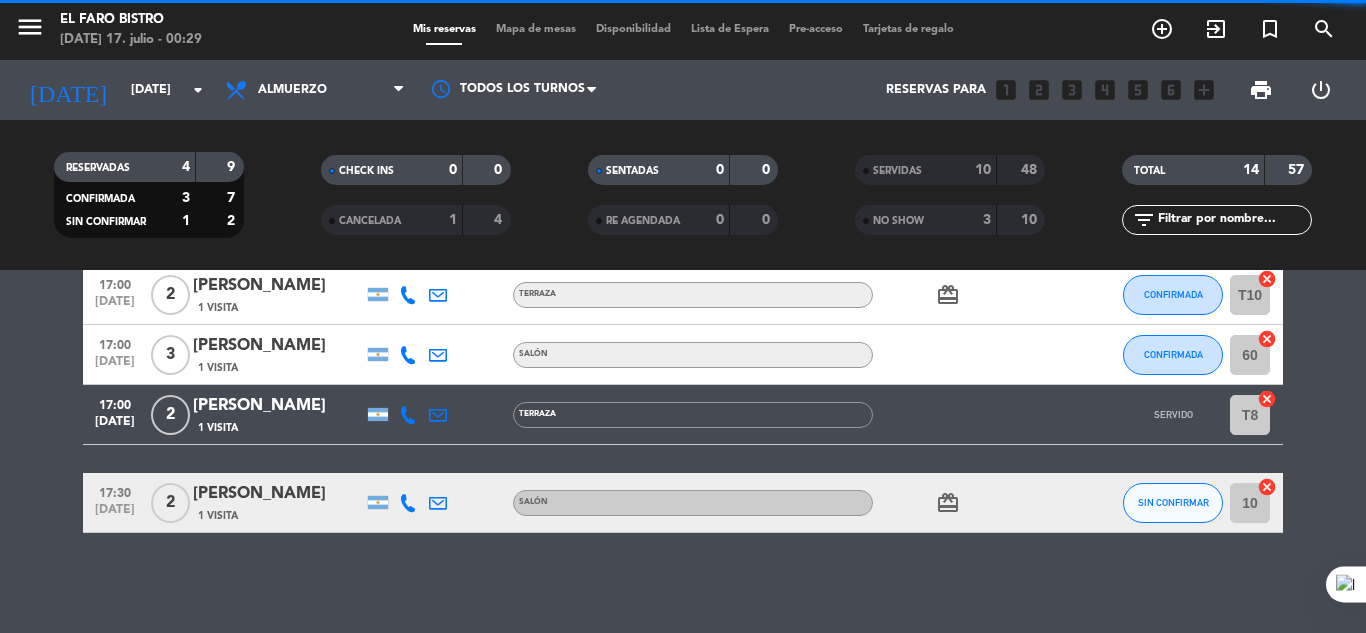 scroll, scrollTop: 37, scrollLeft: 0, axis: vertical 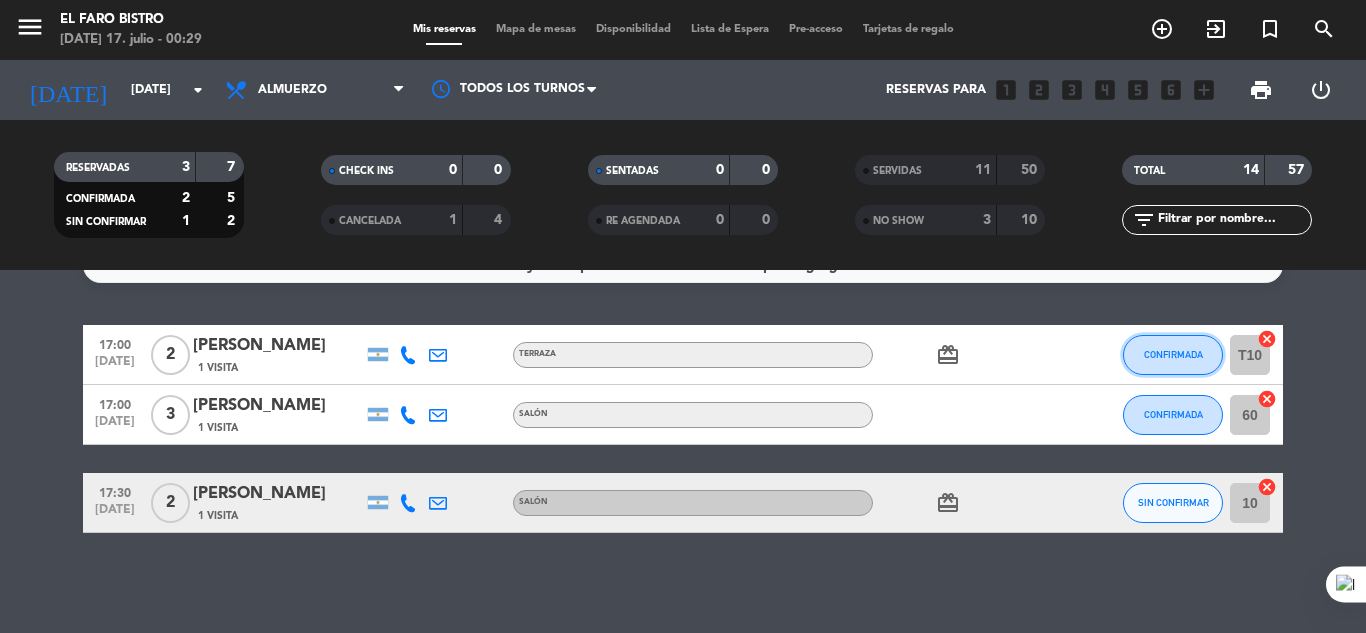 click on "CONFIRMADA" 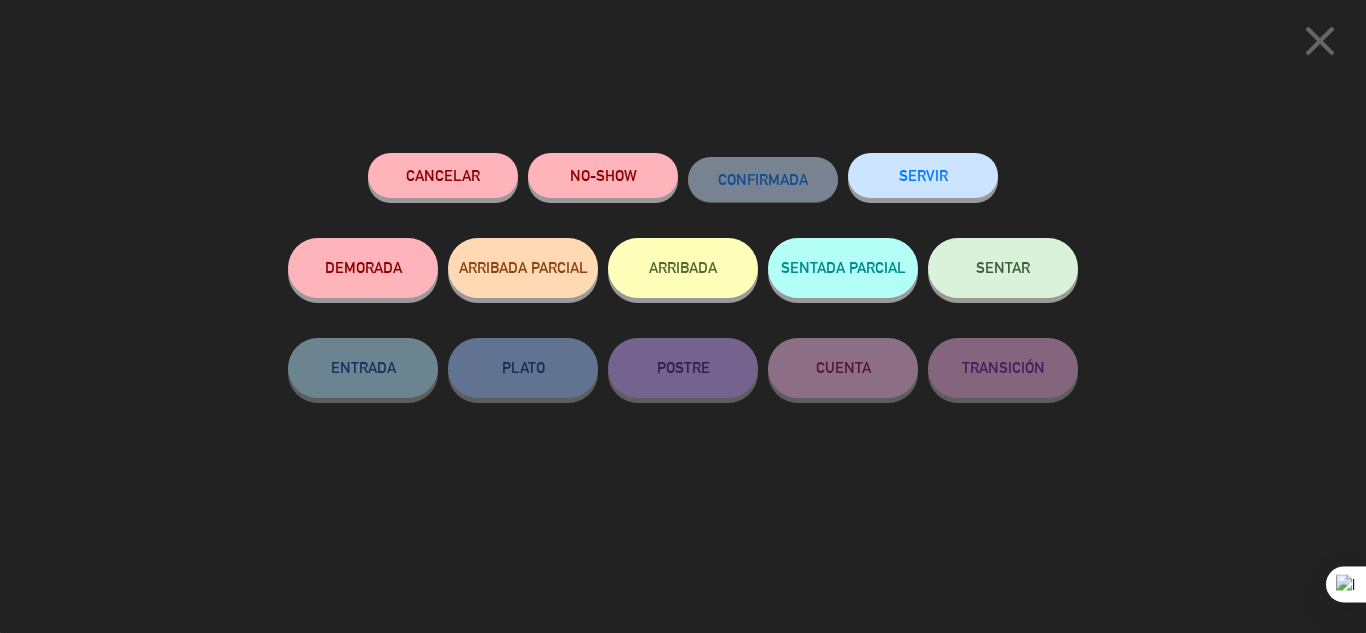 click on "SERVIR" 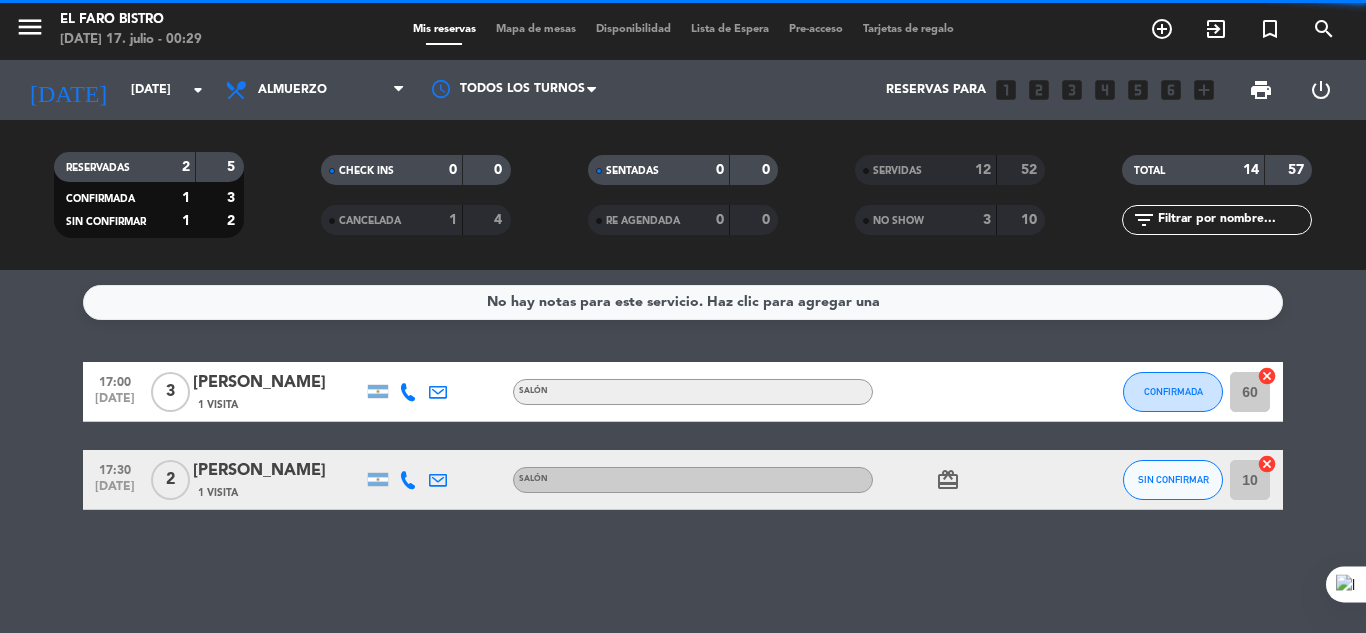 scroll, scrollTop: 0, scrollLeft: 0, axis: both 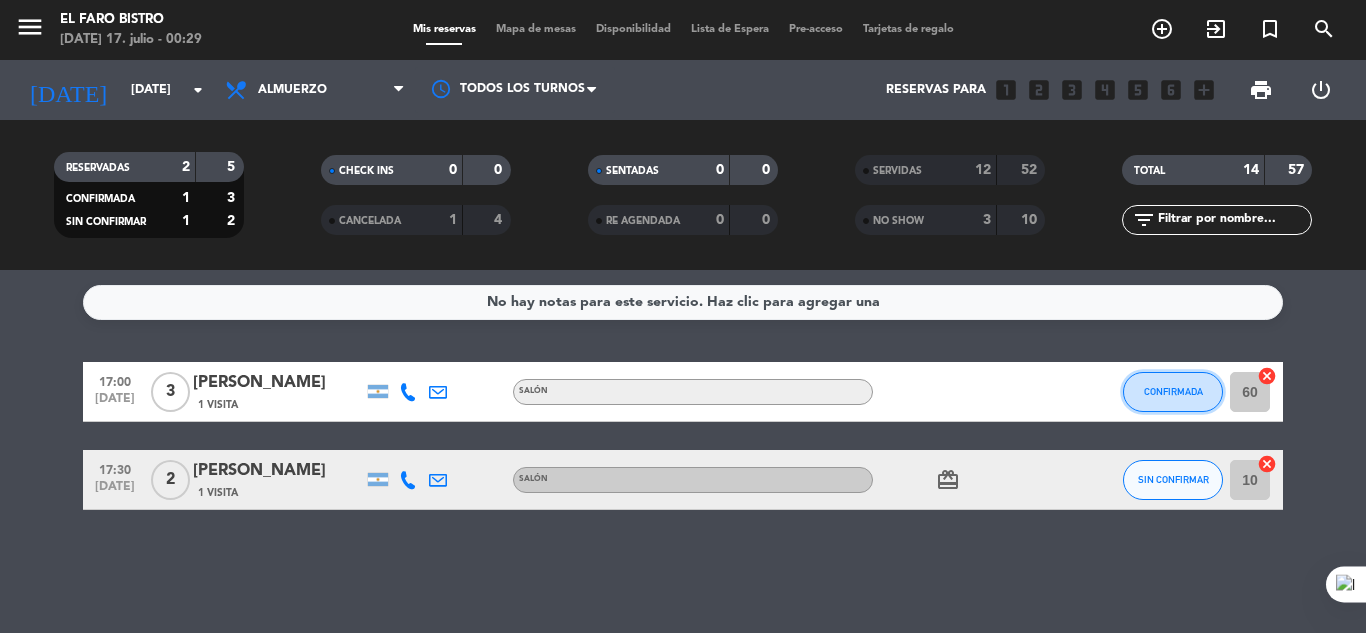 click on "CONFIRMADA" 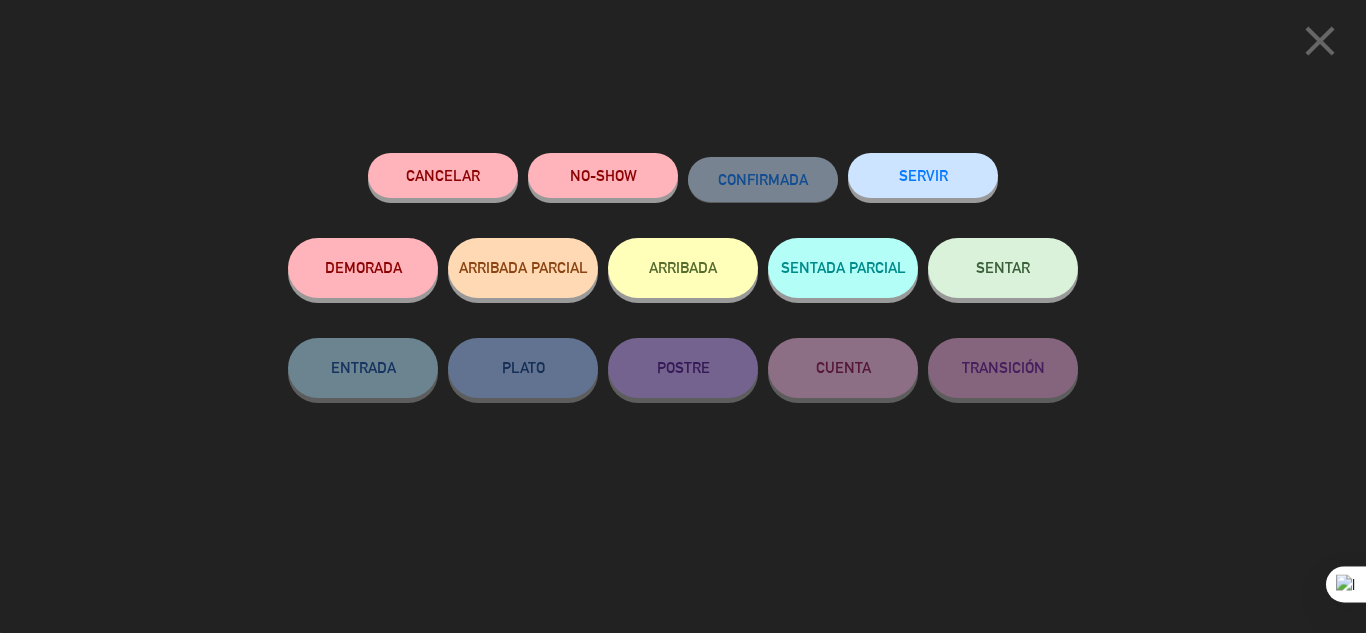 click on "SERVIR" 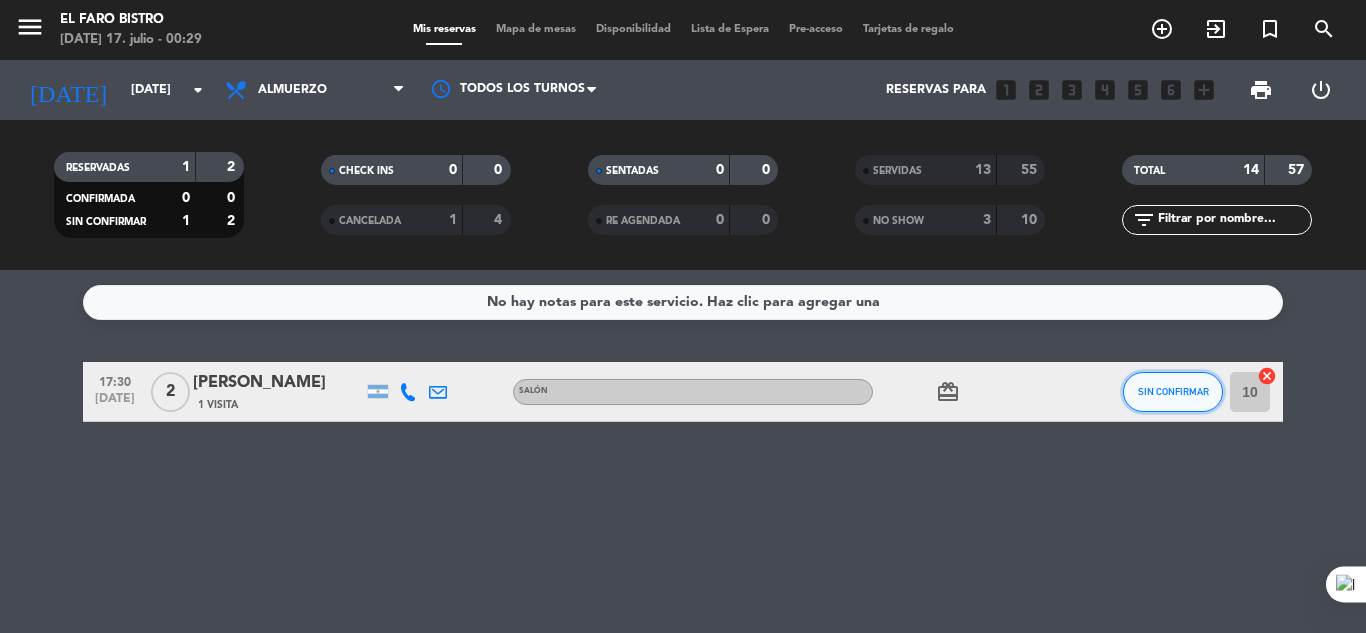 click on "SIN CONFIRMAR" 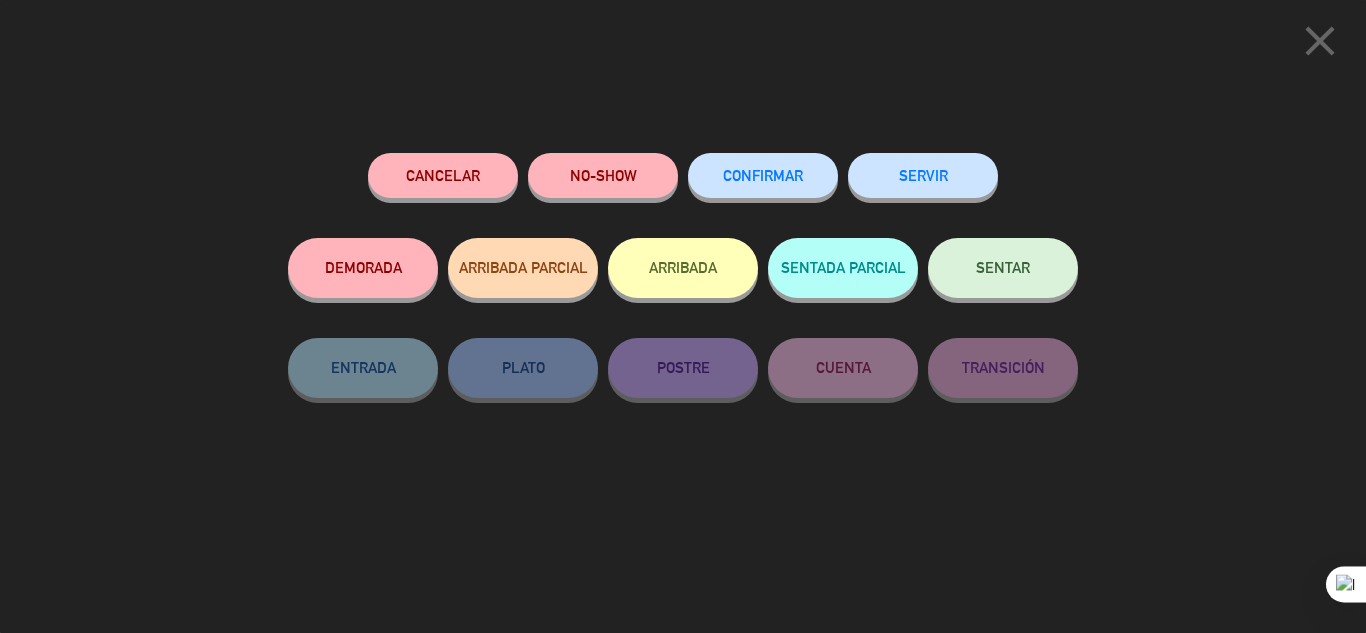 click on "SERVIR" 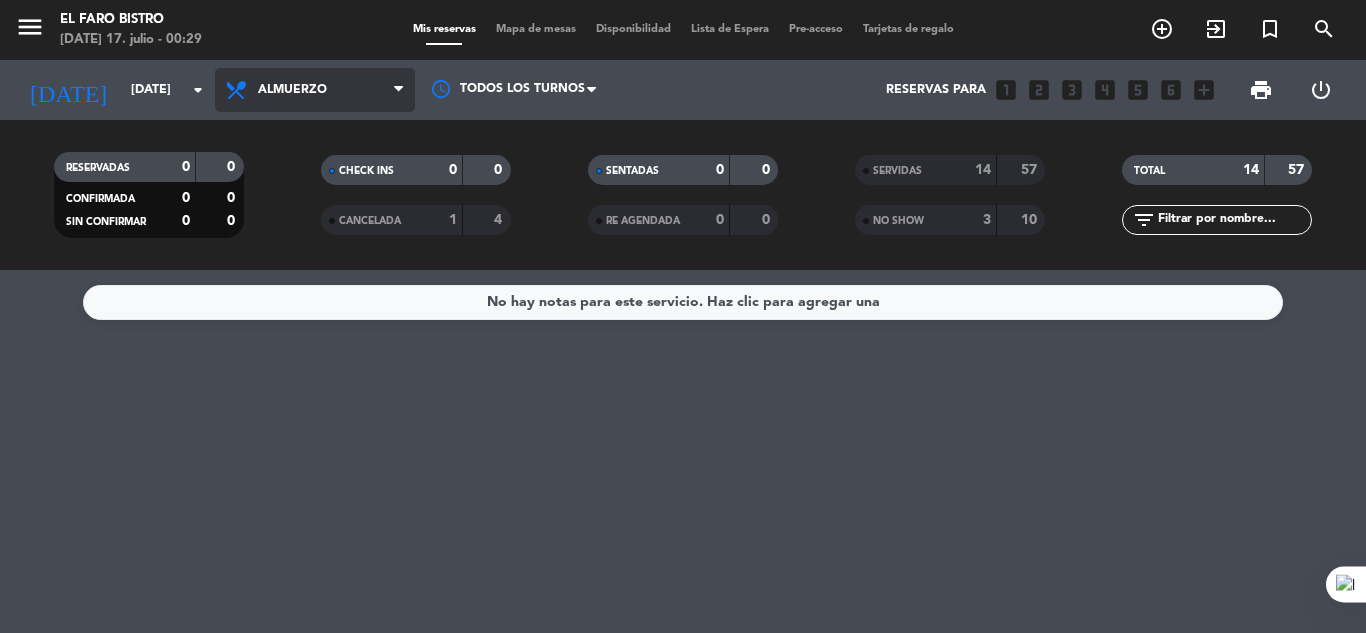 click at bounding box center (398, 90) 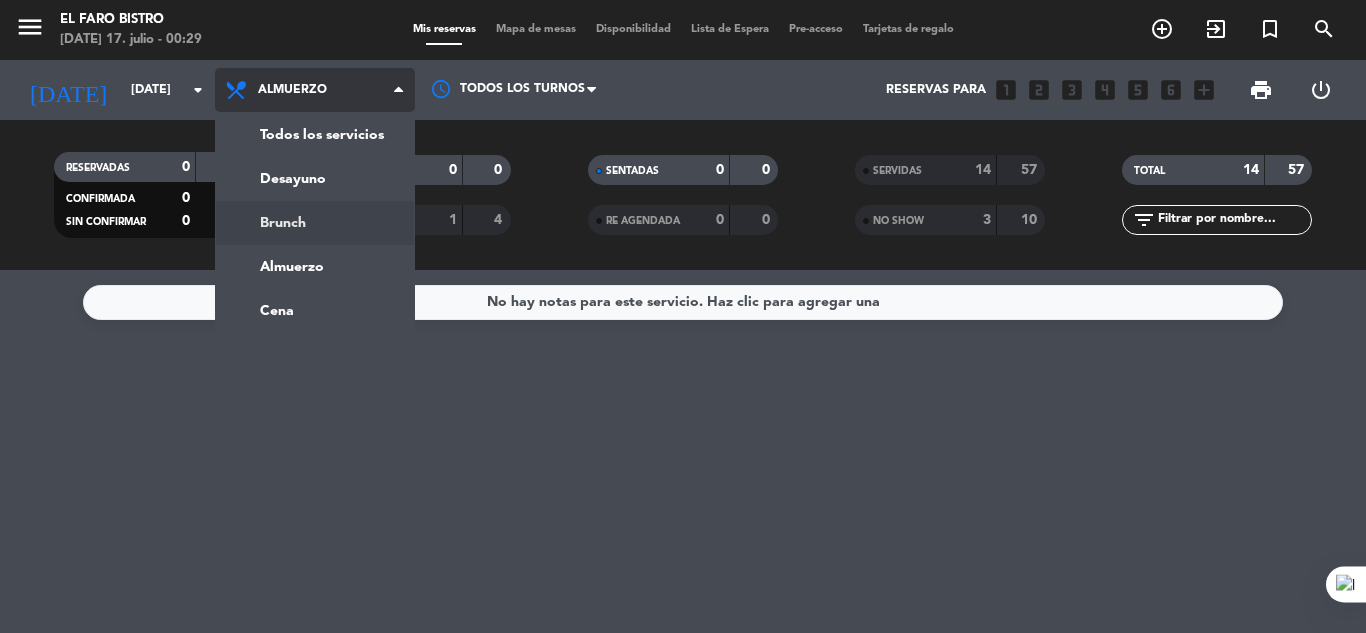 click on "menu  El Faro Bistro   [DATE] 17. julio - 00:29   Mis reservas   Mapa de mesas   Disponibilidad   Lista de Espera   Pre-acceso   Tarjetas de regalo  add_circle_outline exit_to_app turned_in_not search [DATE]    [DATE] arrow_drop_down  Todos los servicios  Desayuno  Brunch  Almuerzo  Cena  Almuerzo  Todos los servicios  Desayuno  Brunch  Almuerzo  Cena Todos los turnos  Reservas para   looks_one   looks_two   looks_3   looks_4   looks_5   looks_6   add_box  print  power_settings_new   RESERVADAS   0   0   CONFIRMADA   0   0   SIN CONFIRMAR   0   0   CHECK INS   0   0   CANCELADA   1   4   SENTADAS   0   0   RE AGENDADA   0   0   SERVIDAS   14   57   NO SHOW   3   10   TOTAL   14   57  filter_list" 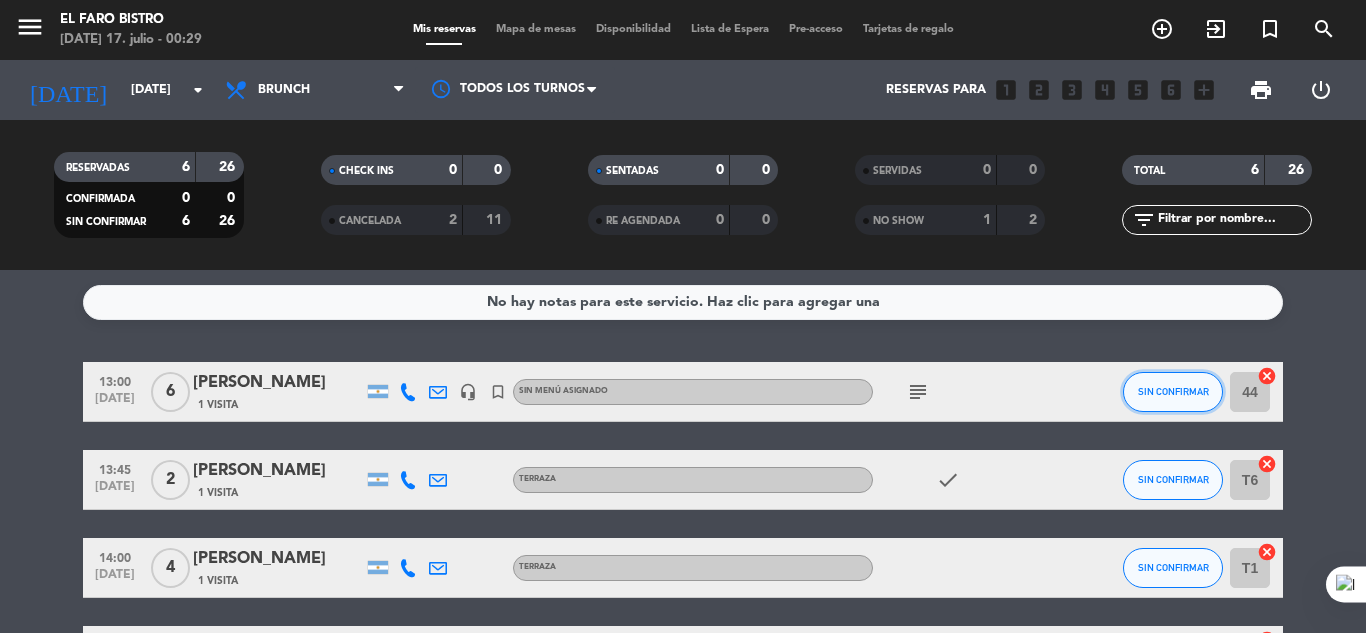 click on "SIN CONFIRMAR" 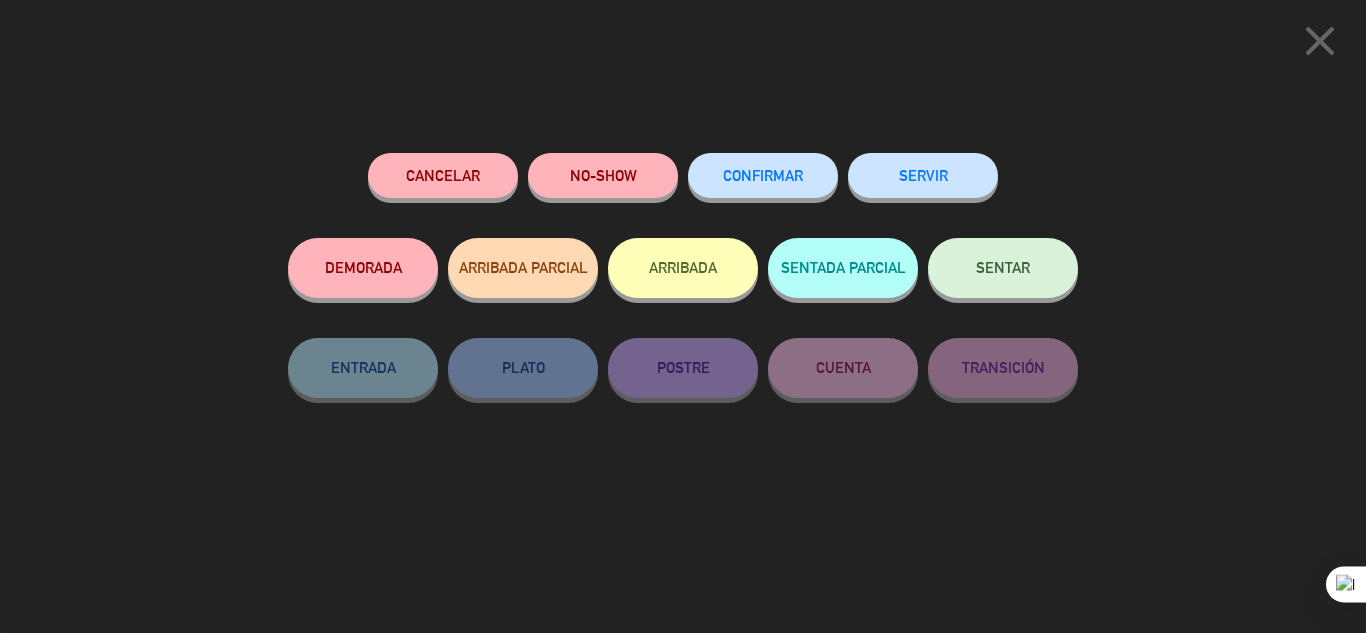 click on "SERVIR" 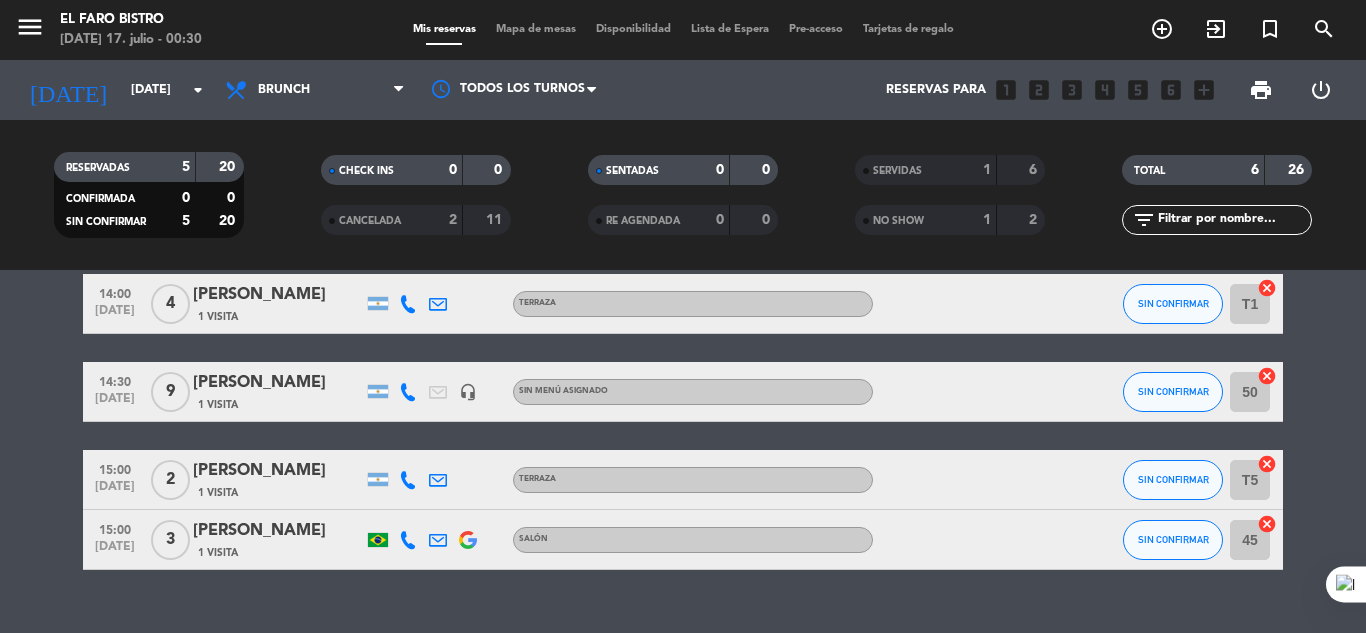 scroll, scrollTop: 200, scrollLeft: 0, axis: vertical 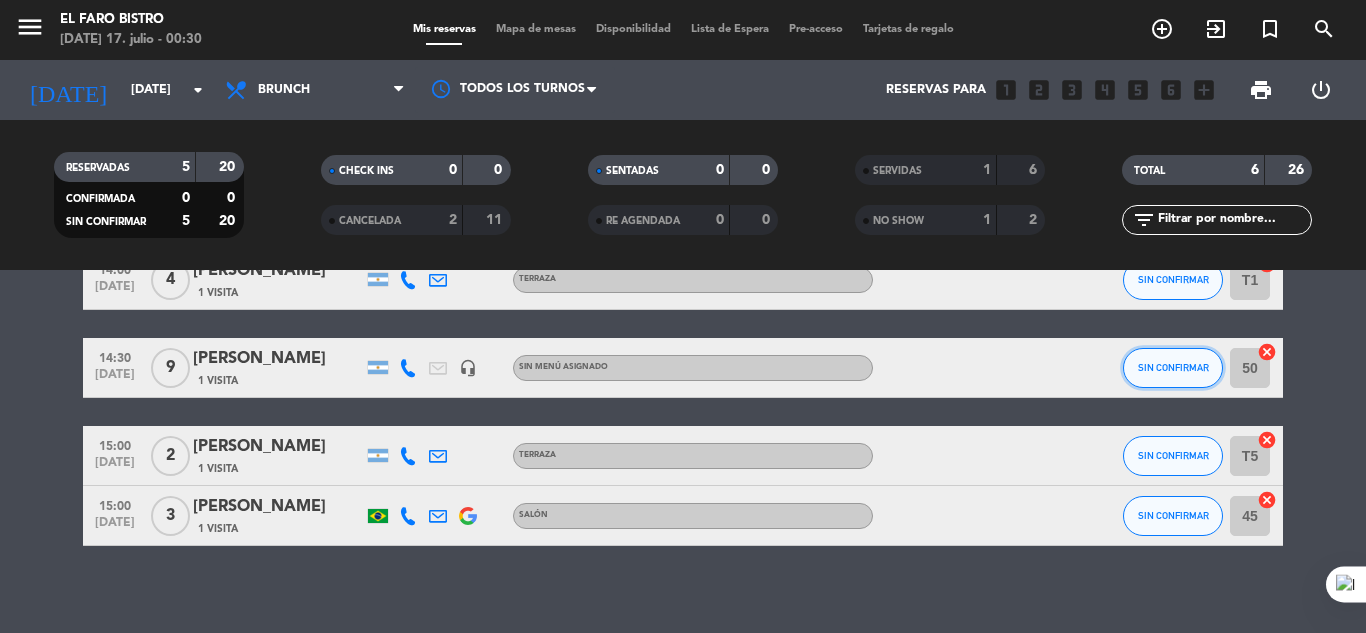 click on "SIN CONFIRMAR" 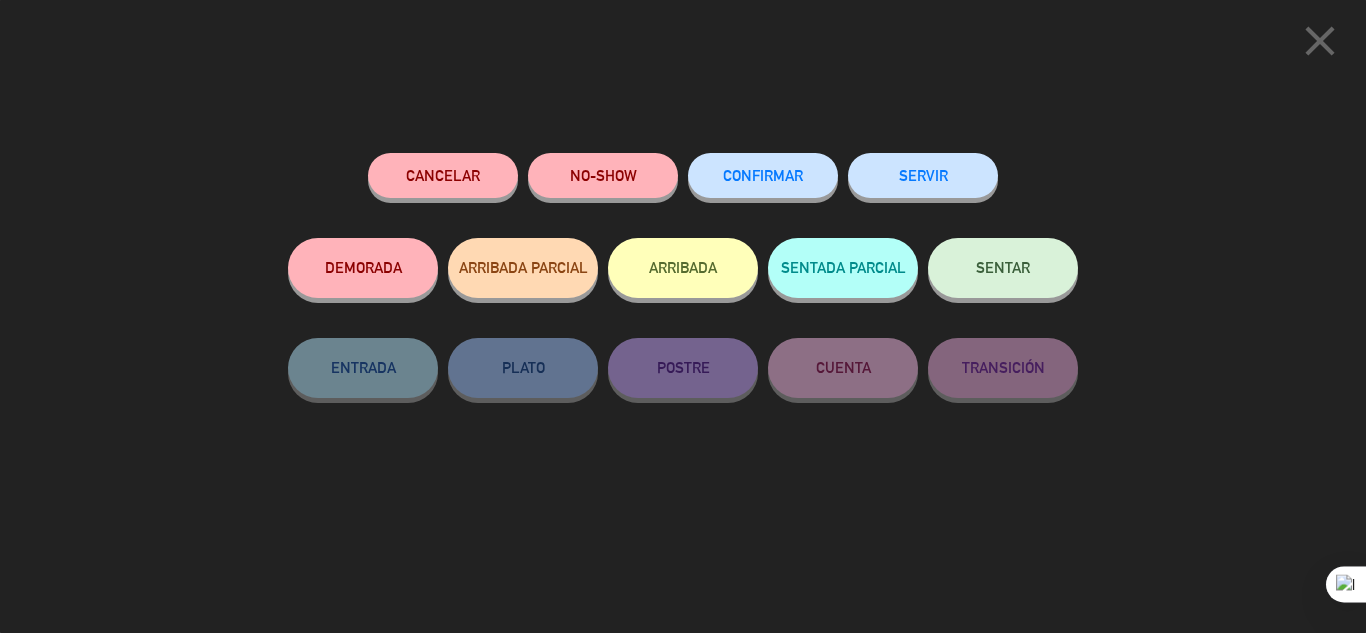 click on "SERVIR" 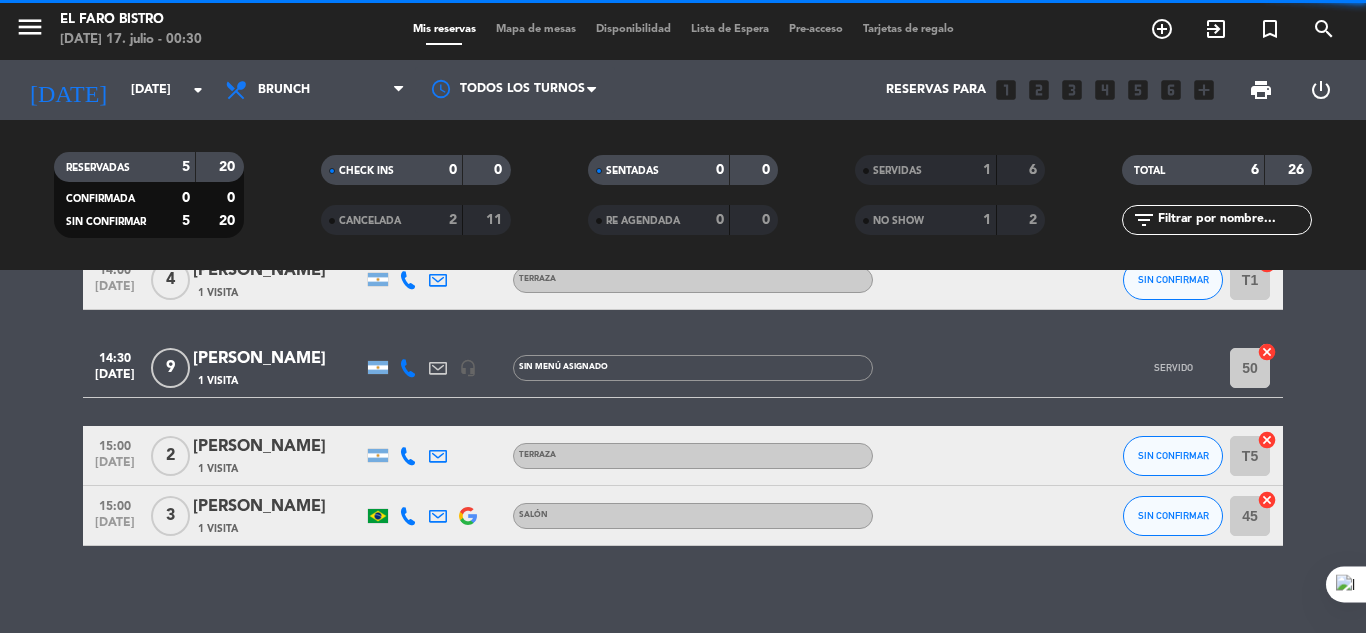 scroll, scrollTop: 125, scrollLeft: 0, axis: vertical 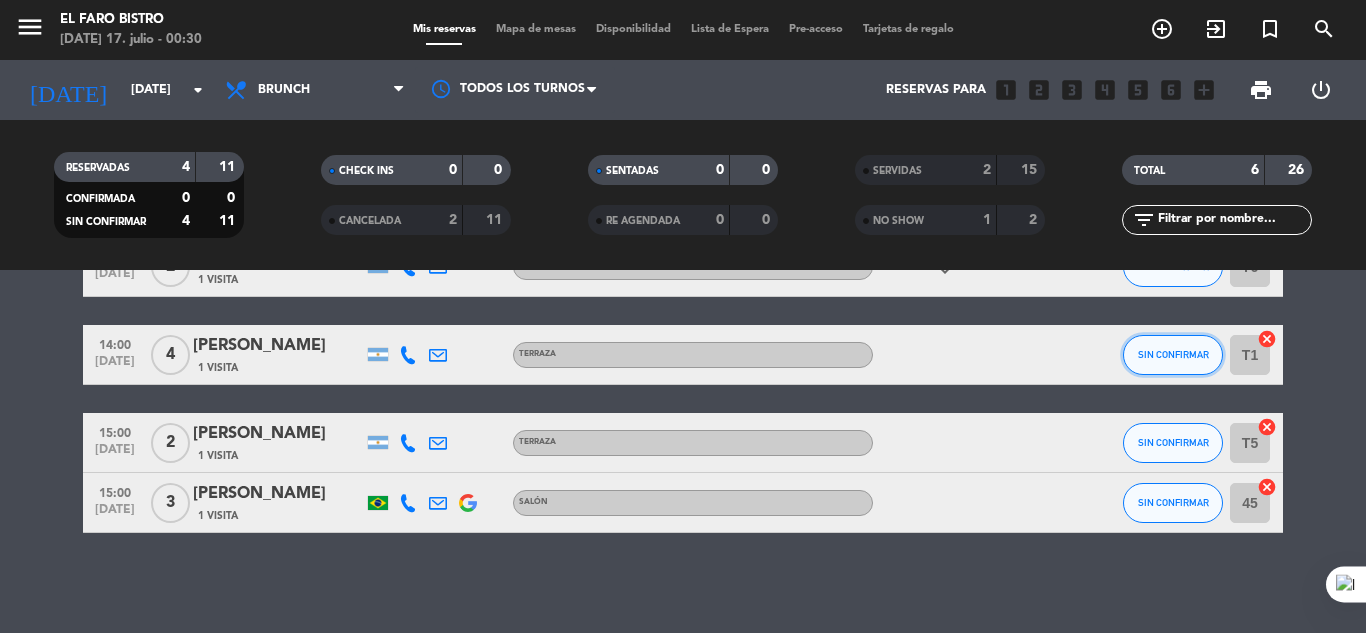 click on "SIN CONFIRMAR" 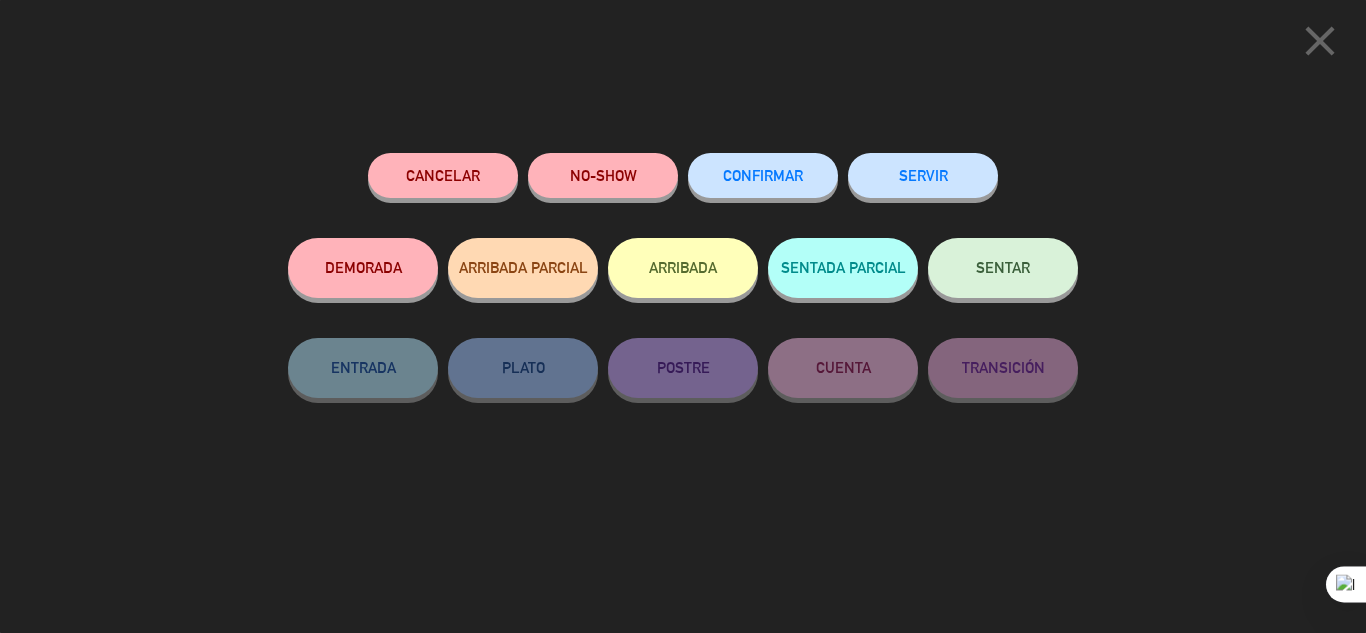 click on "SERVIR" 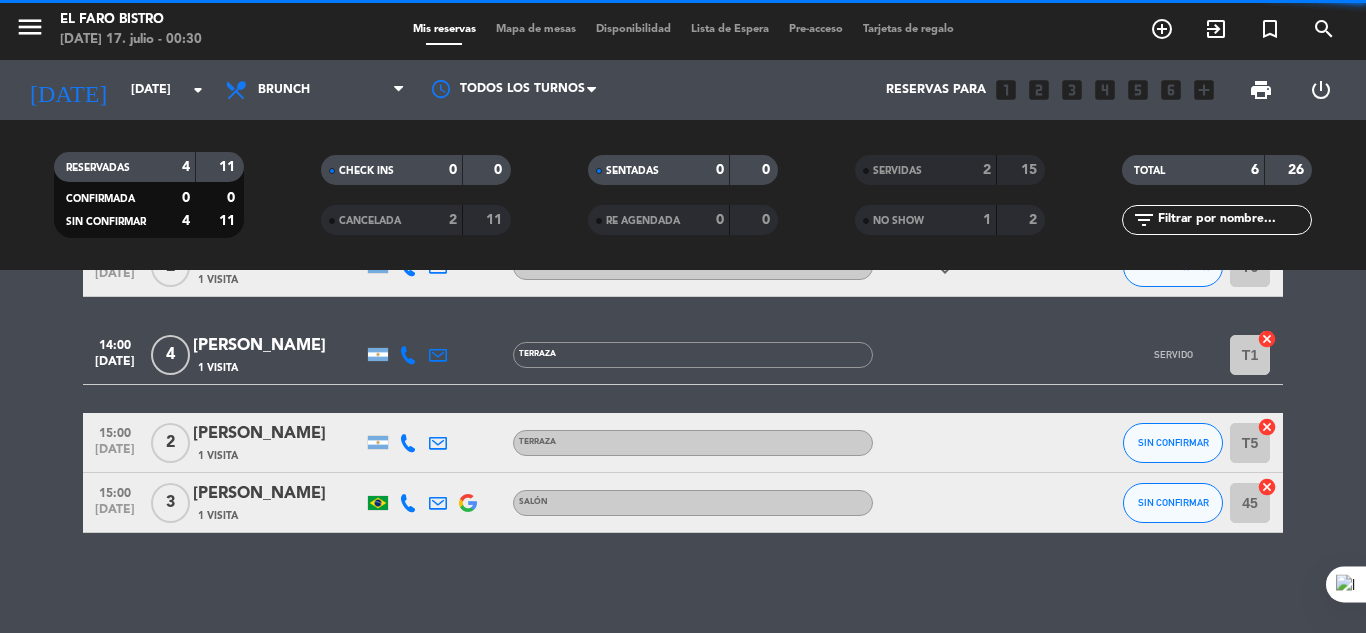 scroll, scrollTop: 37, scrollLeft: 0, axis: vertical 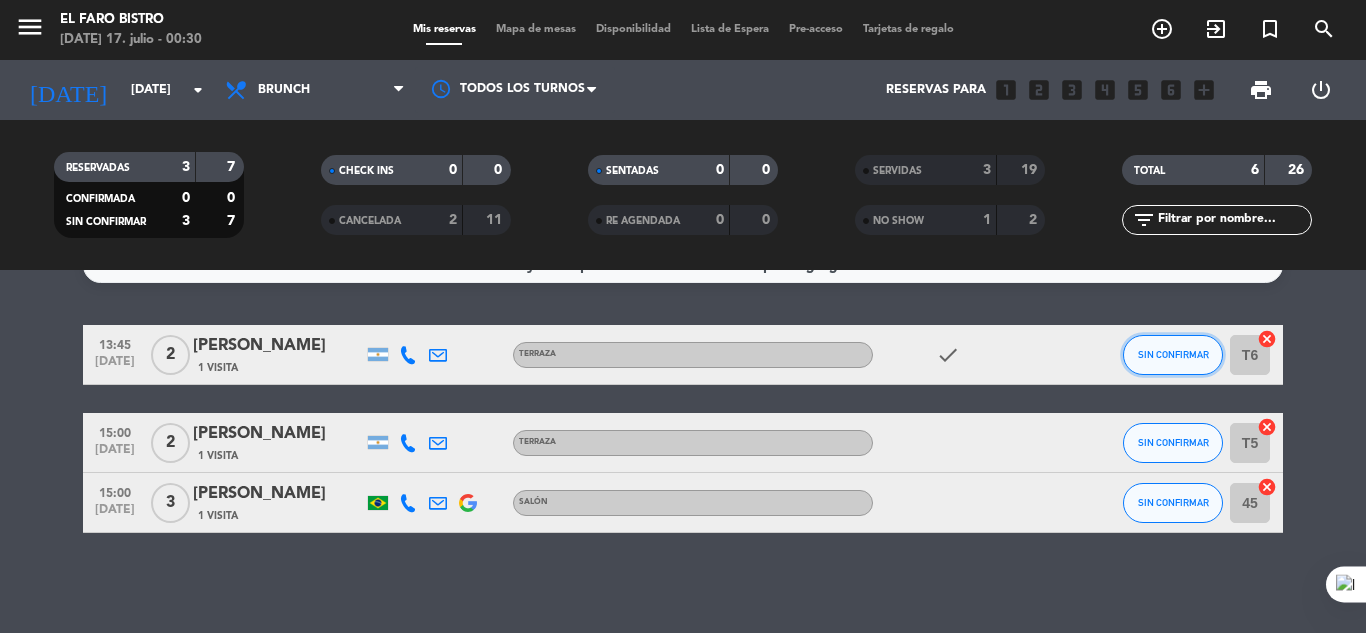 click on "SIN CONFIRMAR" 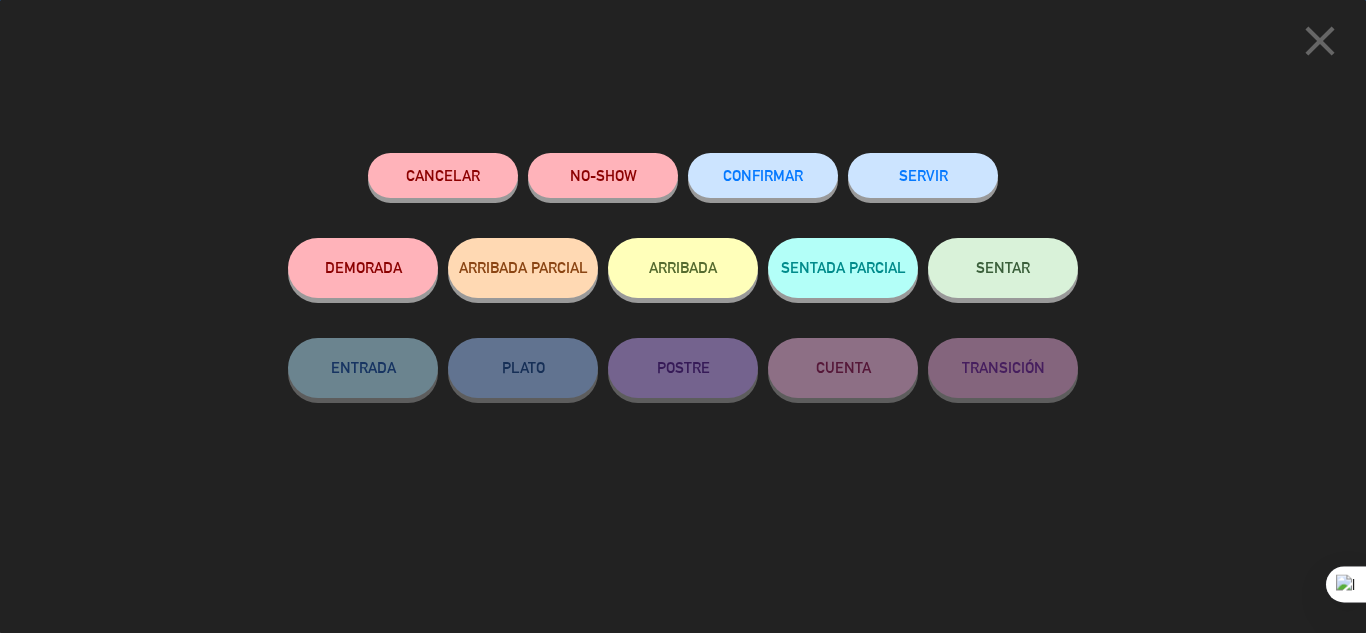 click on "SERVIR" 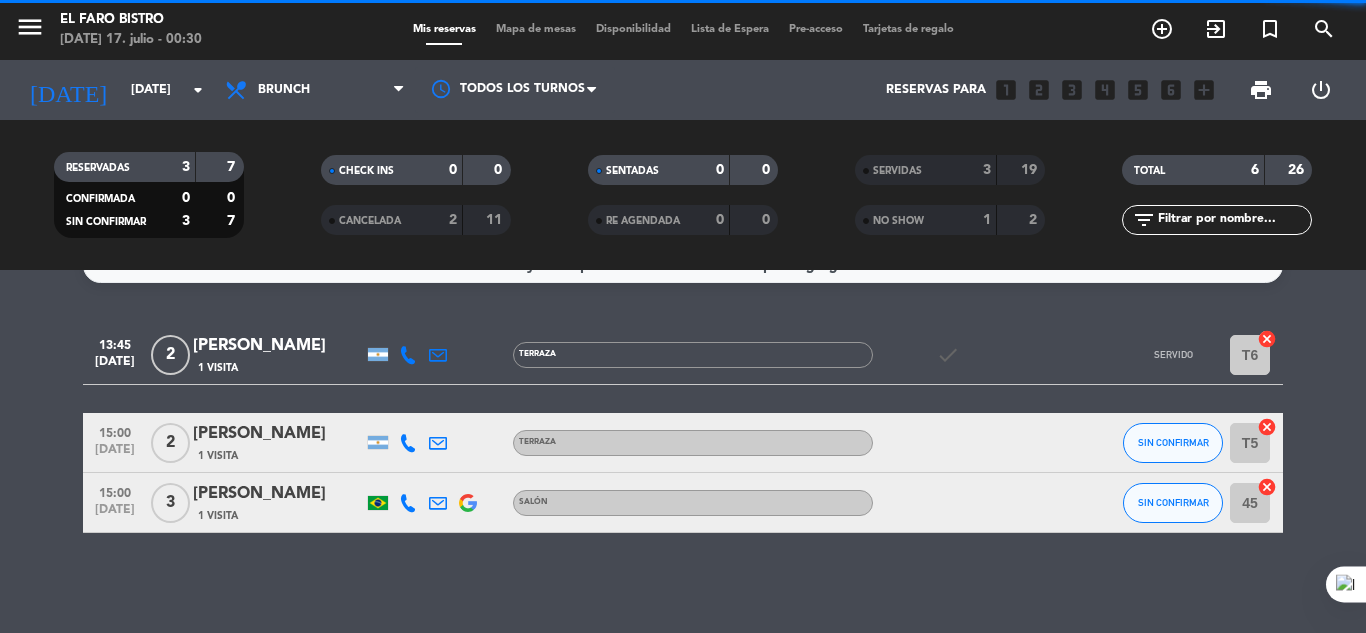 scroll, scrollTop: 0, scrollLeft: 0, axis: both 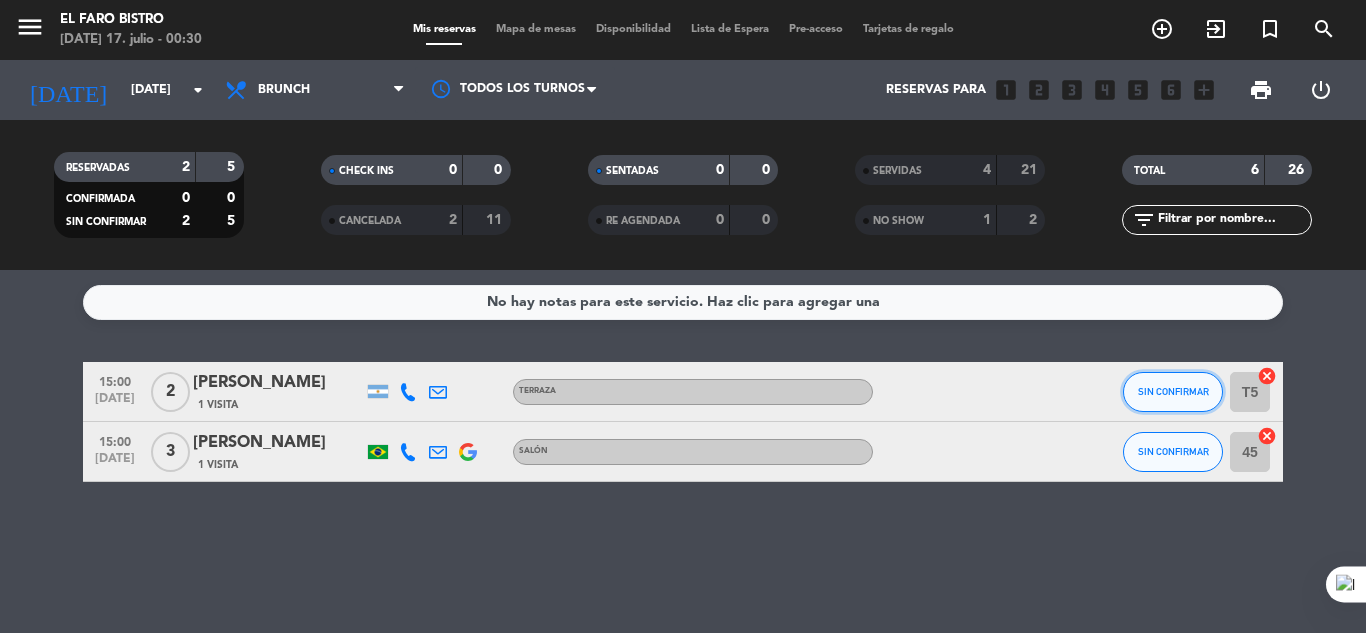 click on "SIN CONFIRMAR" 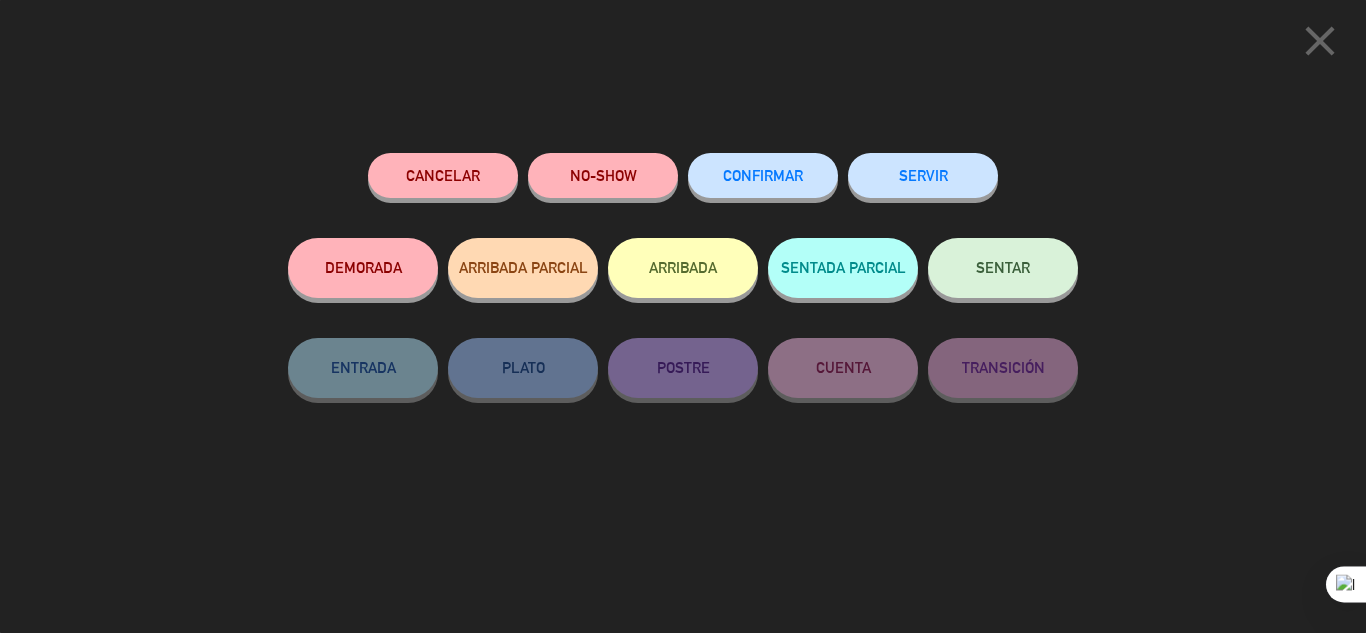 click on "SERVIR" 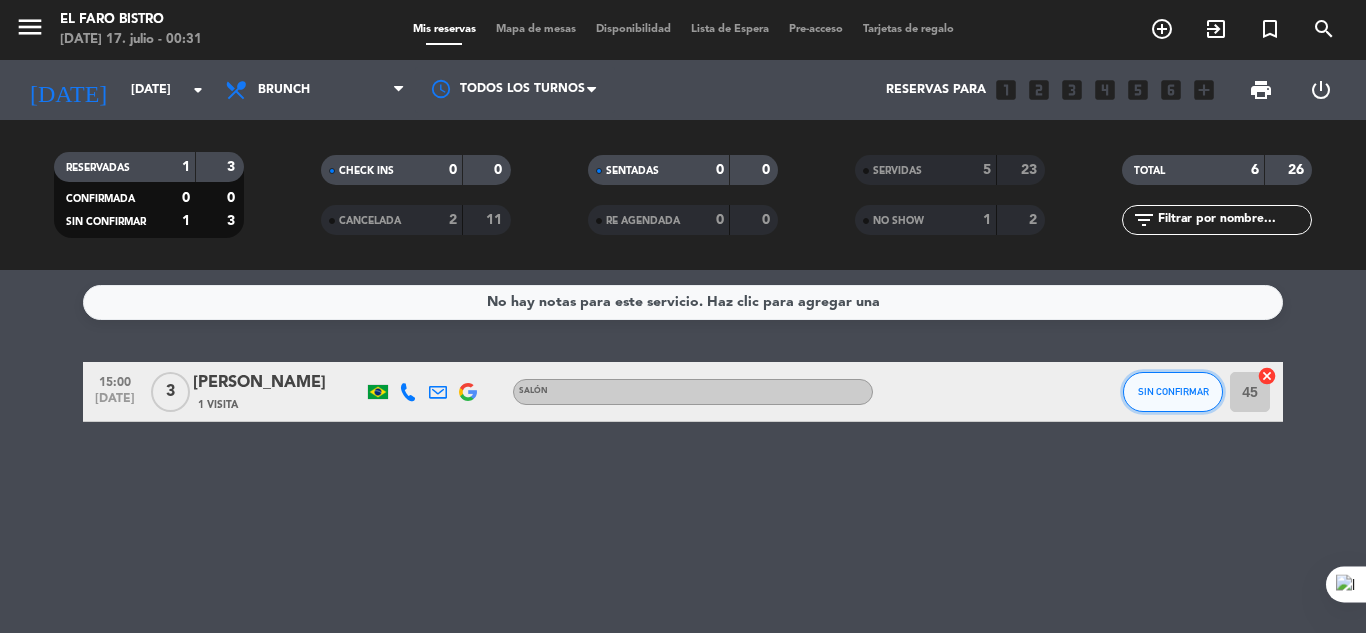 click on "SIN CONFIRMAR" 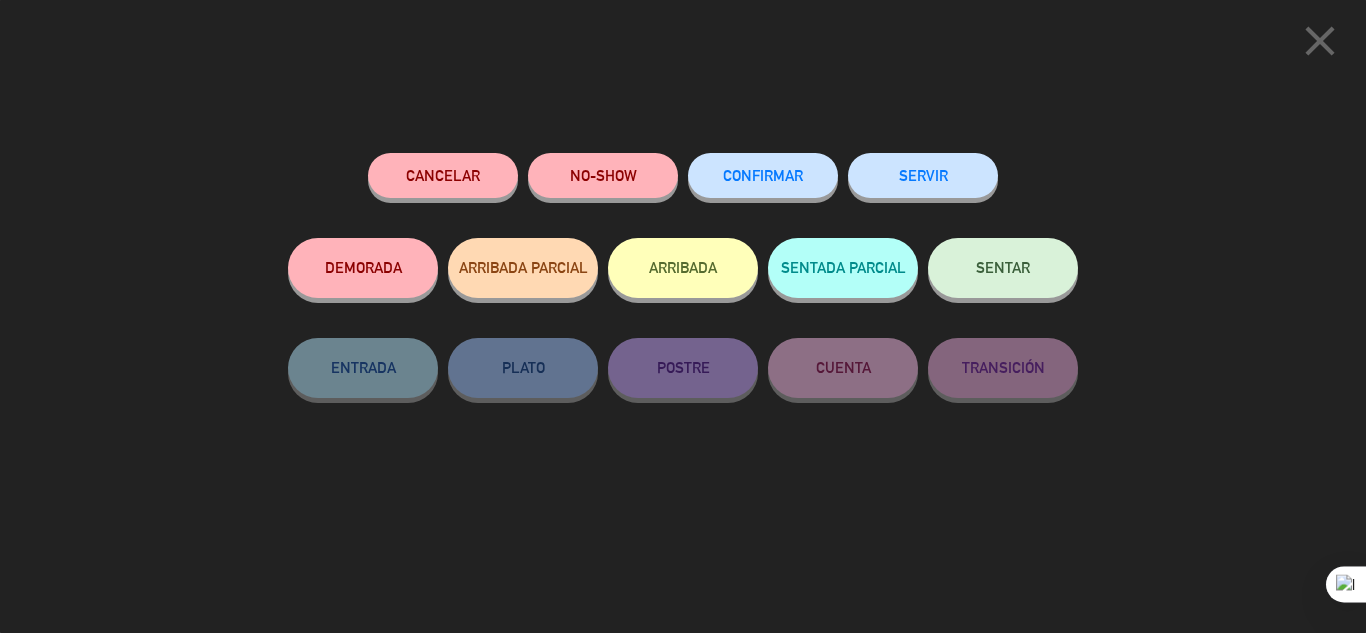 click on "SERVIR" 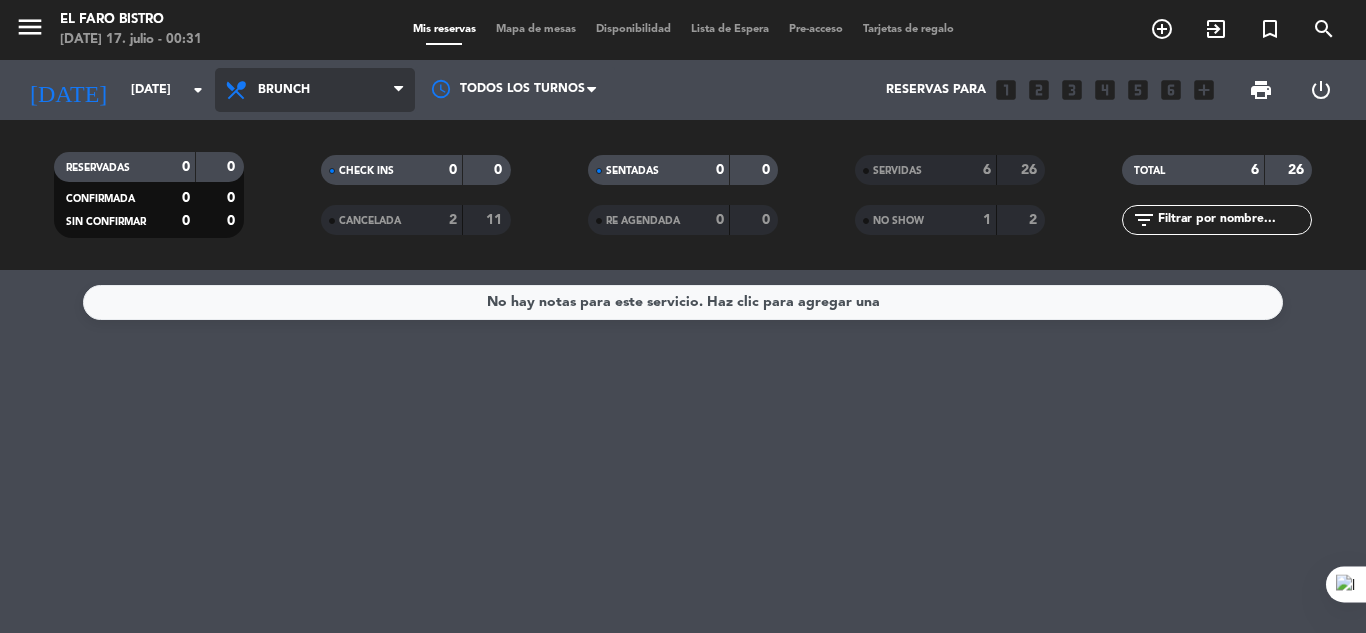 click on "Brunch" at bounding box center [315, 90] 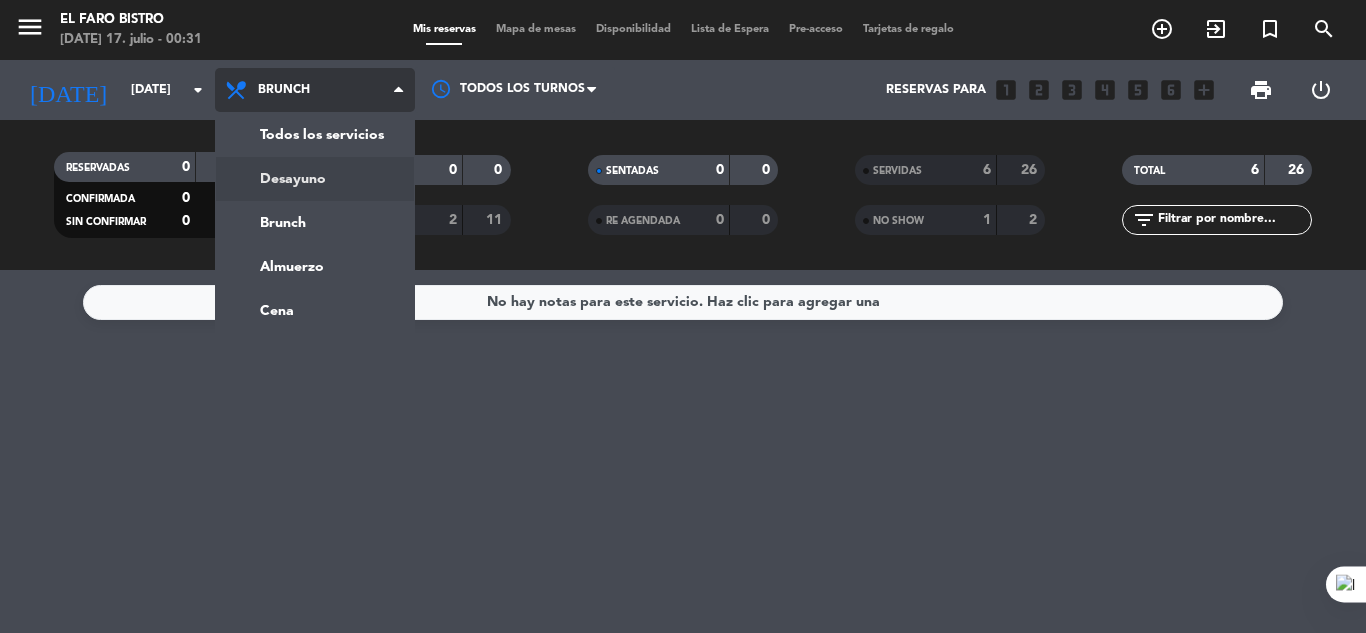 click on "menu  El Faro Bistro   [DATE] 17. julio - 00:31   Mis reservas   Mapa de mesas   Disponibilidad   Lista de Espera   Pre-acceso   Tarjetas de regalo  add_circle_outline exit_to_app turned_in_not search [DATE]    [DATE] arrow_drop_down  Todos los servicios  Desayuno  Brunch  Almuerzo  Cena  Brunch  Todos los servicios  Desayuno  Brunch  Almuerzo  Cena Todos los turnos  Reservas para   looks_one   looks_two   looks_3   looks_4   looks_5   looks_6   add_box  print  power_settings_new   RESERVADAS   0   0   CONFIRMADA   0   0   SIN CONFIRMAR   0   0   CHECK INS   0   0   CANCELADA   2   11   SENTADAS   0   0   RE AGENDADA   0   0   SERVIDAS   6   26   NO SHOW   1   2   TOTAL   6   26  filter_list" 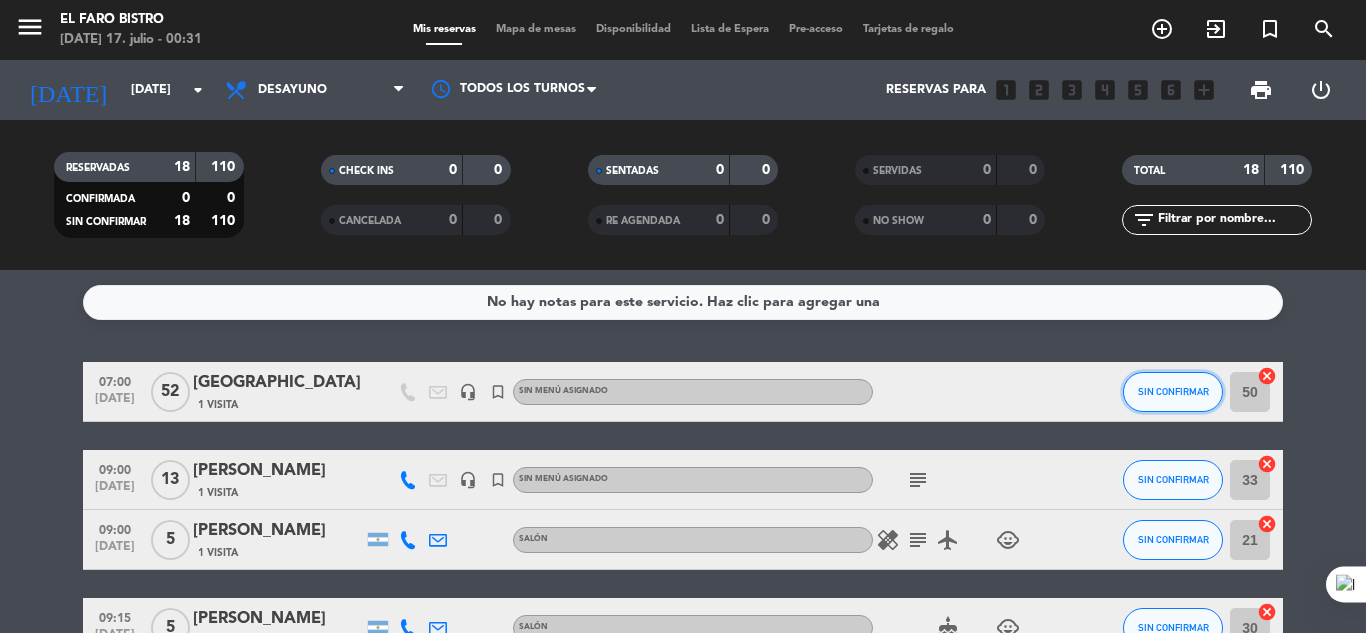 click on "SIN CONFIRMAR" 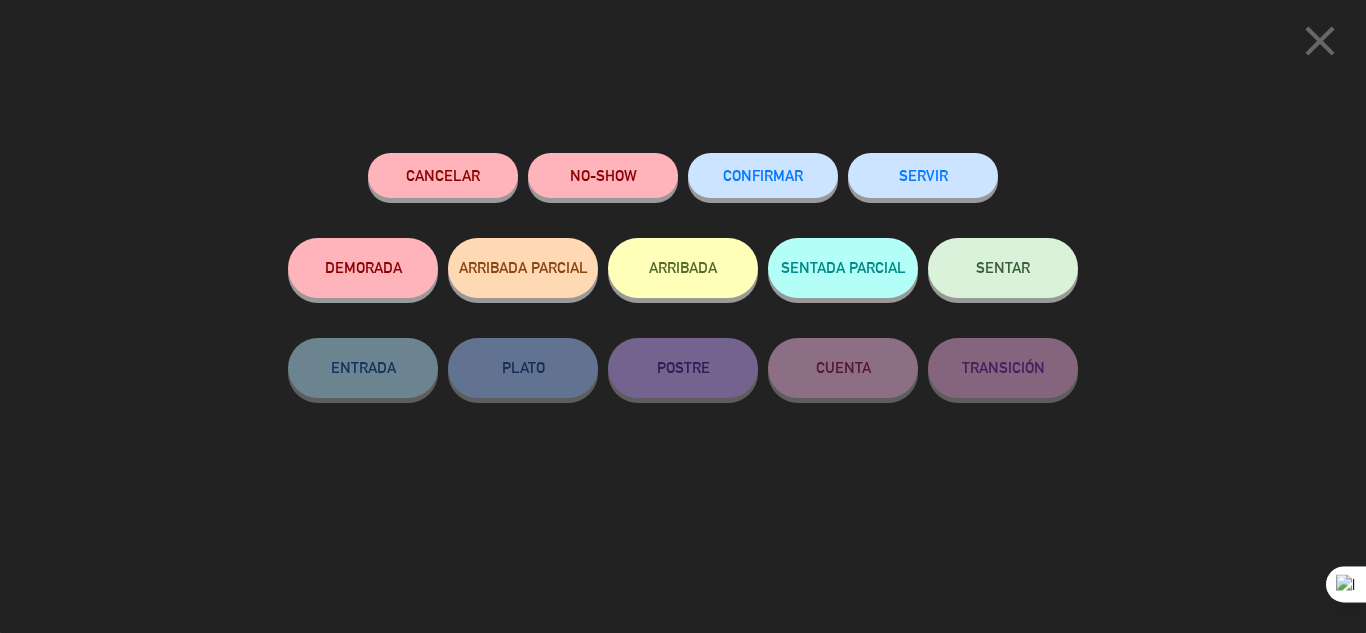click on "SERVIR" 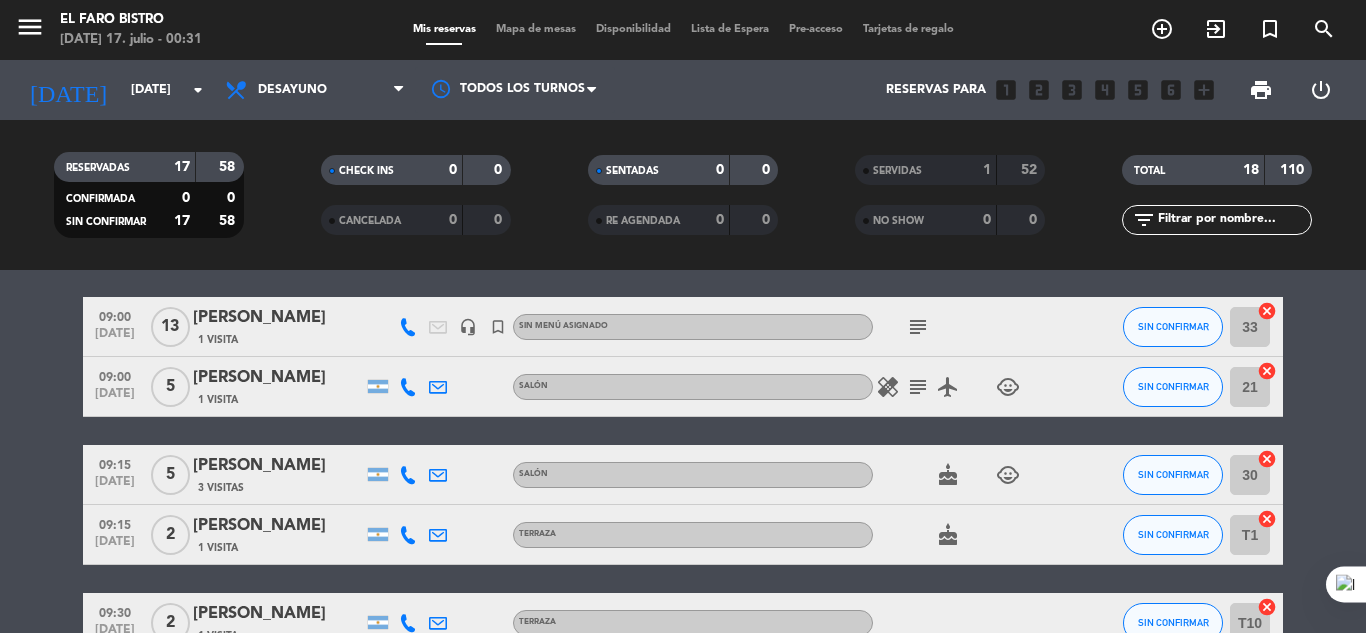 scroll, scrollTop: 100, scrollLeft: 0, axis: vertical 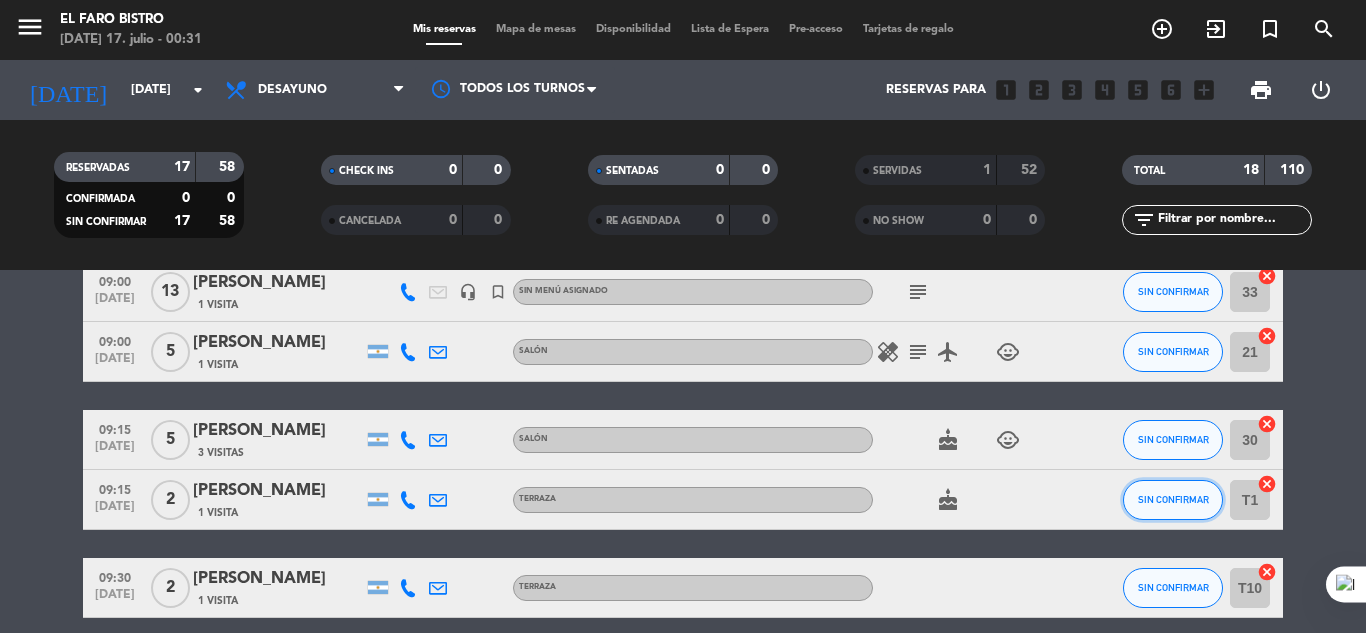 click on "SIN CONFIRMAR" 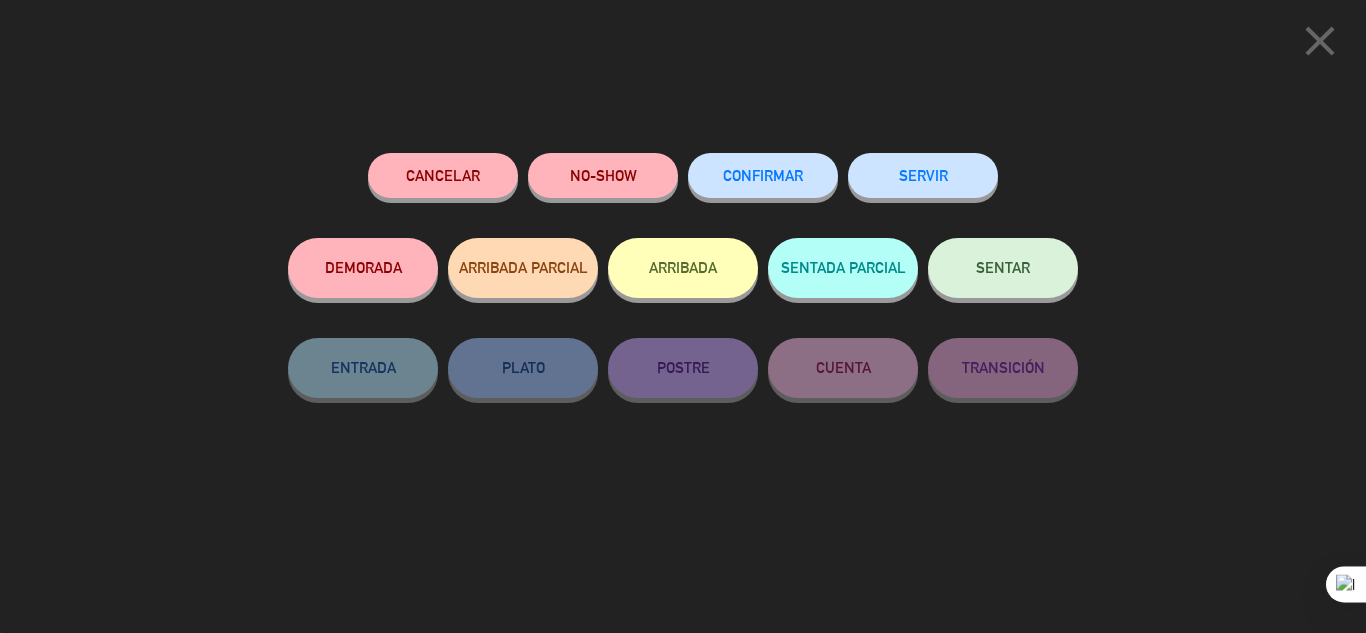 click on "NO-SHOW" 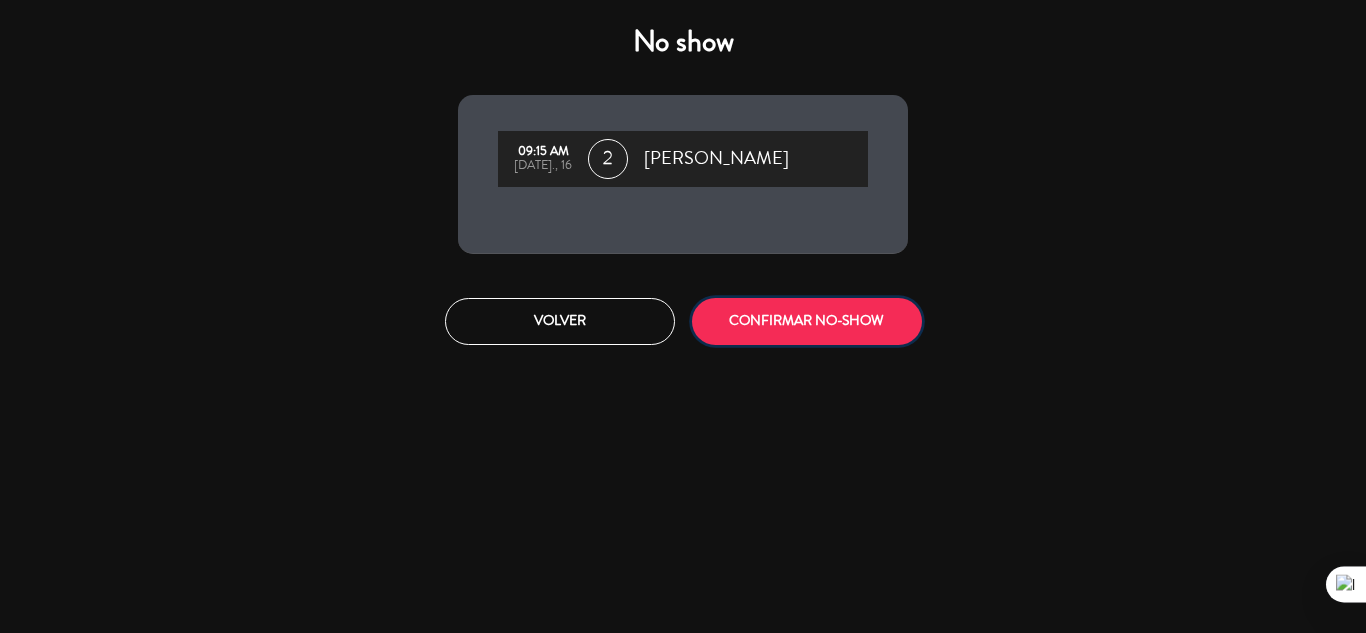 click on "CONFIRMAR NO-SHOW" 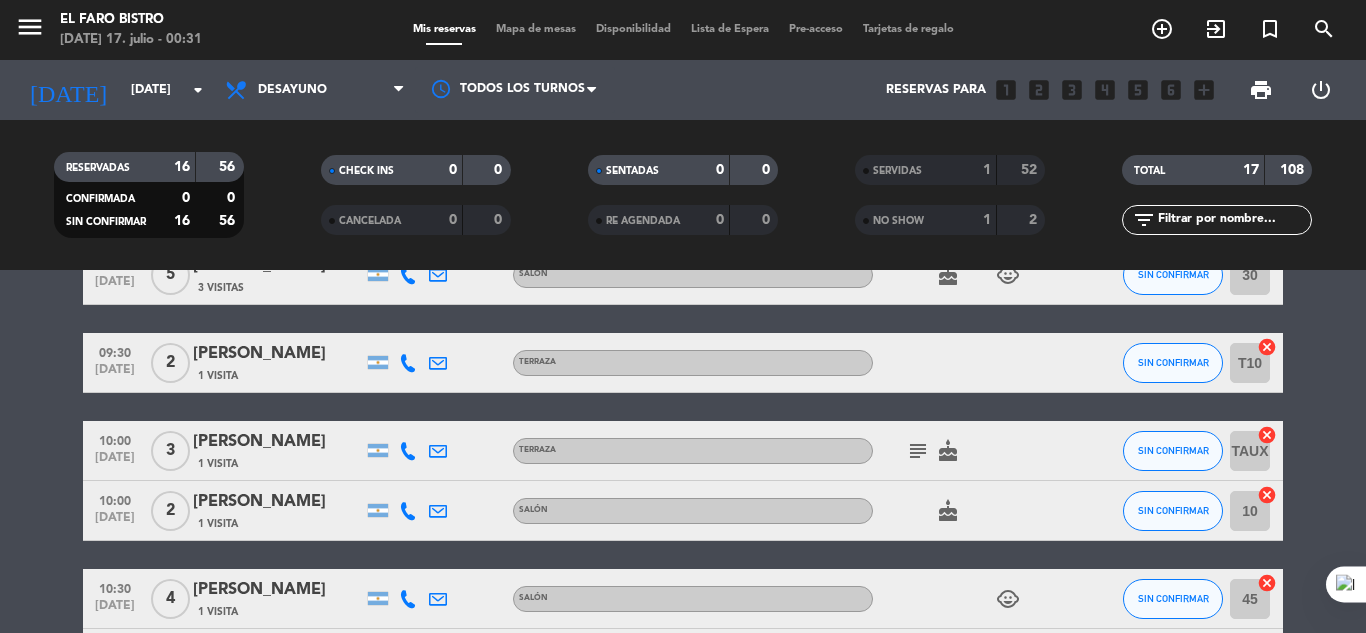 scroll, scrollTop: 300, scrollLeft: 0, axis: vertical 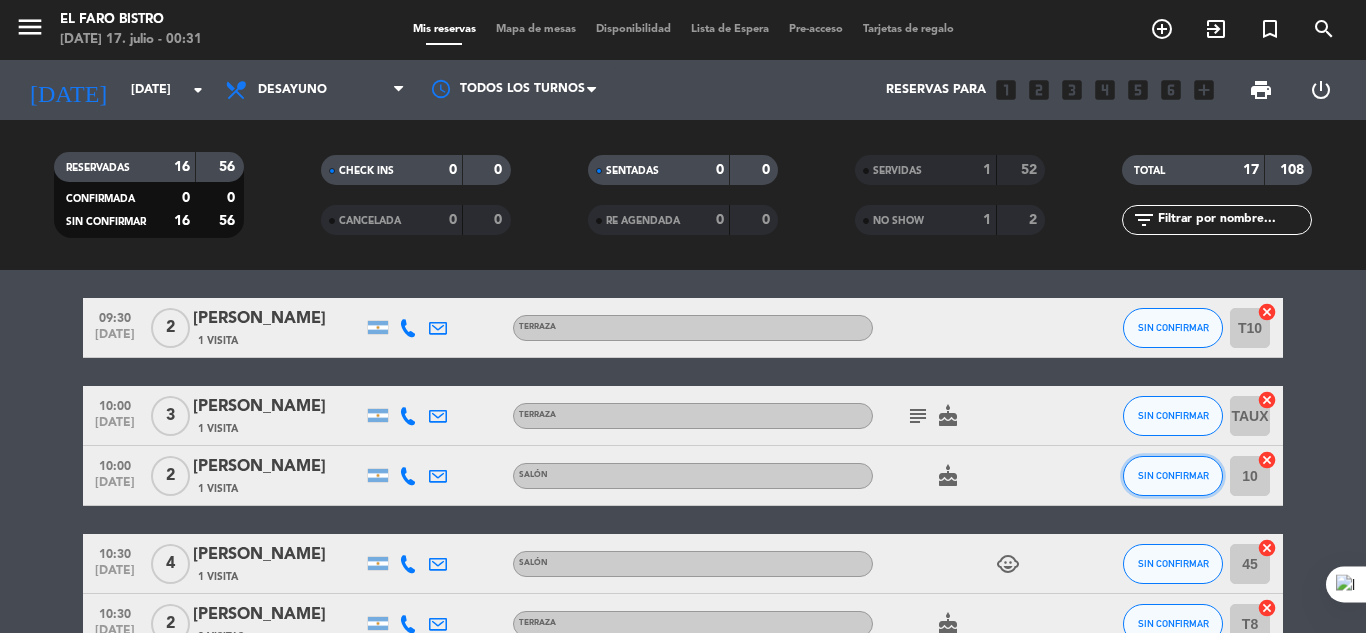 click on "SIN CONFIRMAR" 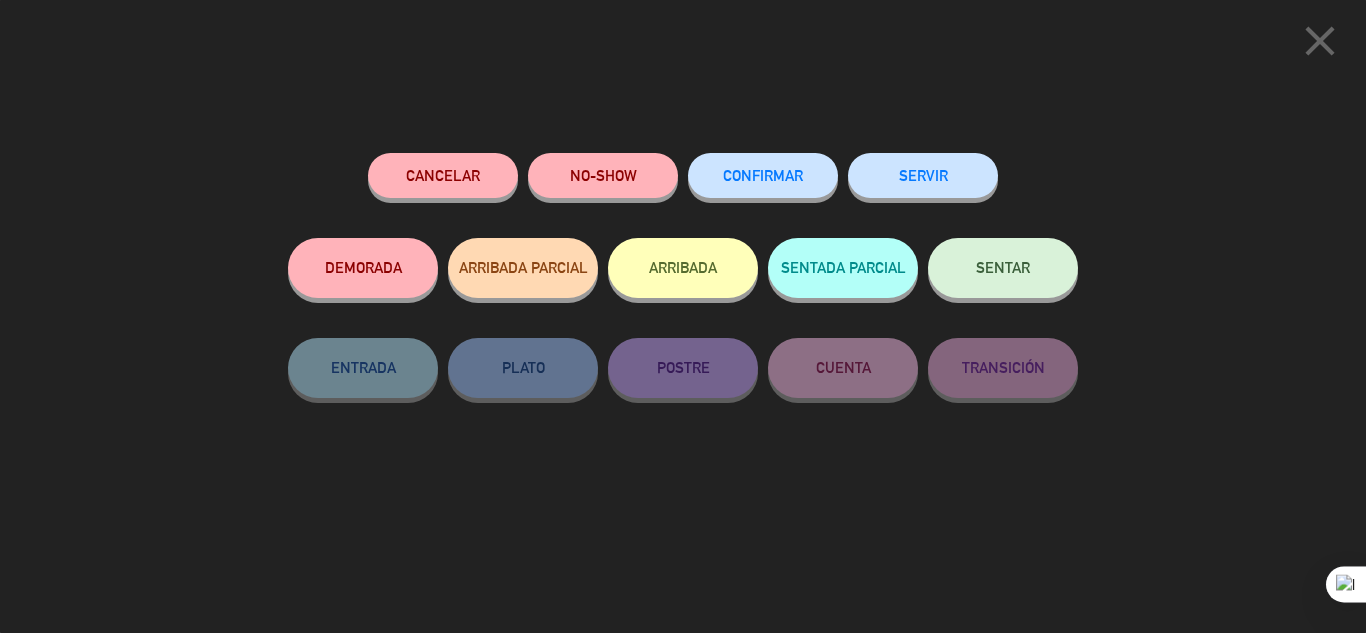 click on "NO-SHOW" 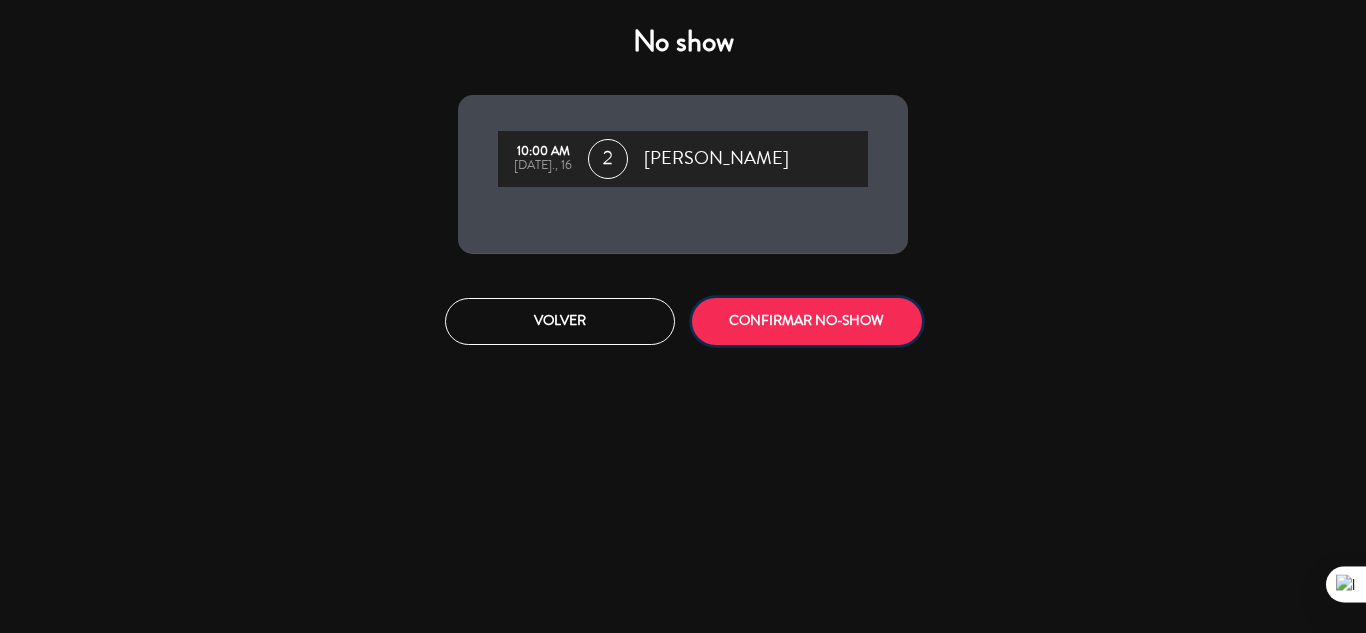 click on "CONFIRMAR NO-SHOW" 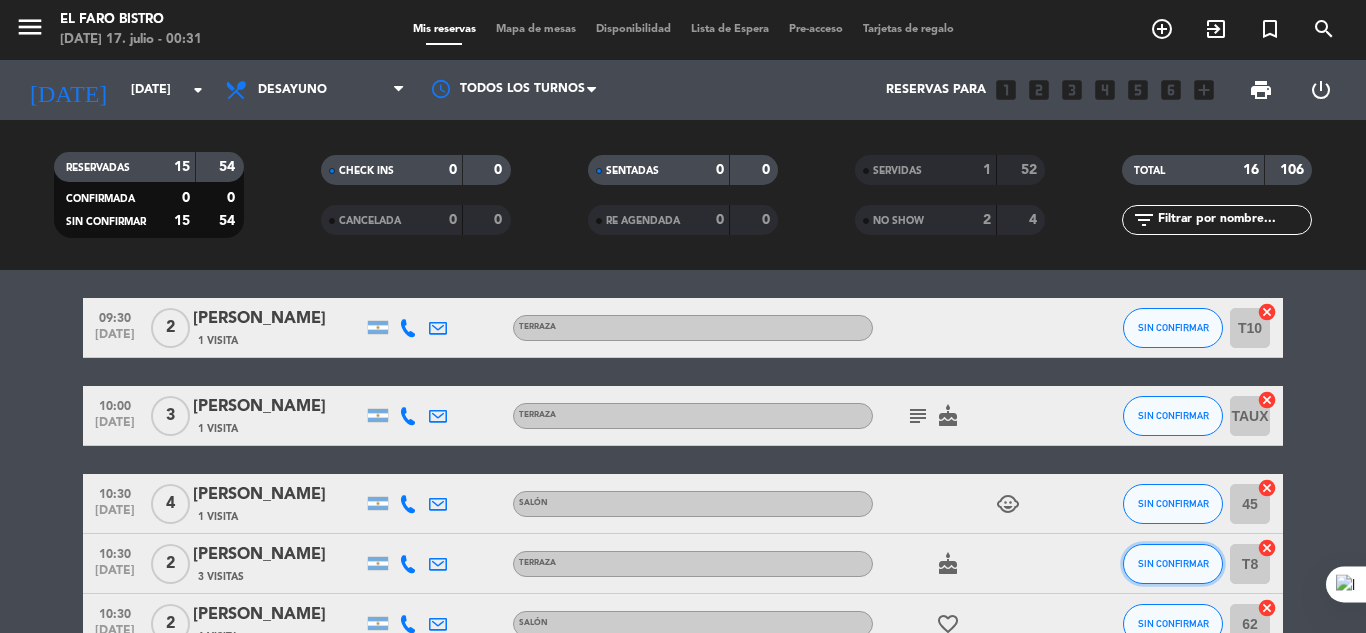 click on "SIN CONFIRMAR" 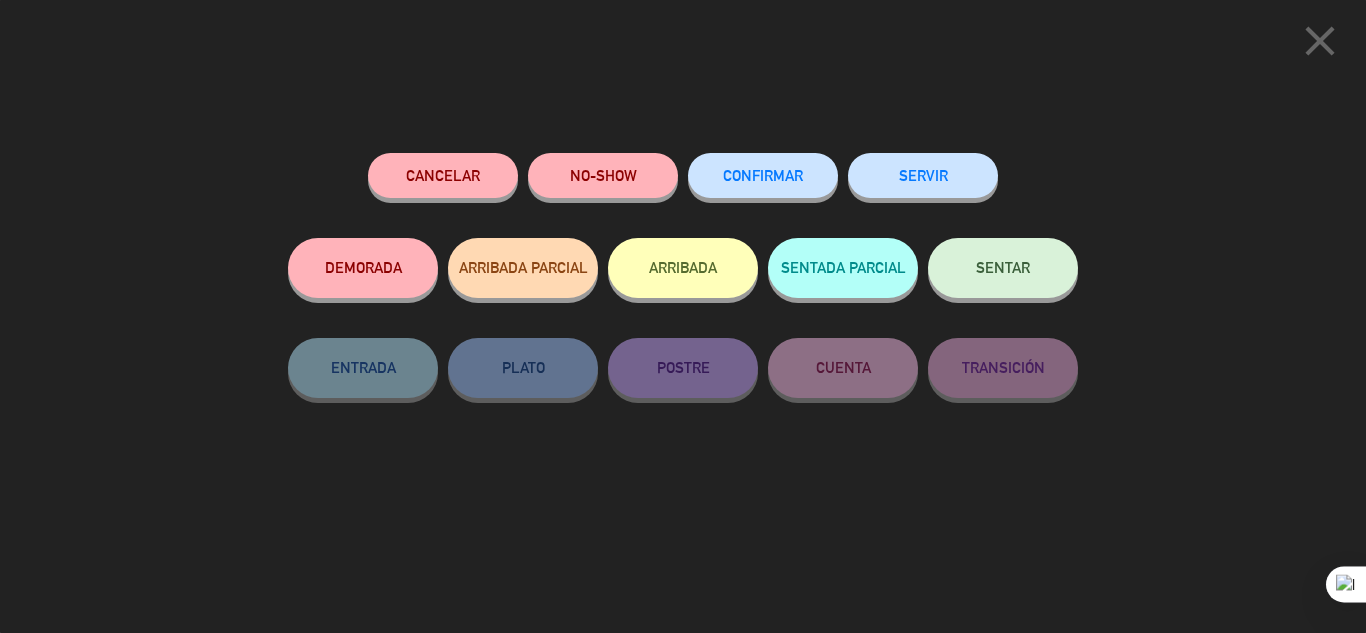 click on "NO-SHOW" 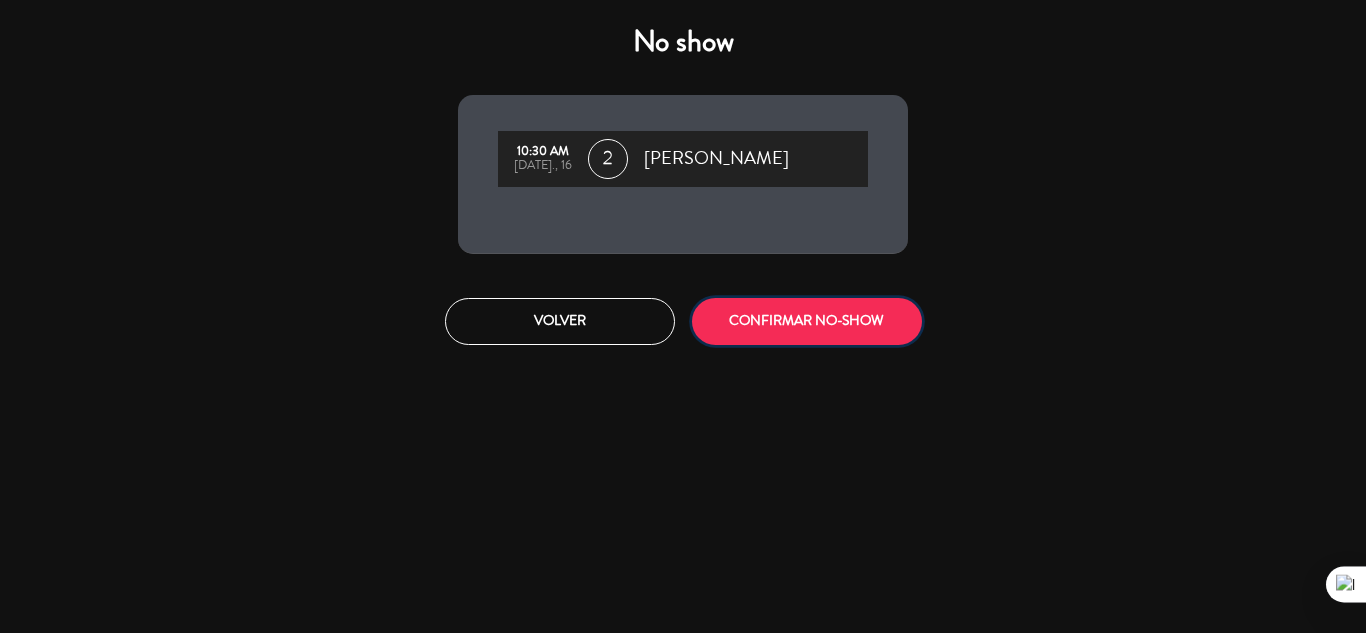 click on "CONFIRMAR NO-SHOW" 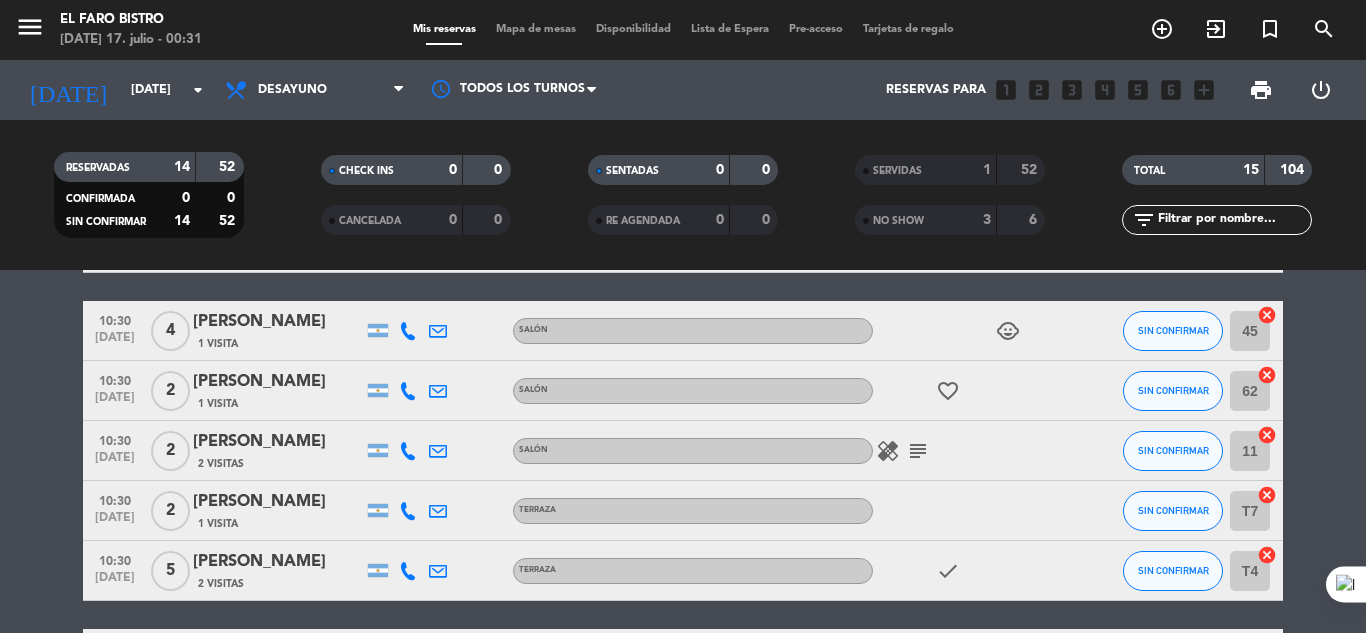 scroll, scrollTop: 500, scrollLeft: 0, axis: vertical 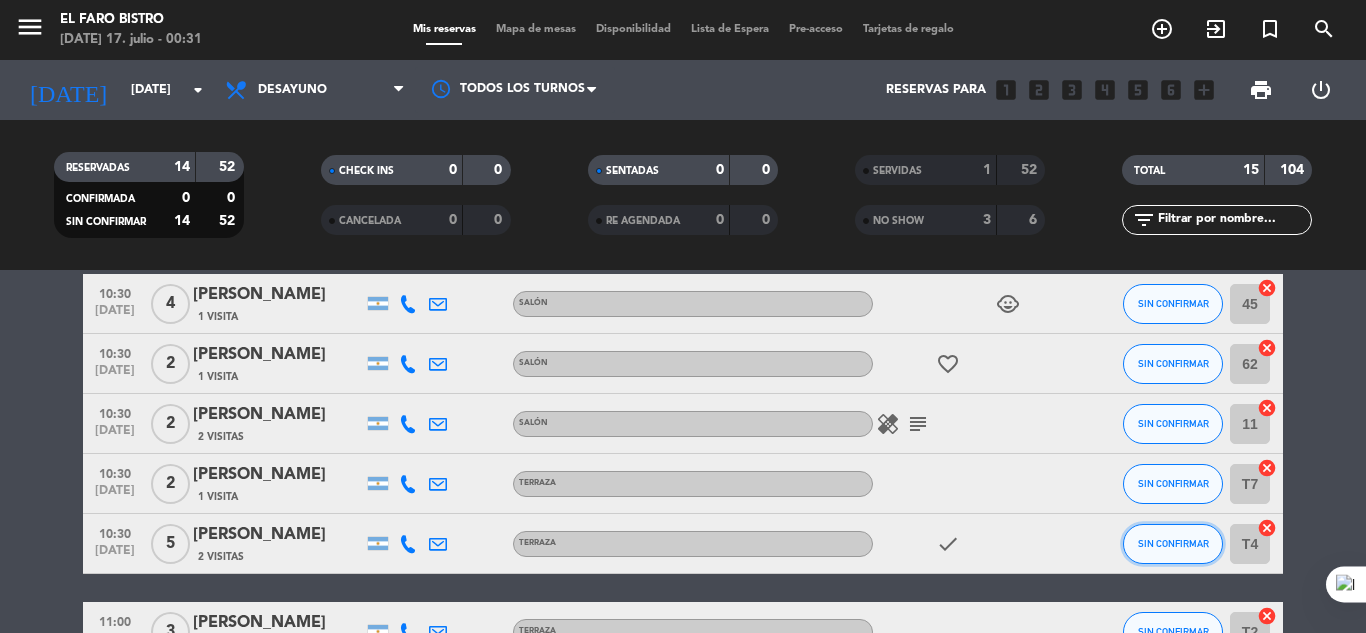 click on "SIN CONFIRMAR" 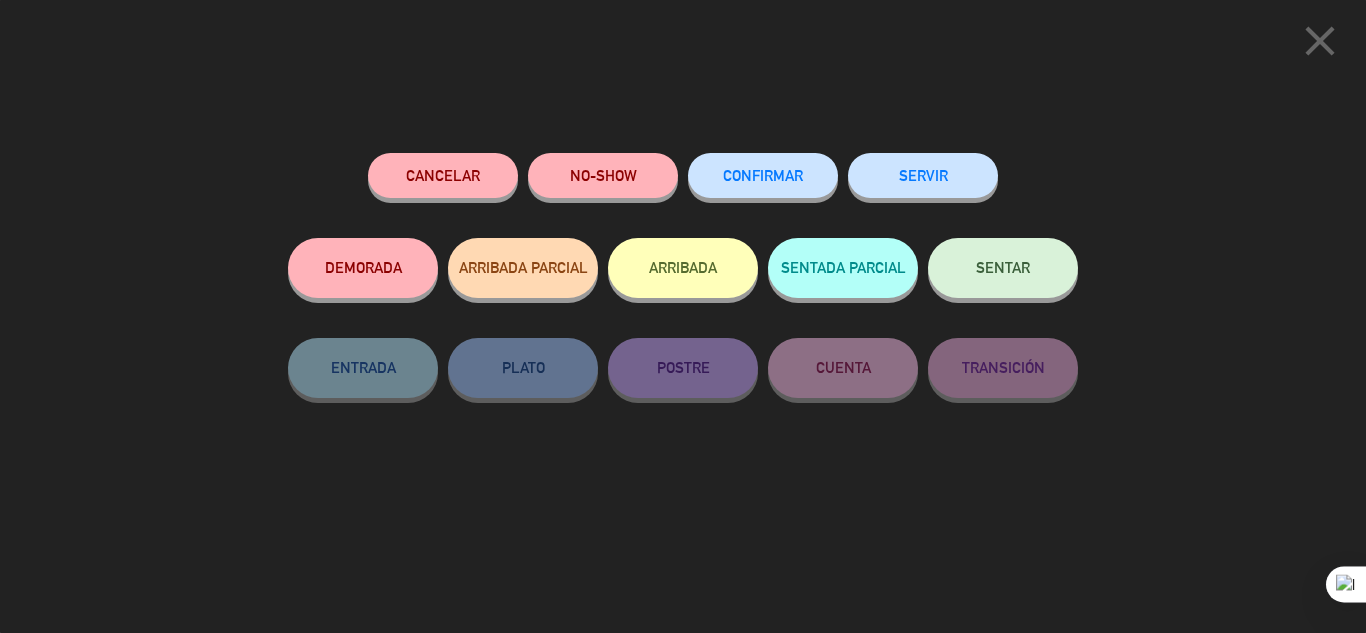 click on "NO-SHOW" 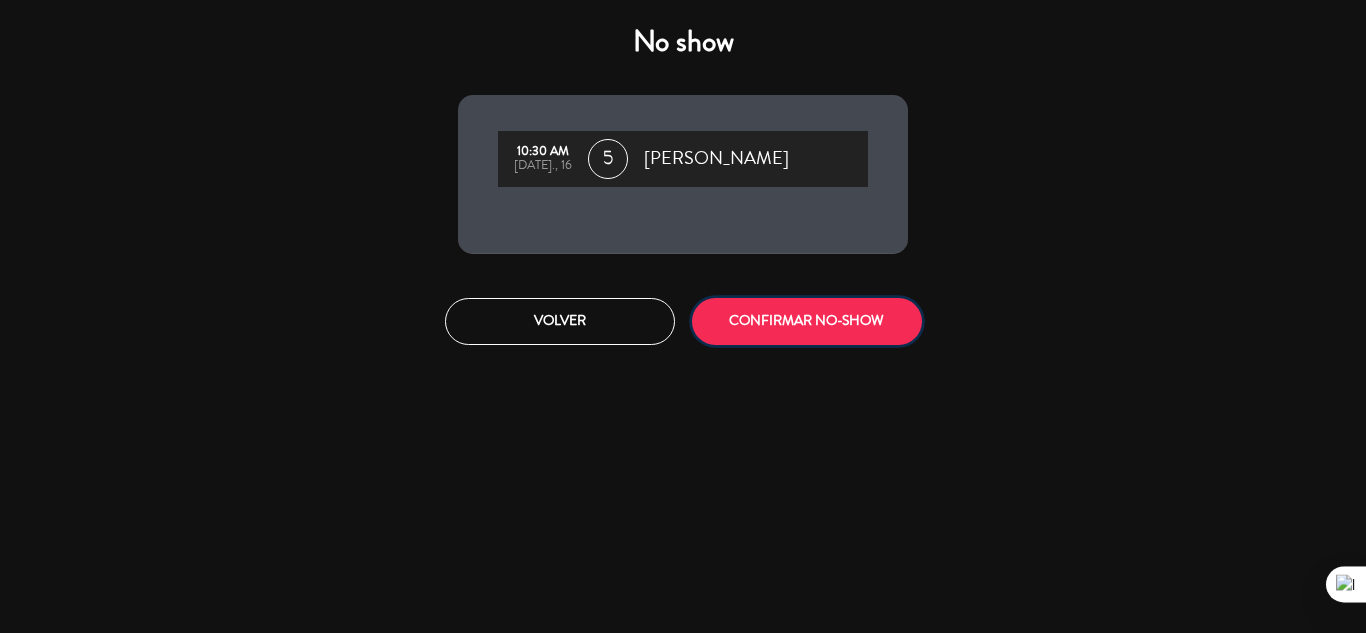 click on "CONFIRMAR NO-SHOW" 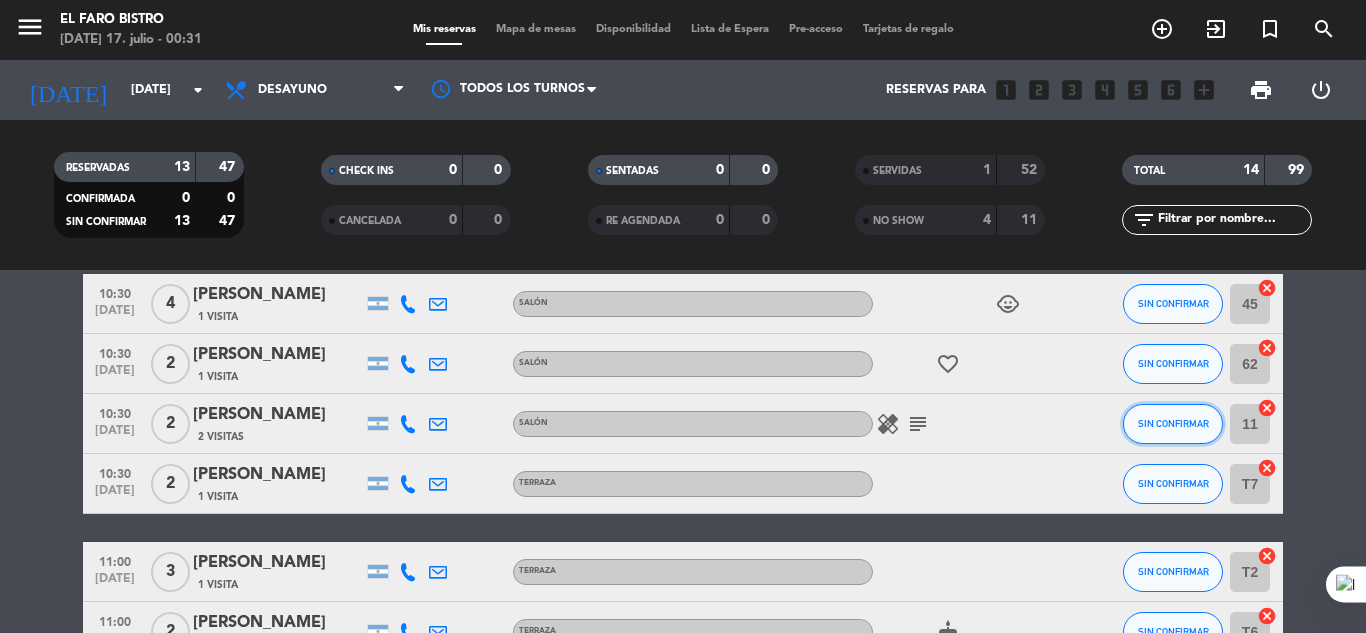 click on "SIN CONFIRMAR" 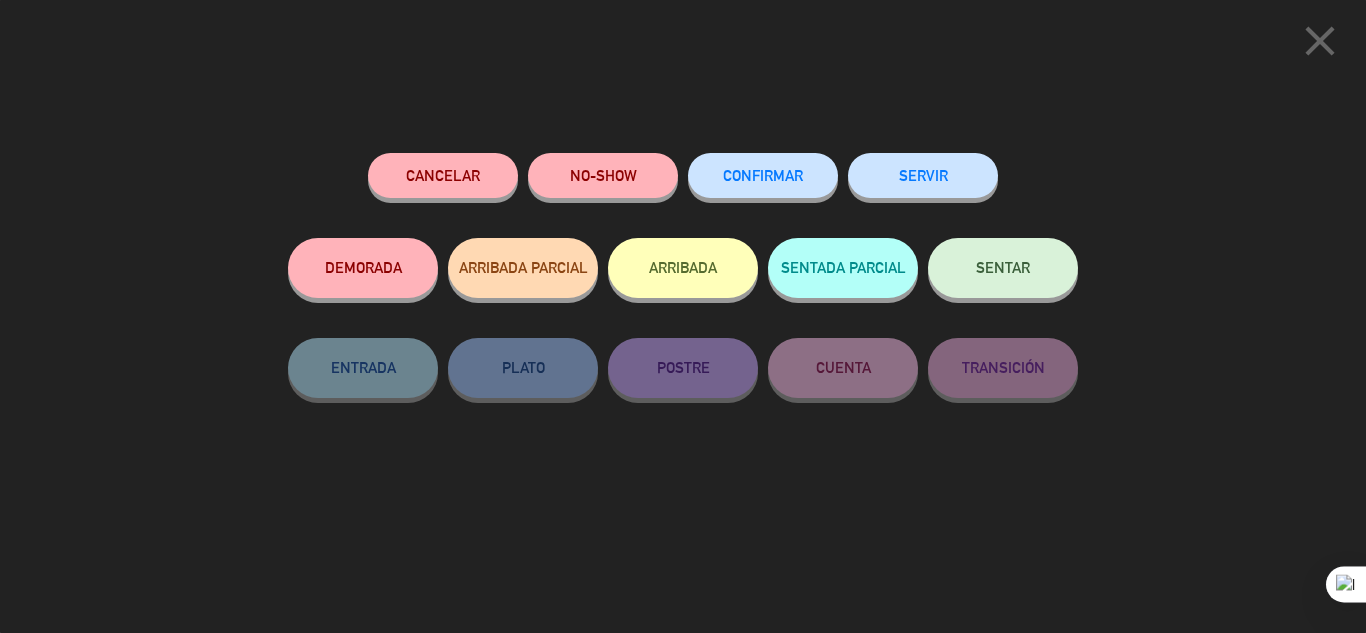 click on "SERVIR" 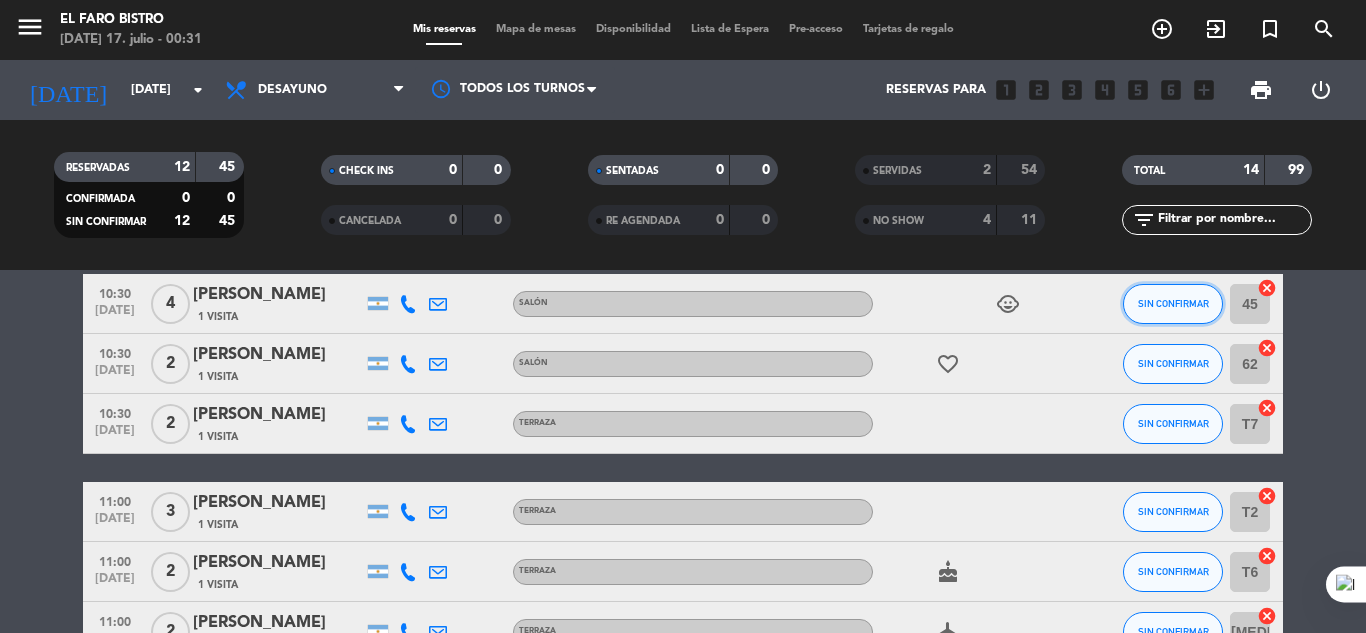click on "SIN CONFIRMAR" 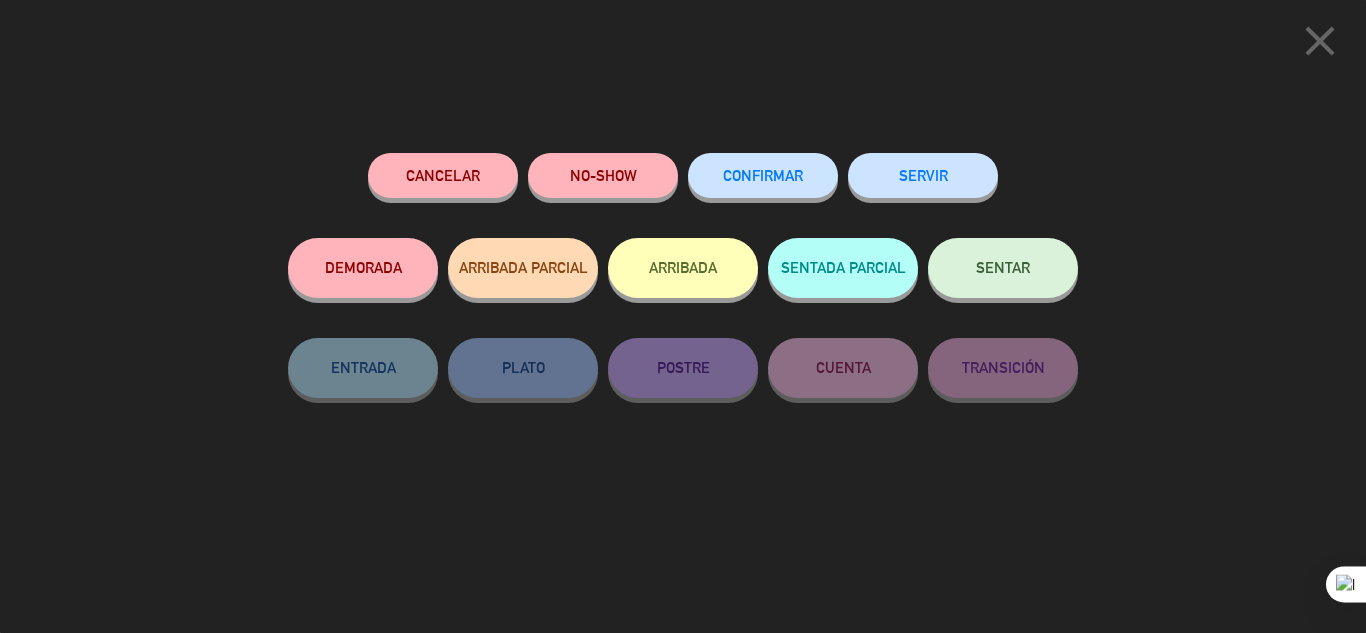 click on "SERVIR" 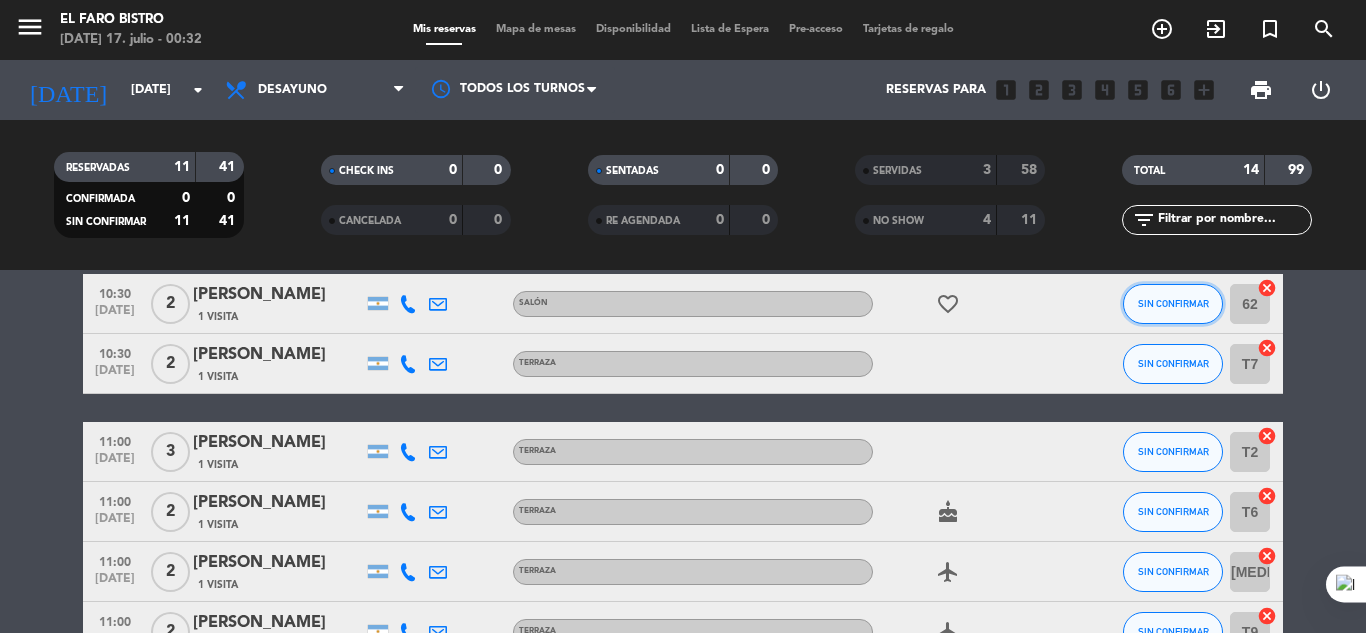 click on "SIN CONFIRMAR" 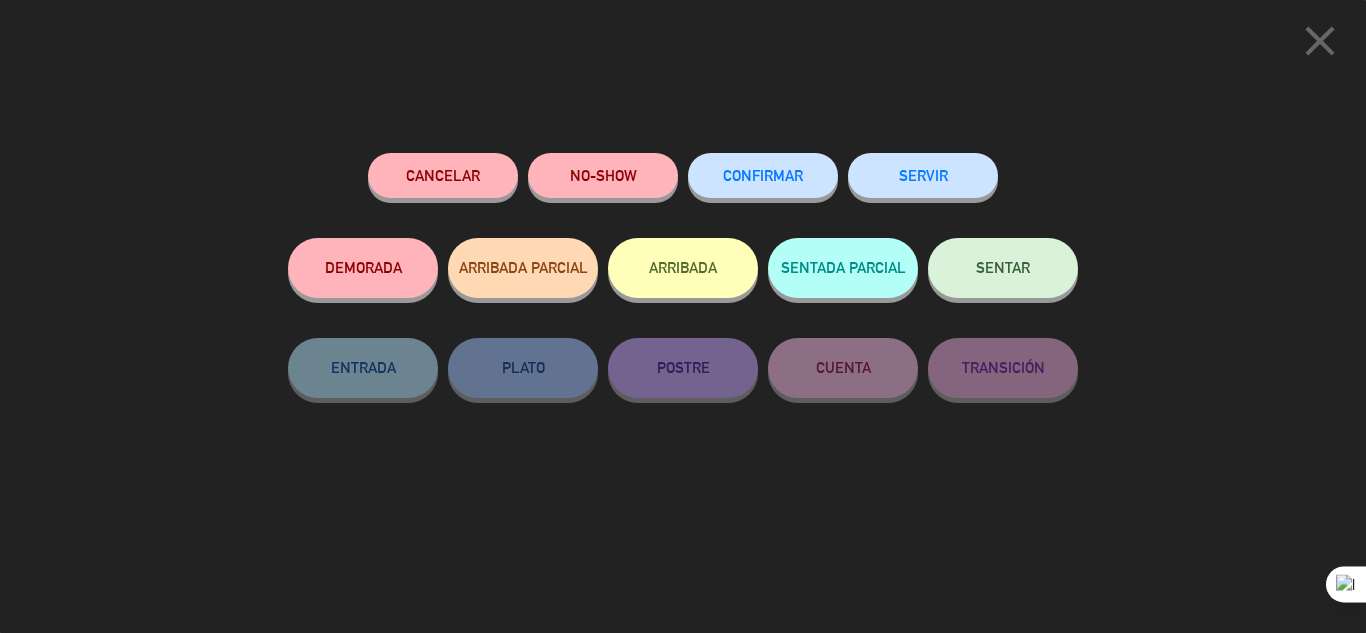 click on "SERVIR" 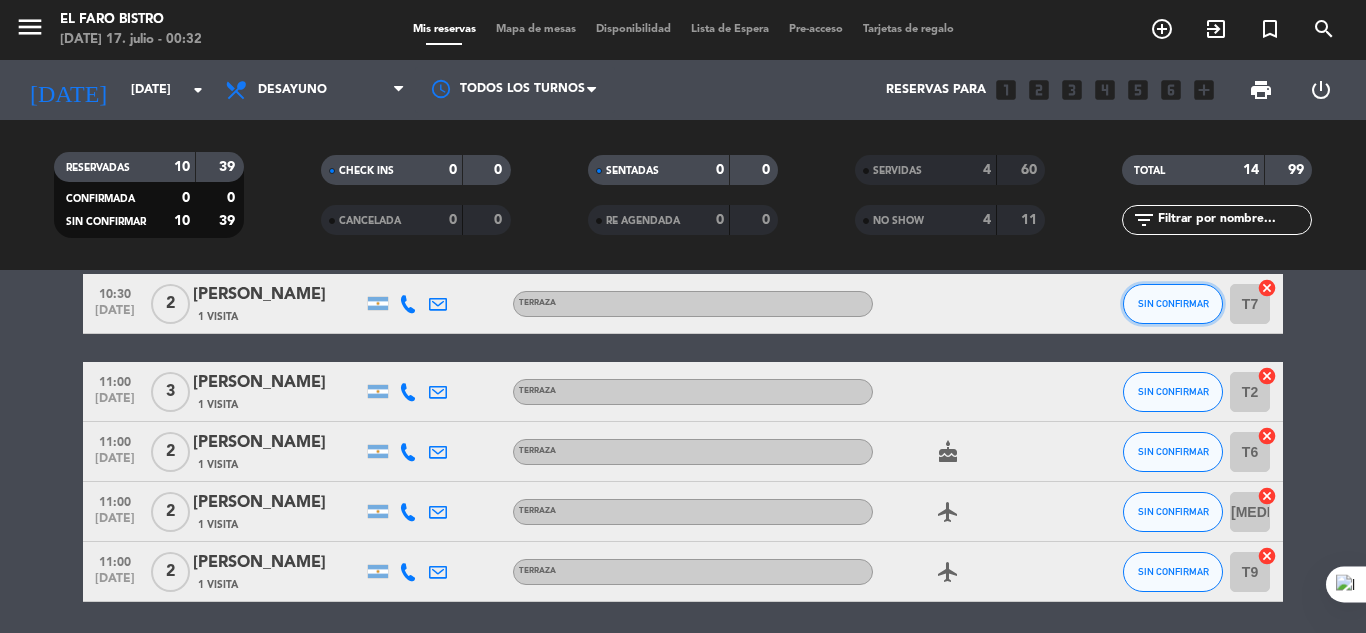click on "SIN CONFIRMAR" 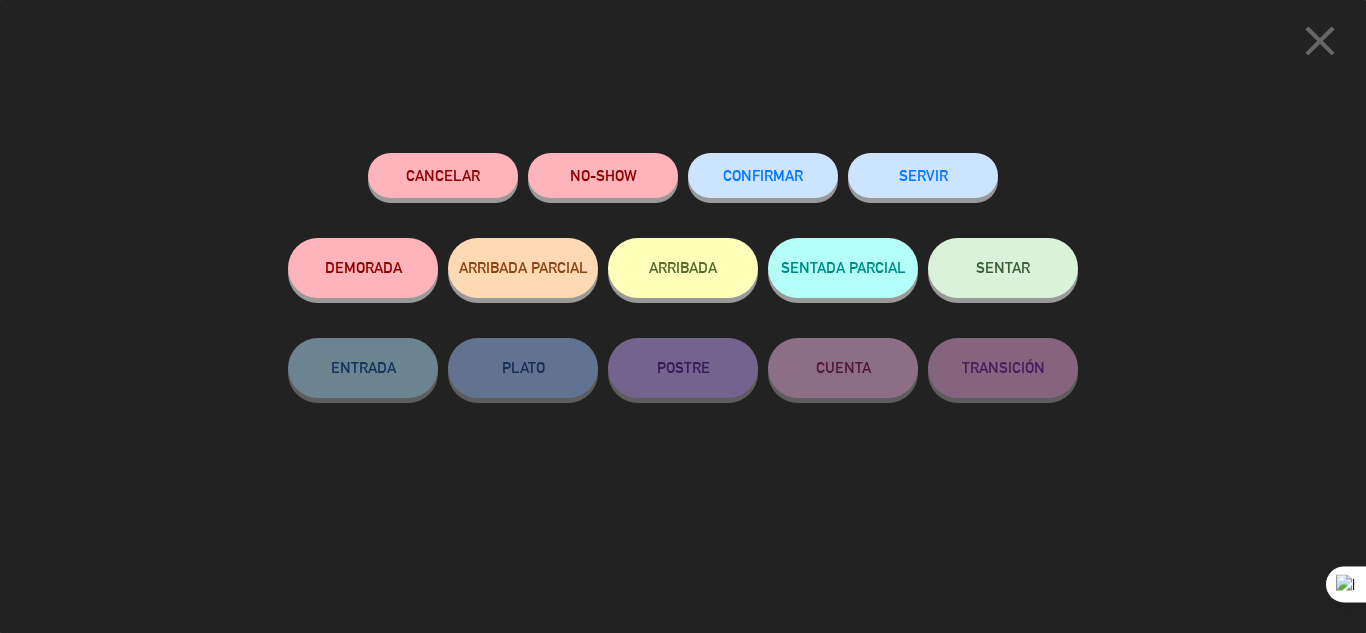 click on "SERVIR" 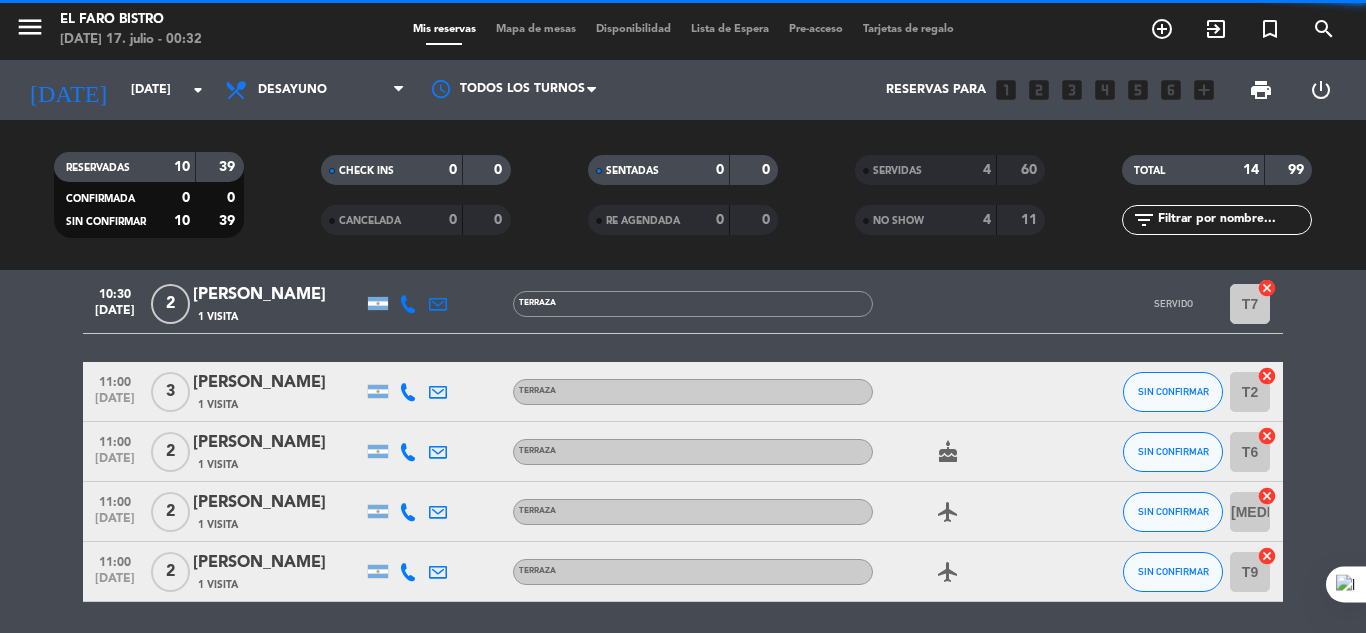 scroll, scrollTop: 481, scrollLeft: 0, axis: vertical 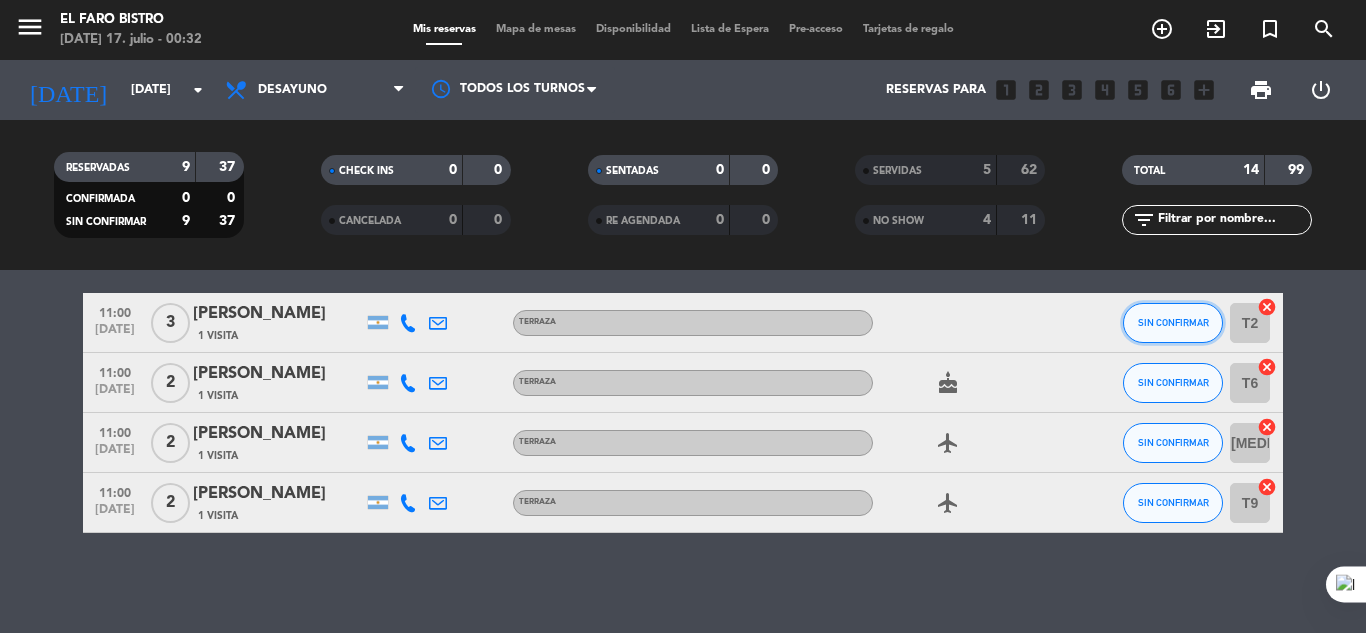 click on "SIN CONFIRMAR" 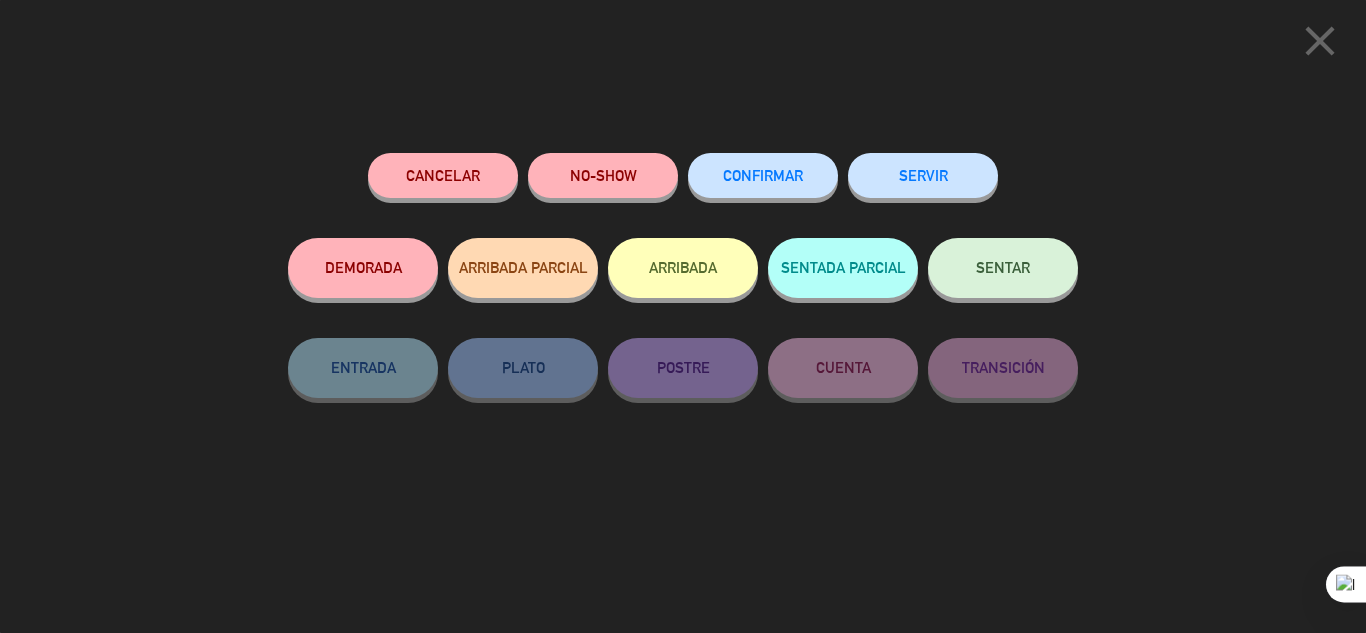 click on "SERVIR" 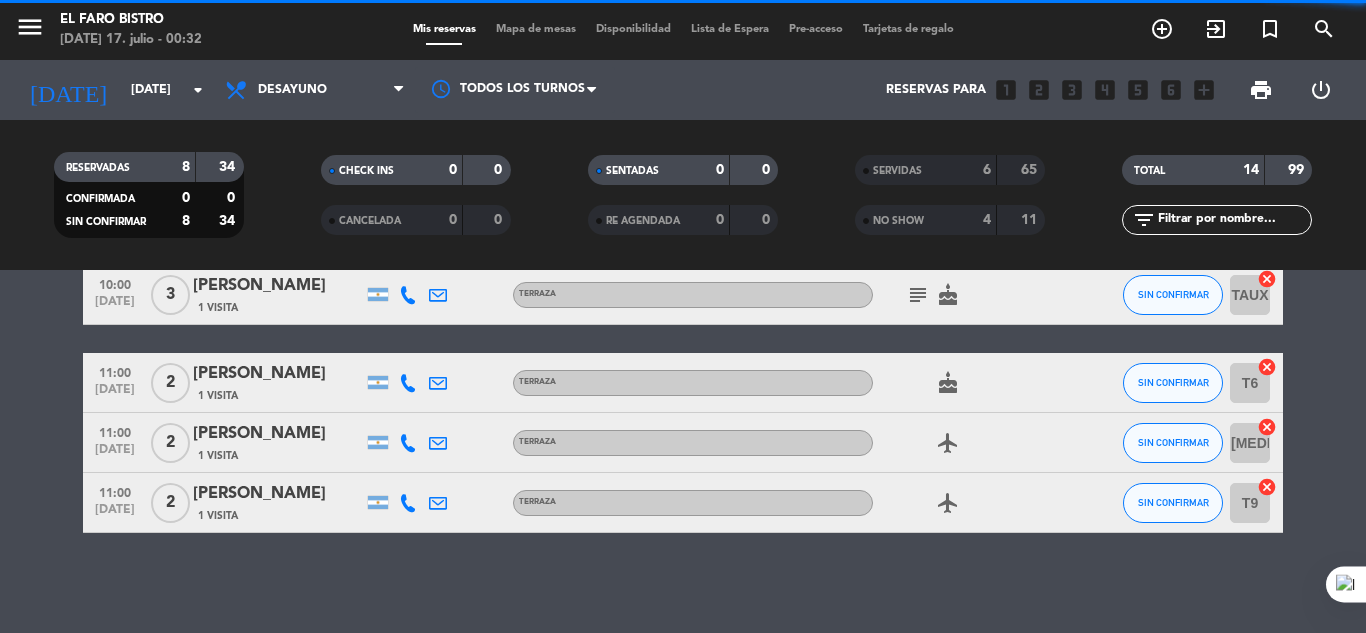 scroll, scrollTop: 421, scrollLeft: 0, axis: vertical 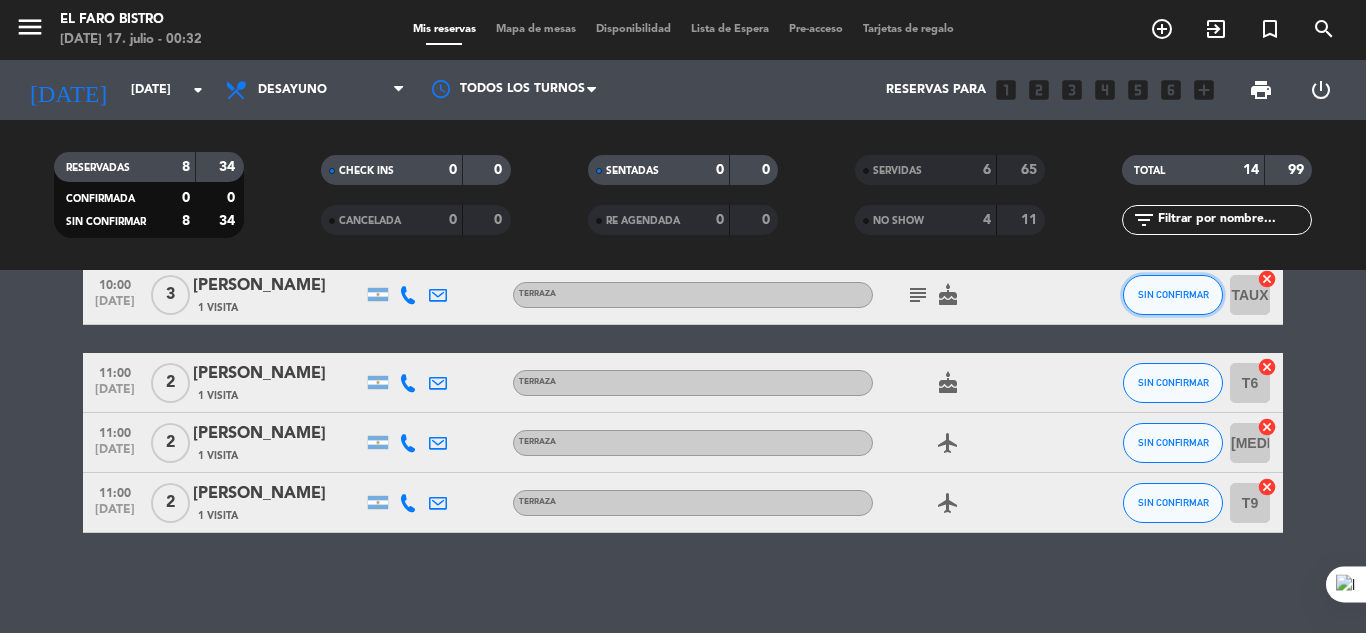 click on "SIN CONFIRMAR" 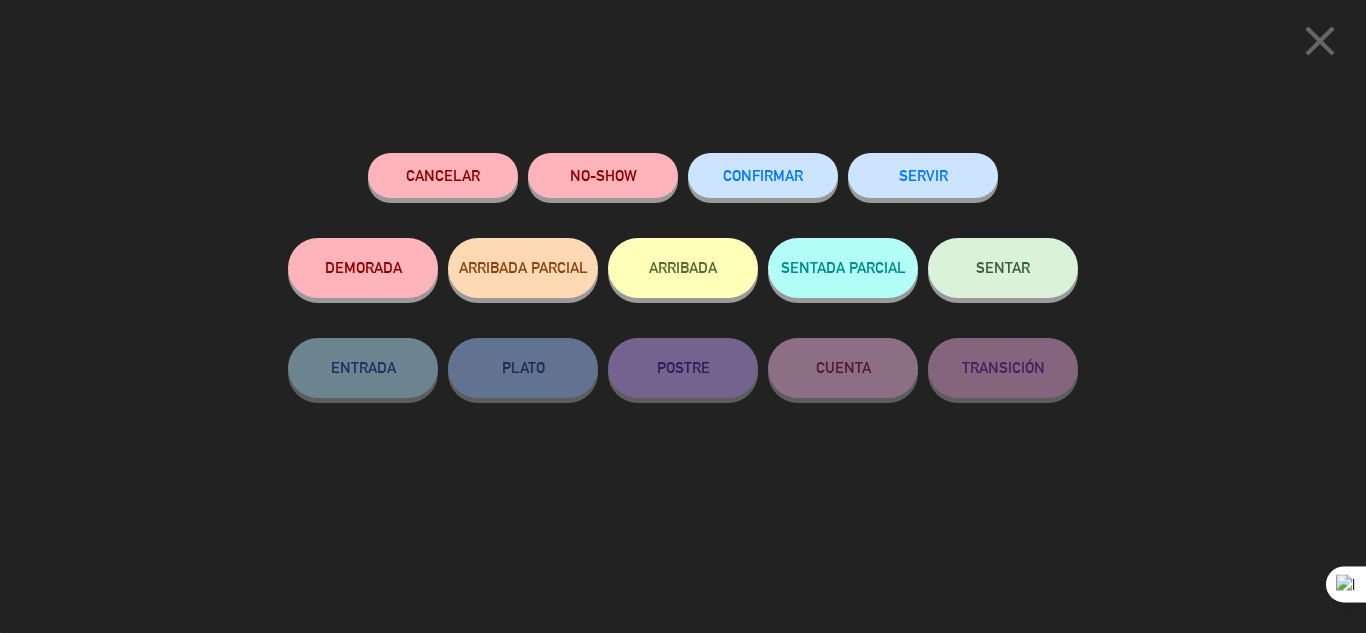 click on "SERVIR" 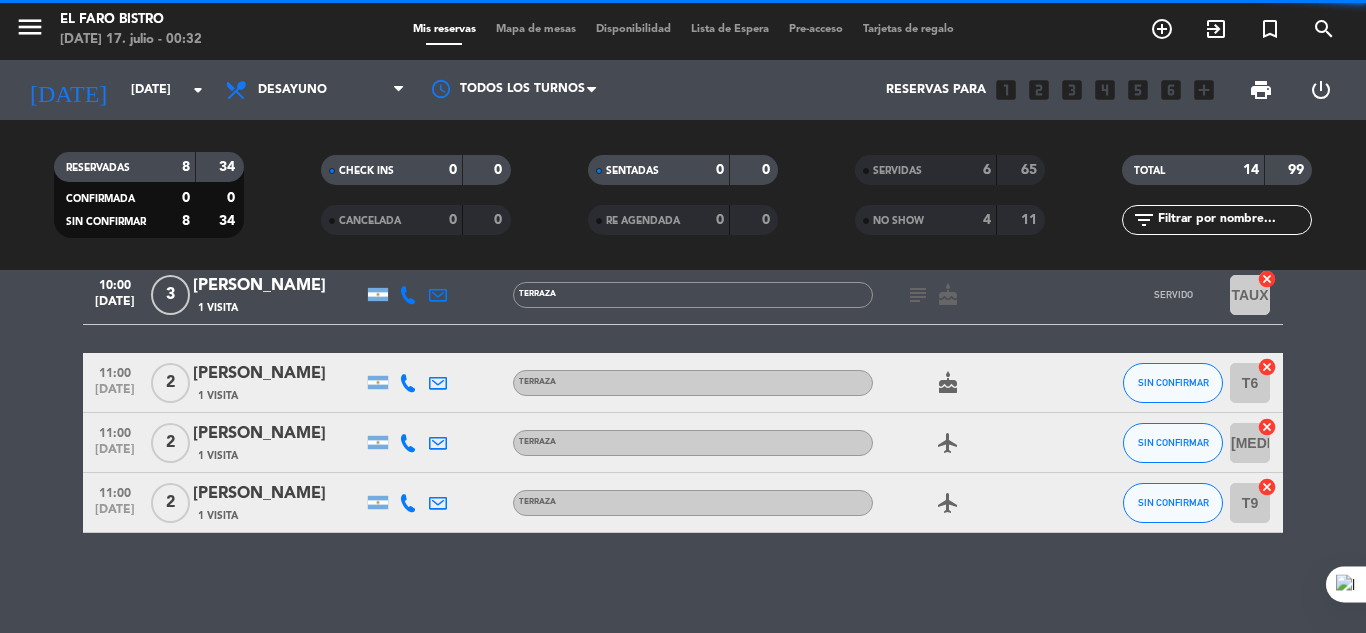 scroll, scrollTop: 333, scrollLeft: 0, axis: vertical 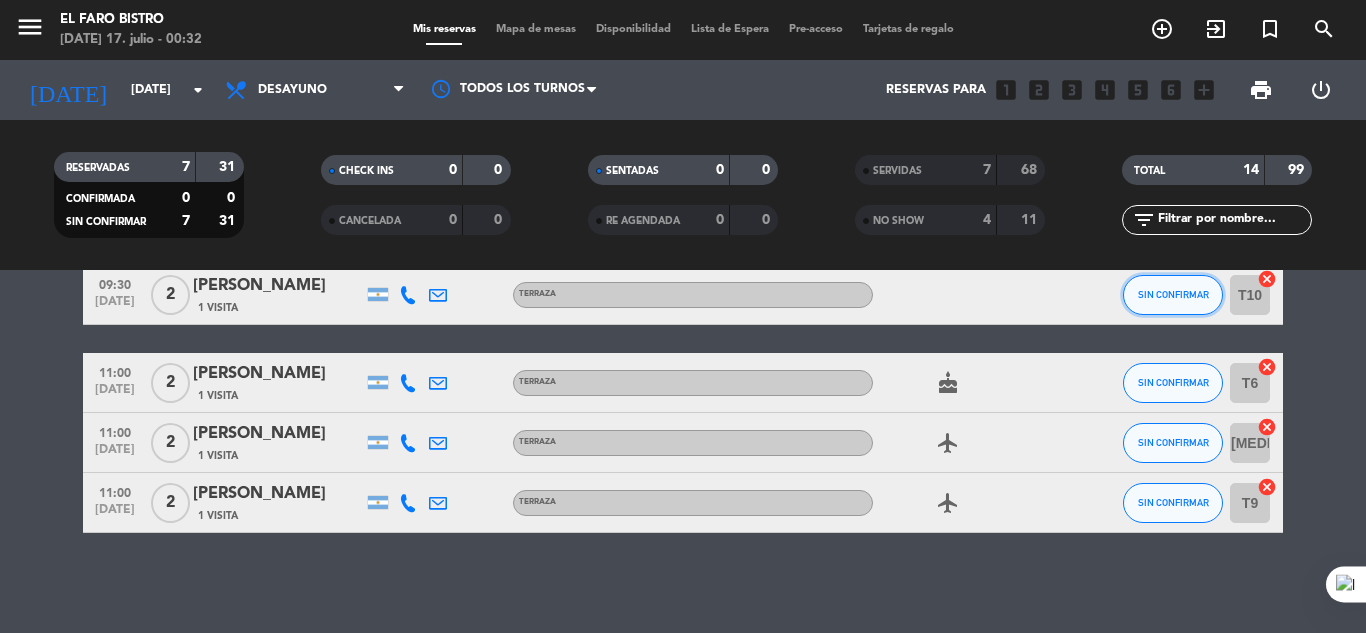 click on "SIN CONFIRMAR" 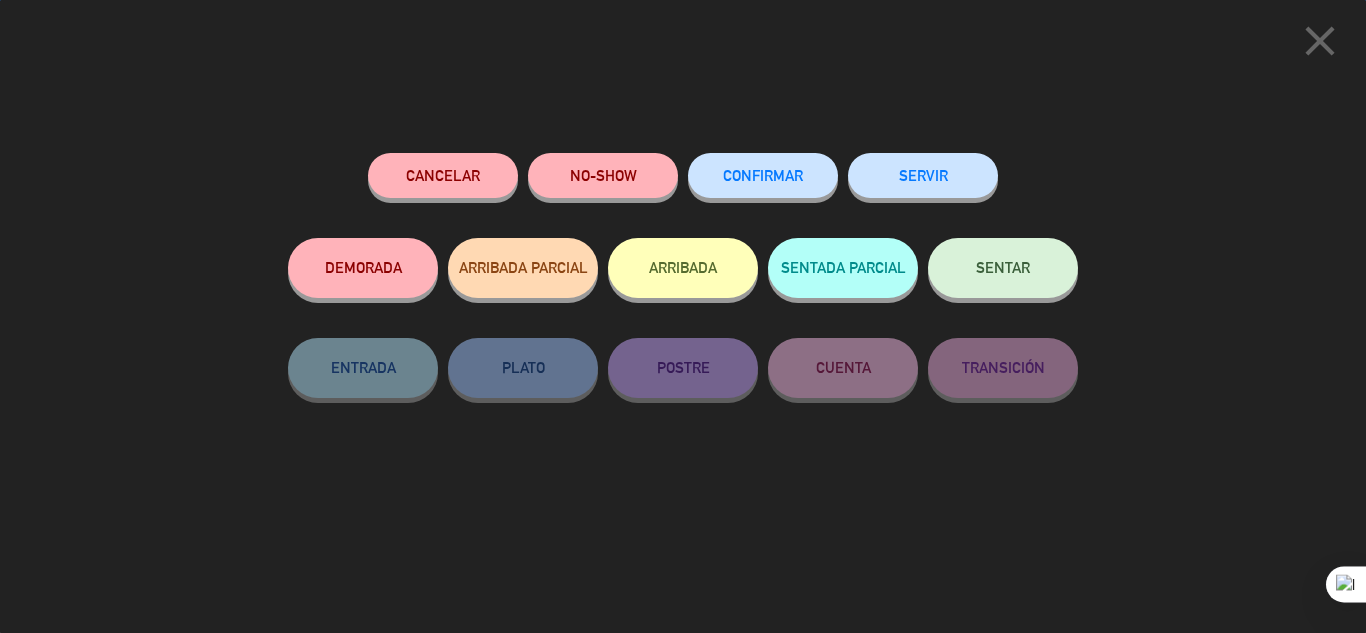 click on "SERVIR" 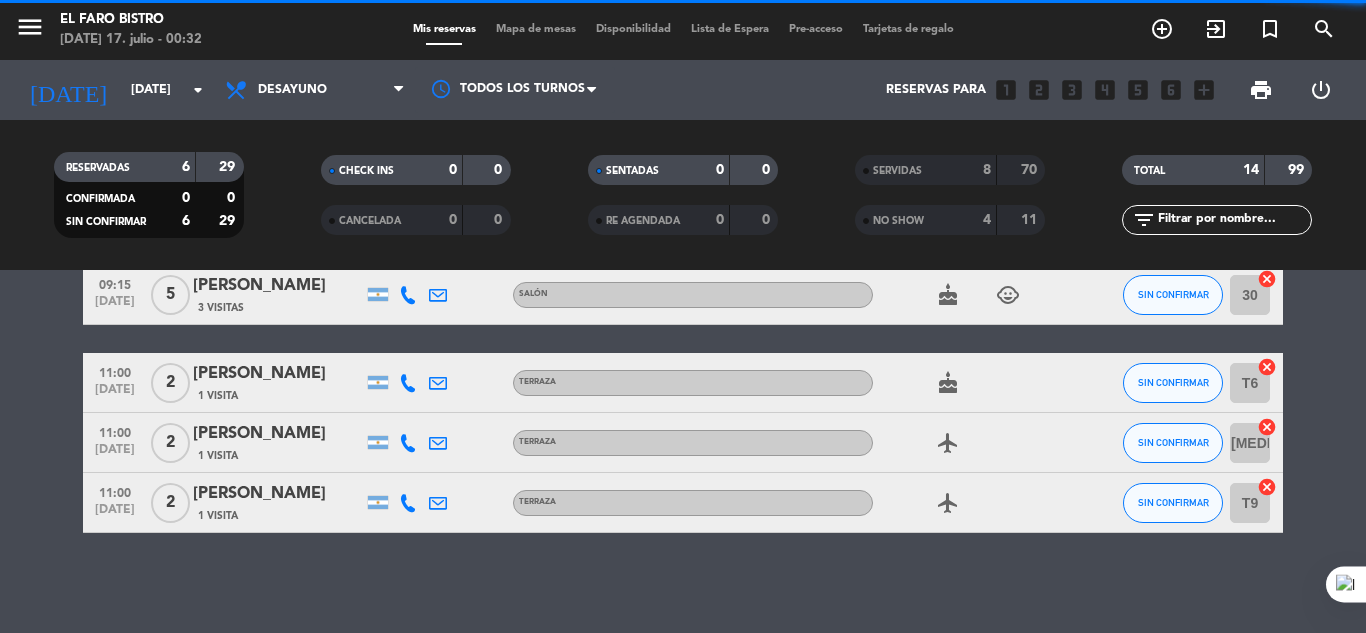 scroll, scrollTop: 245, scrollLeft: 0, axis: vertical 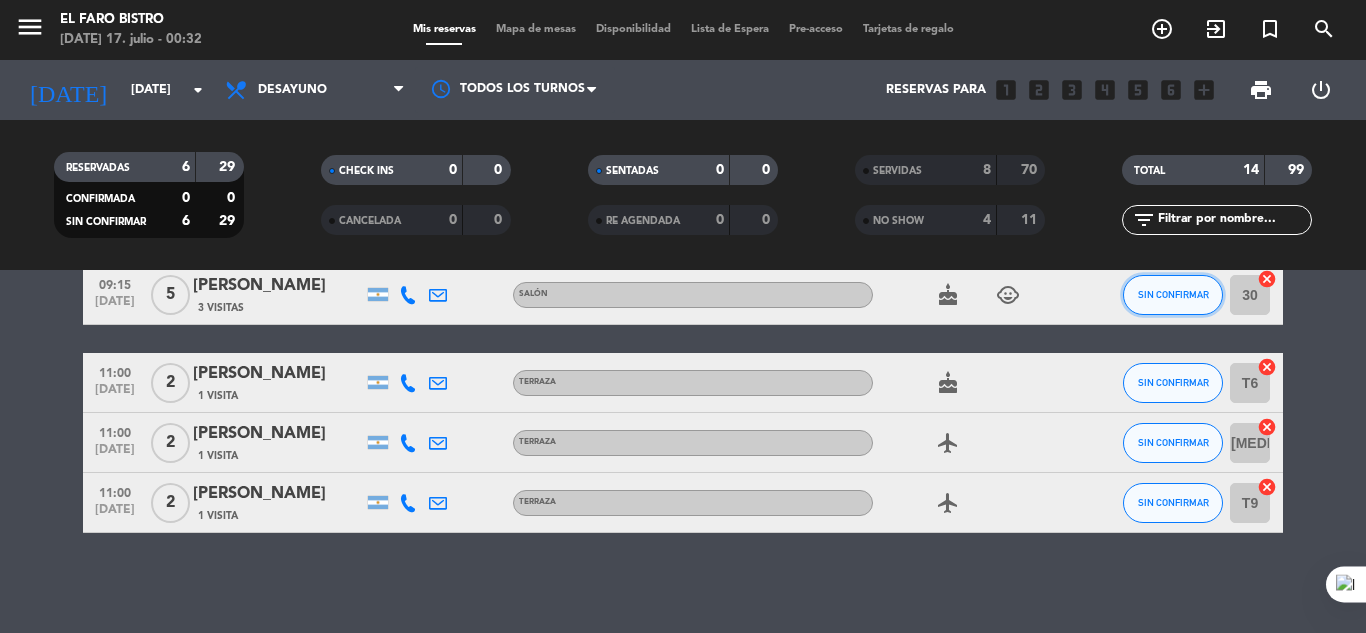 click on "SIN CONFIRMAR" 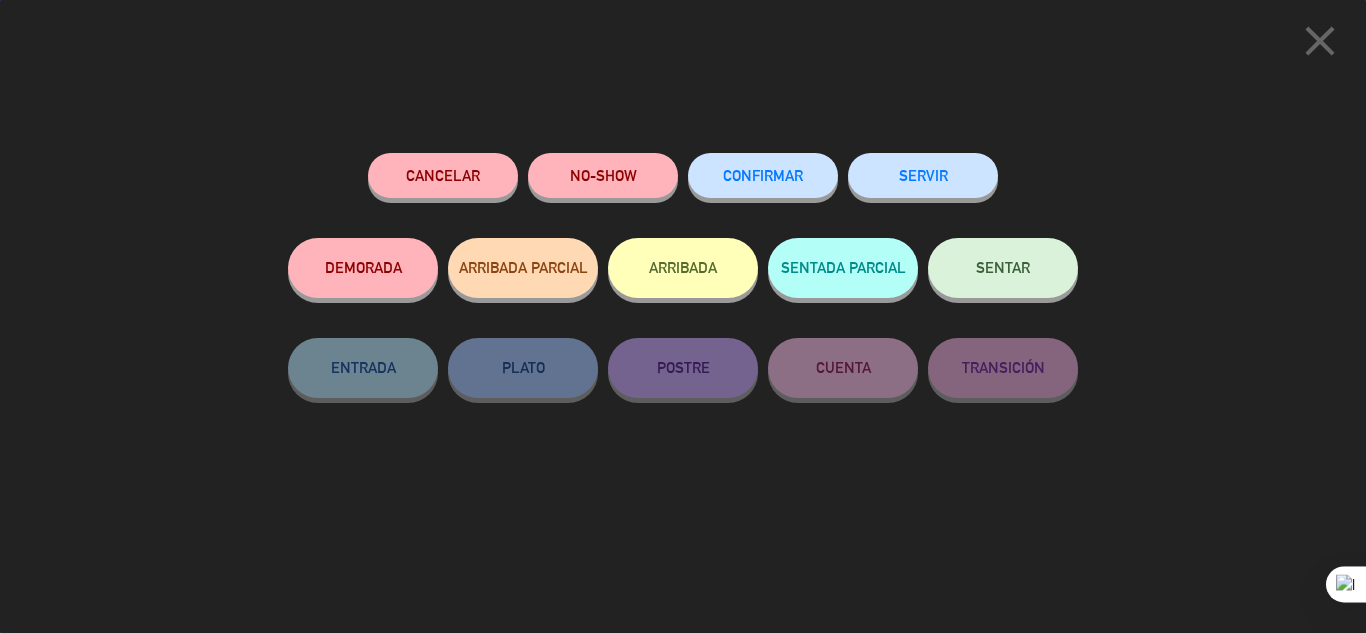 click on "SERVIR" 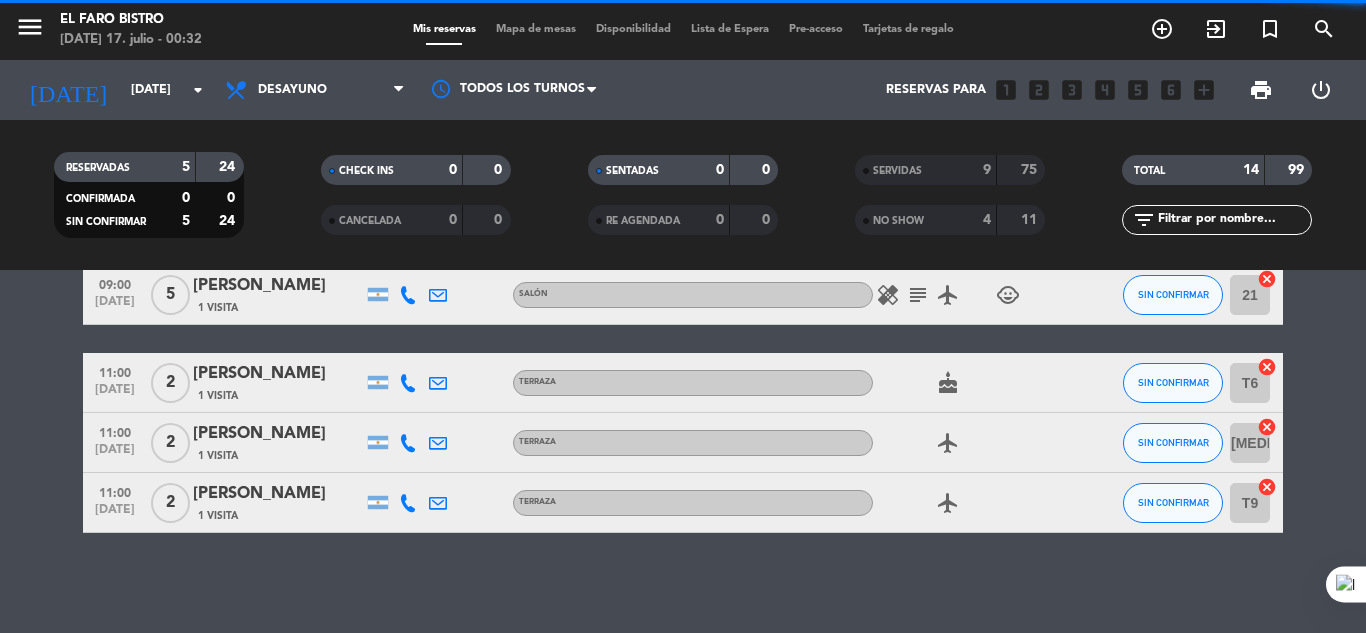 scroll, scrollTop: 157, scrollLeft: 0, axis: vertical 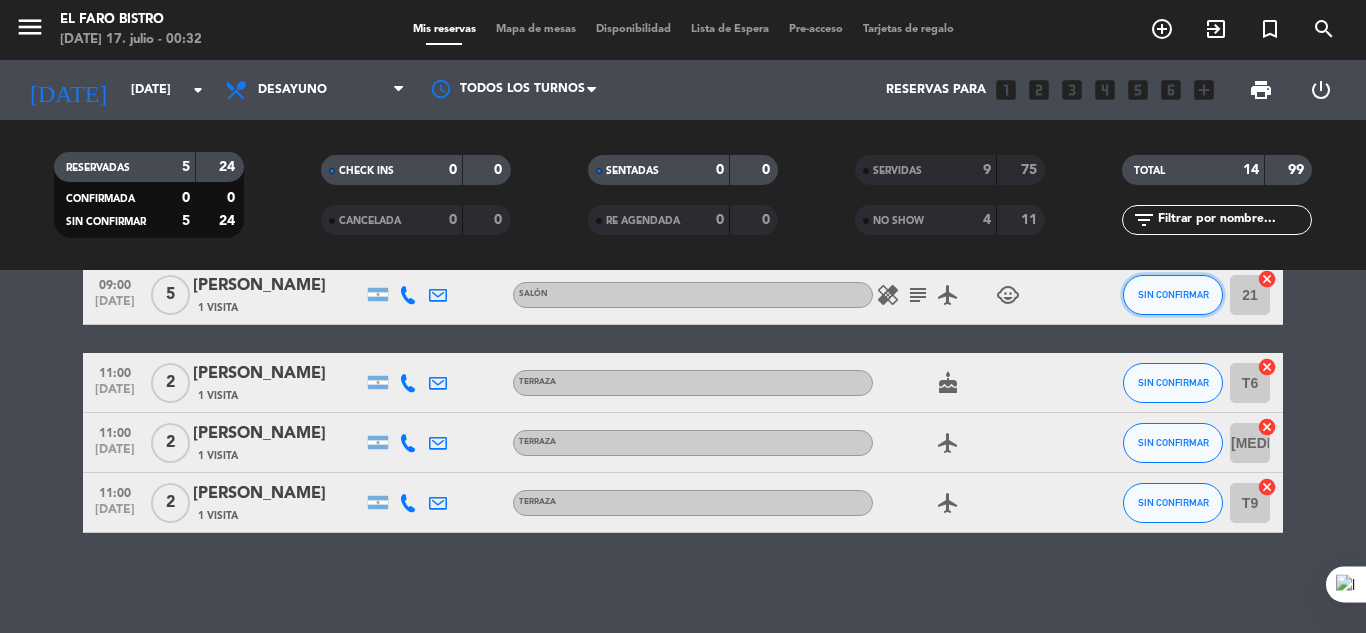 click on "SIN CONFIRMAR" 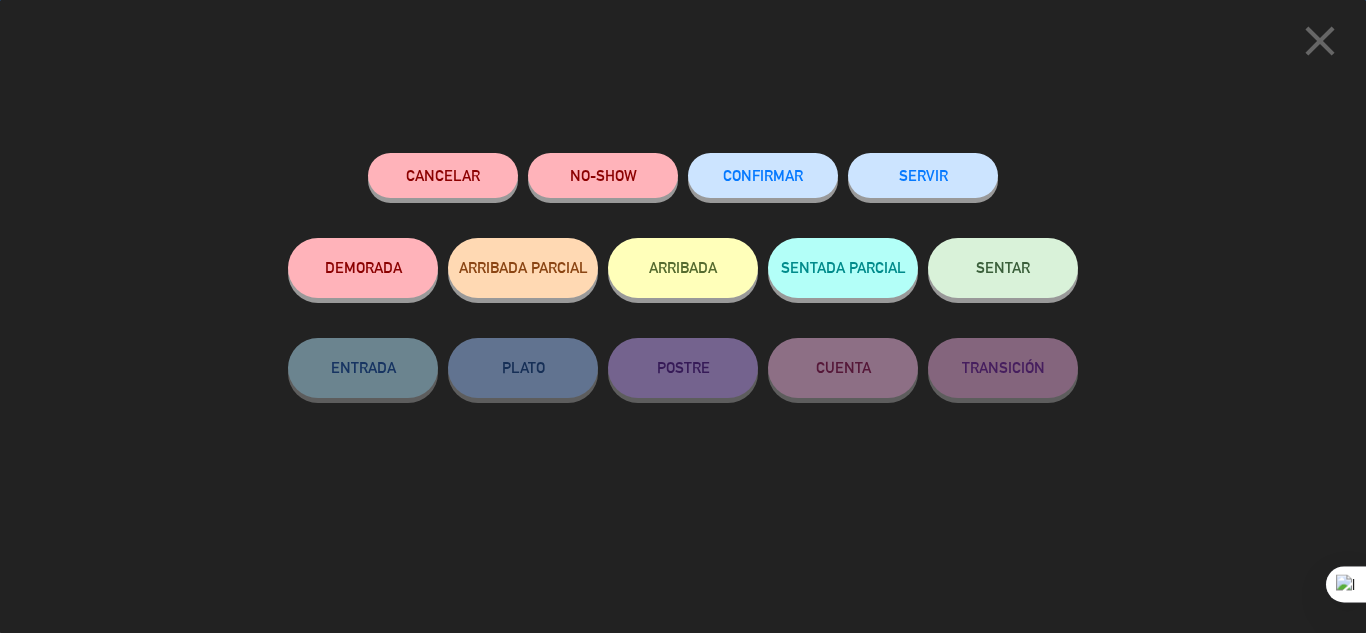 click on "SERVIR" 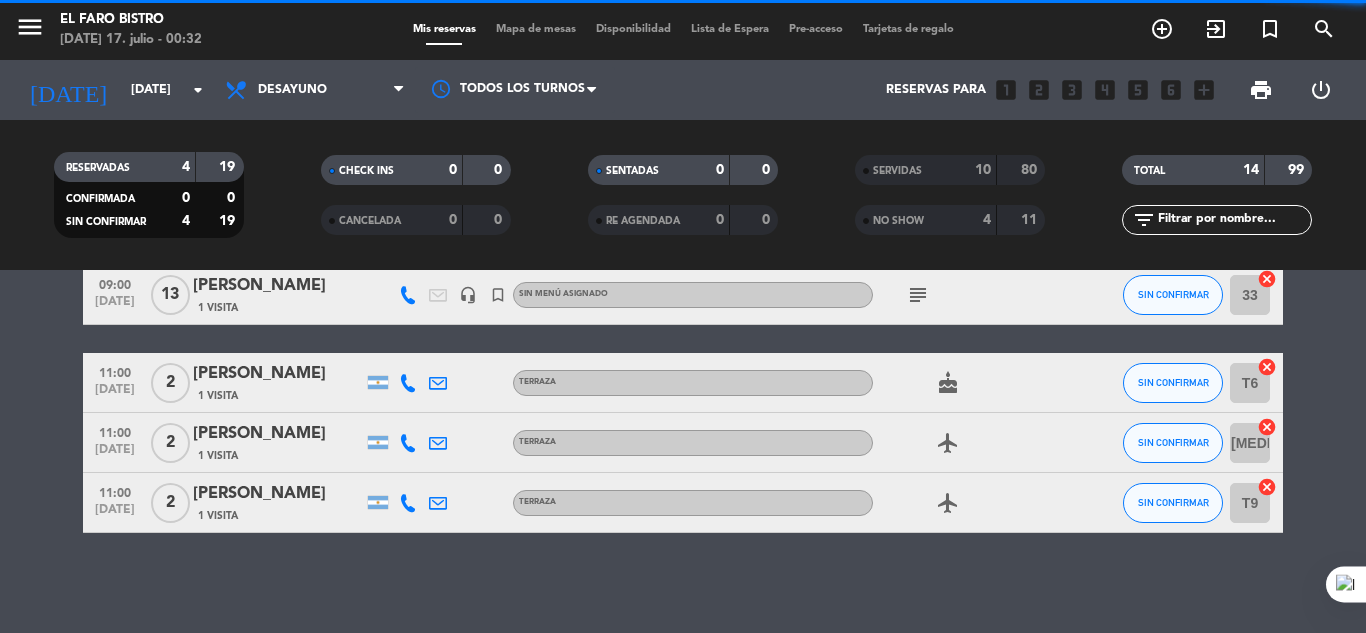 scroll, scrollTop: 97, scrollLeft: 0, axis: vertical 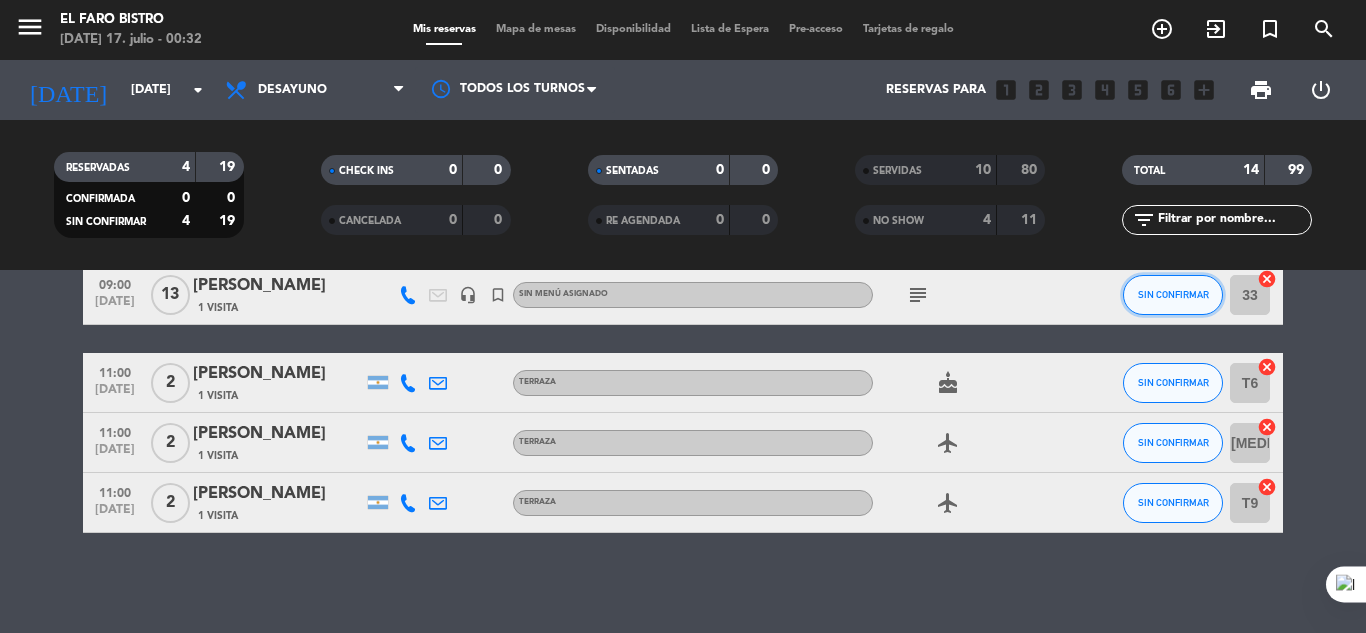 click on "SIN CONFIRMAR" 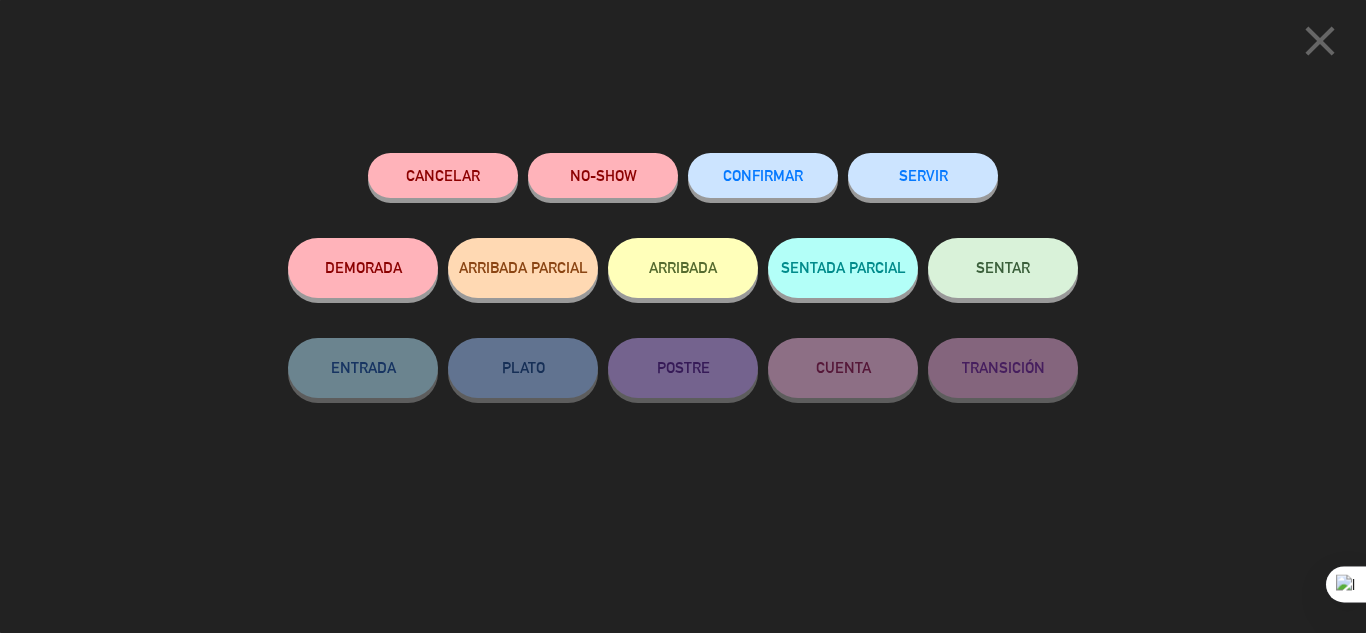 click on "SERVIR" 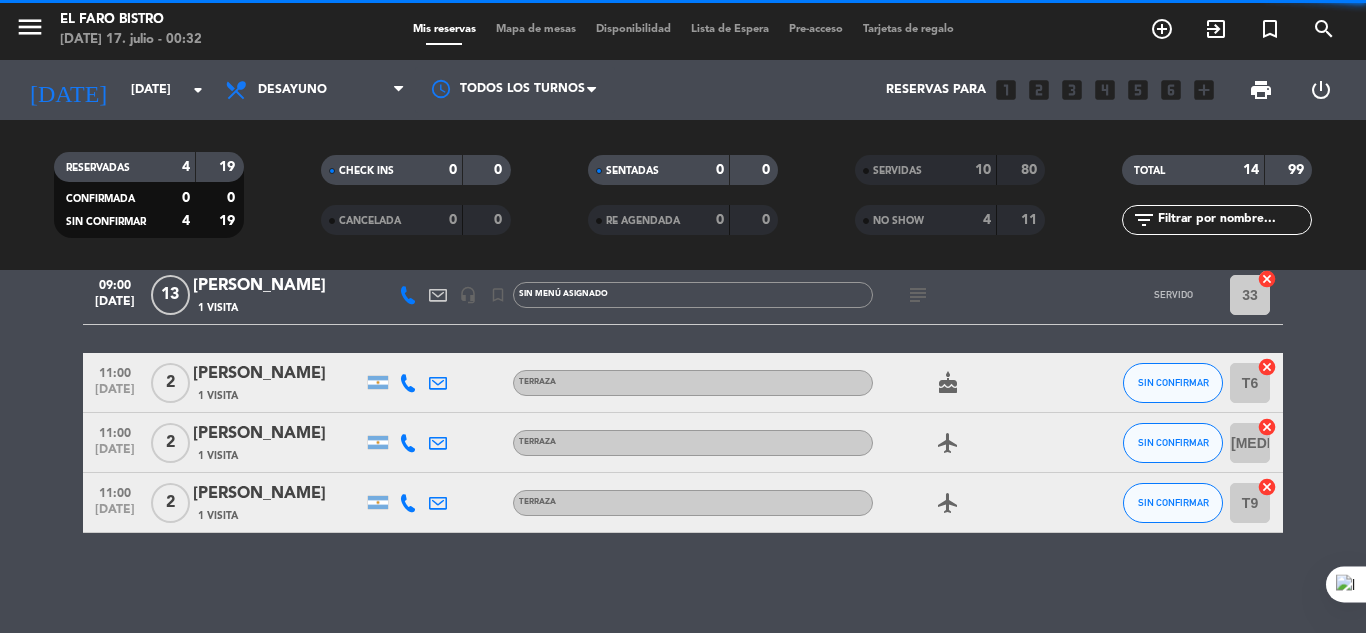 scroll, scrollTop: 9, scrollLeft: 0, axis: vertical 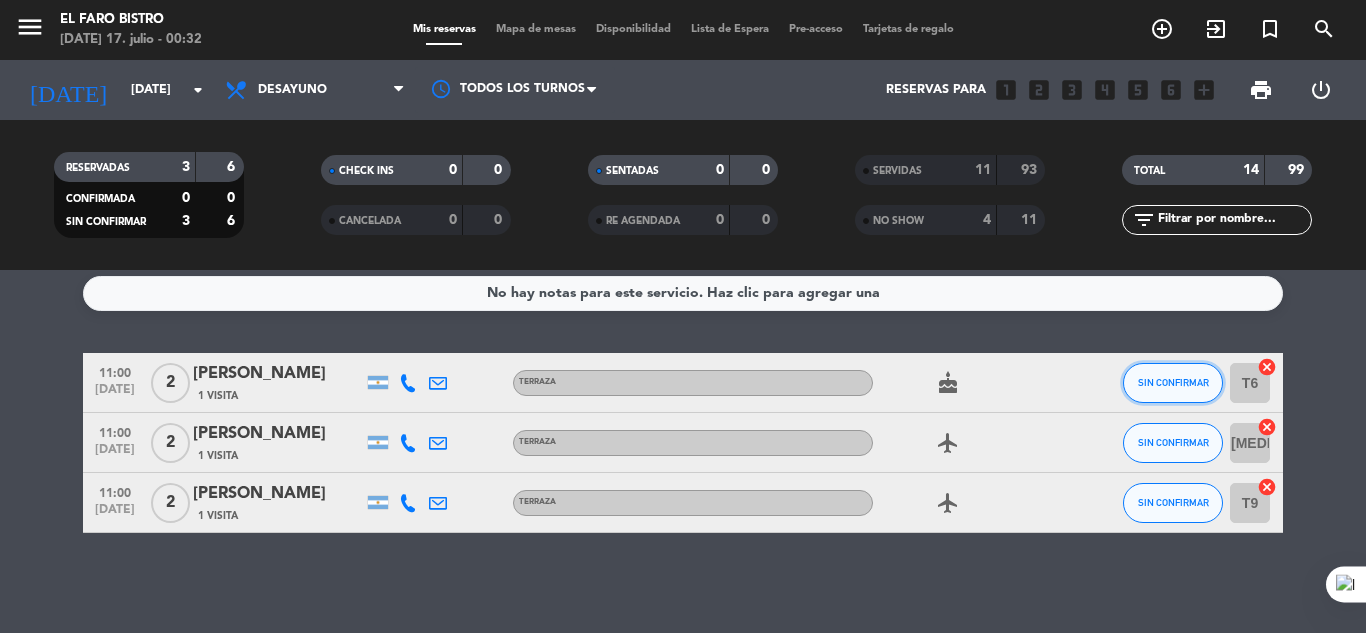 click on "SIN CONFIRMAR" 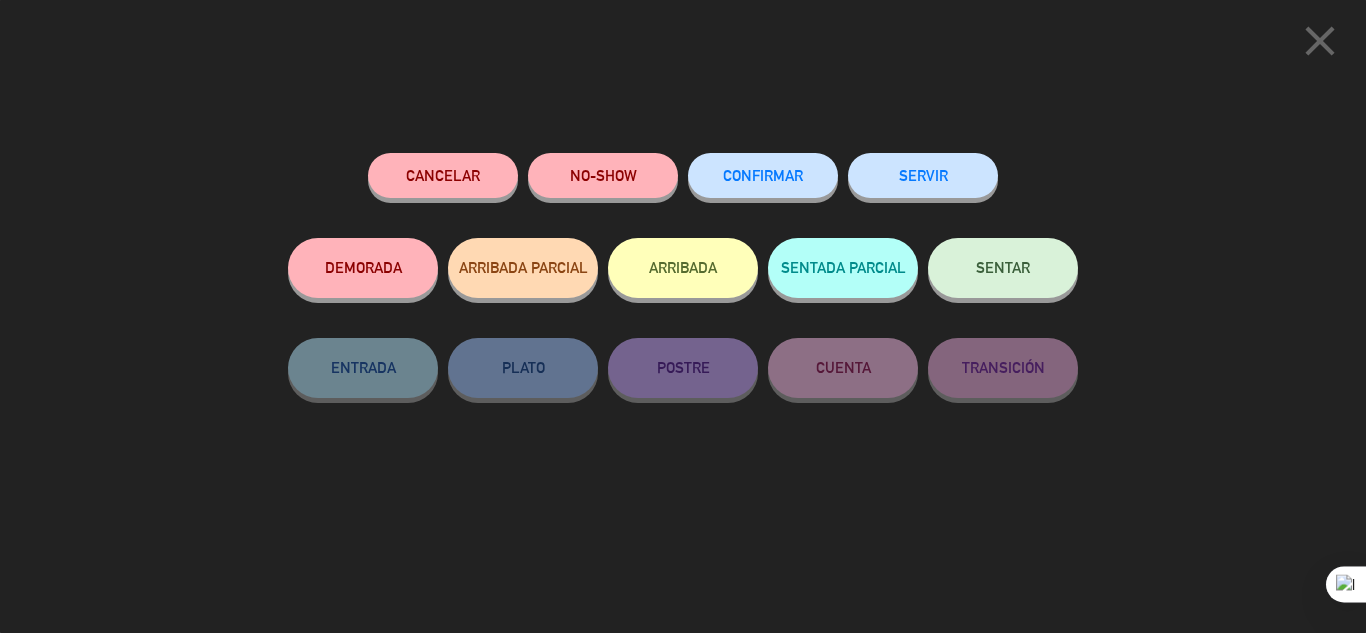 click on "SERVIR" 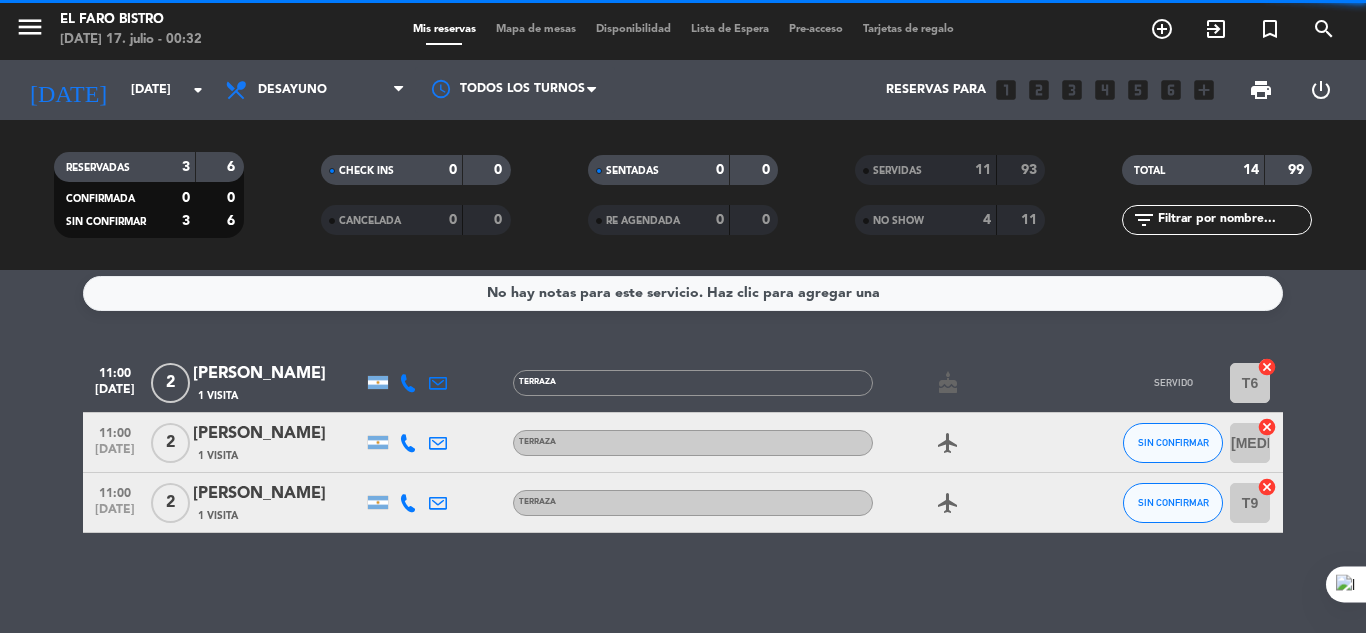 scroll, scrollTop: 0, scrollLeft: 0, axis: both 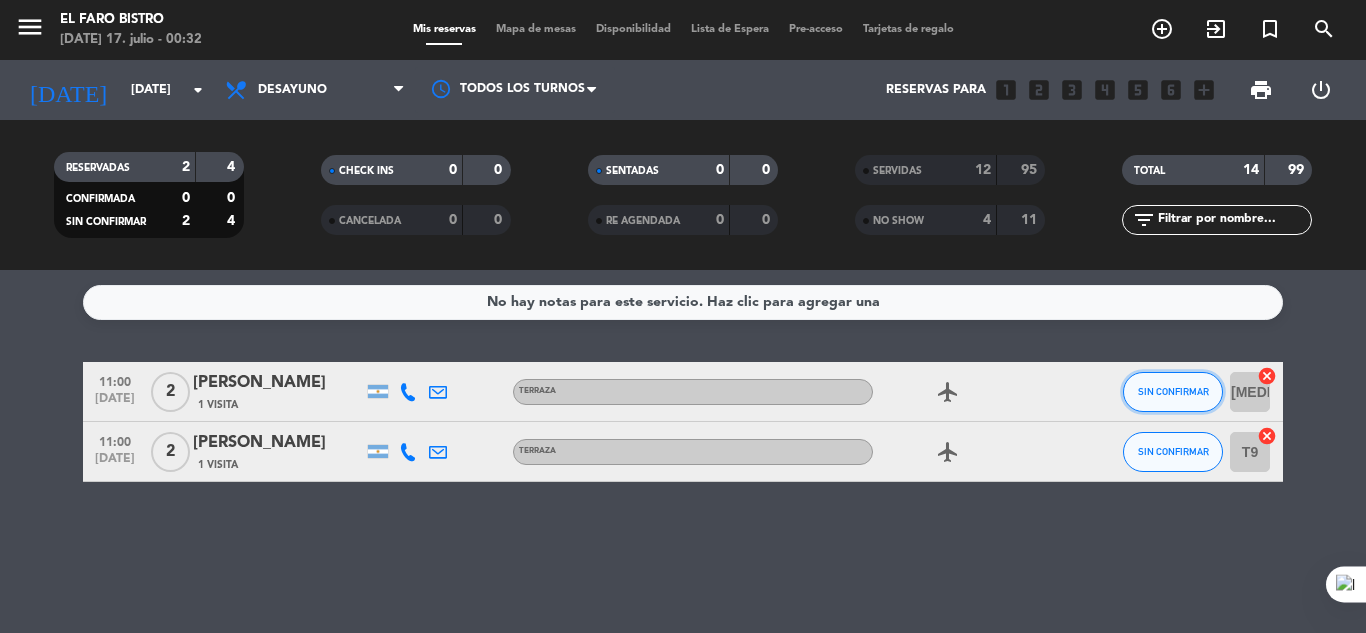 click on "SIN CONFIRMAR" 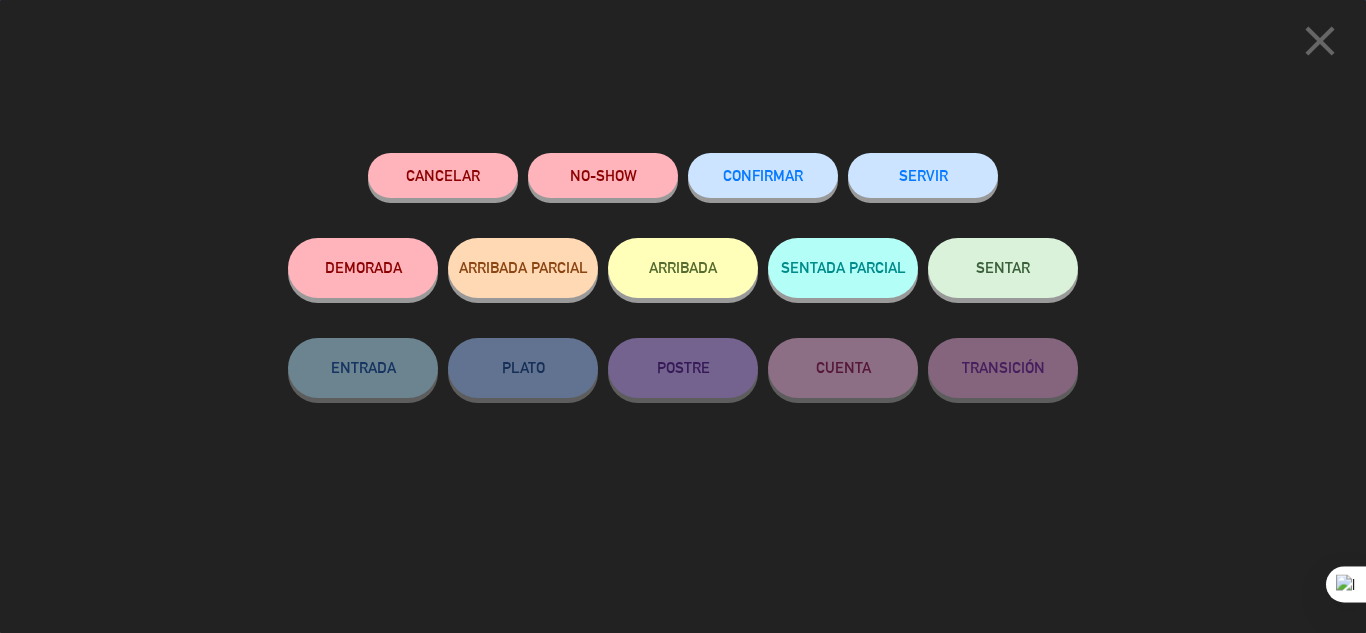 click on "SERVIR" 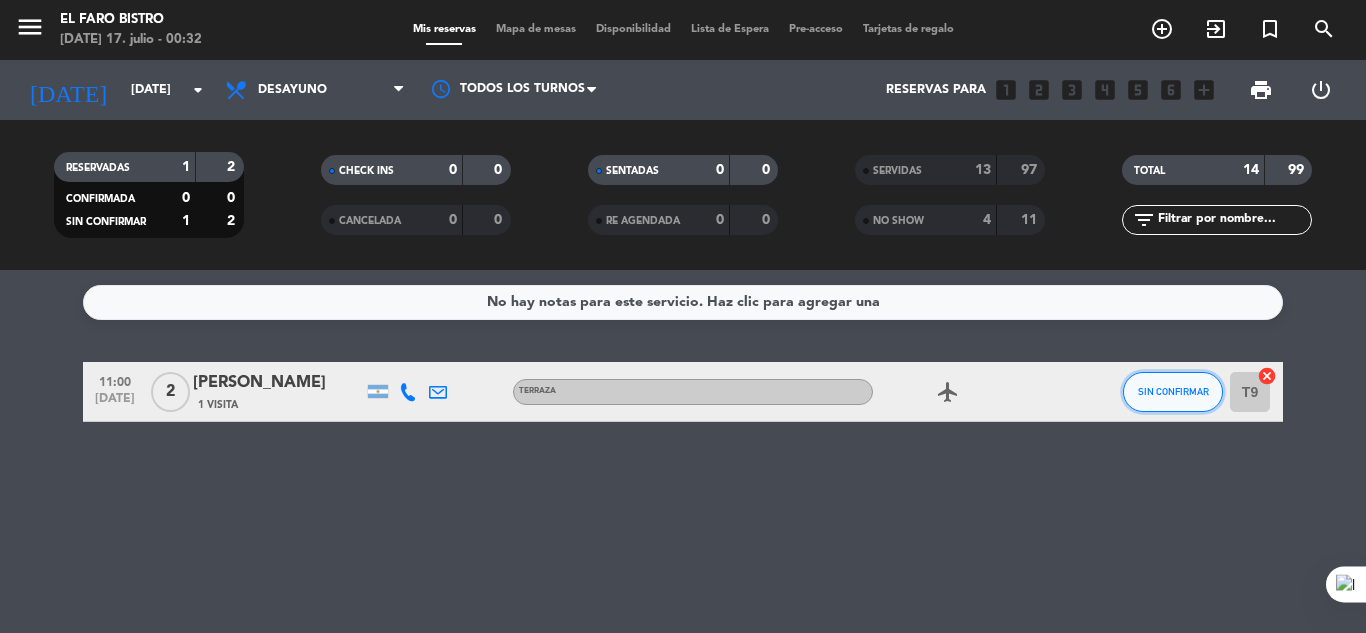 click on "SIN CONFIRMAR" 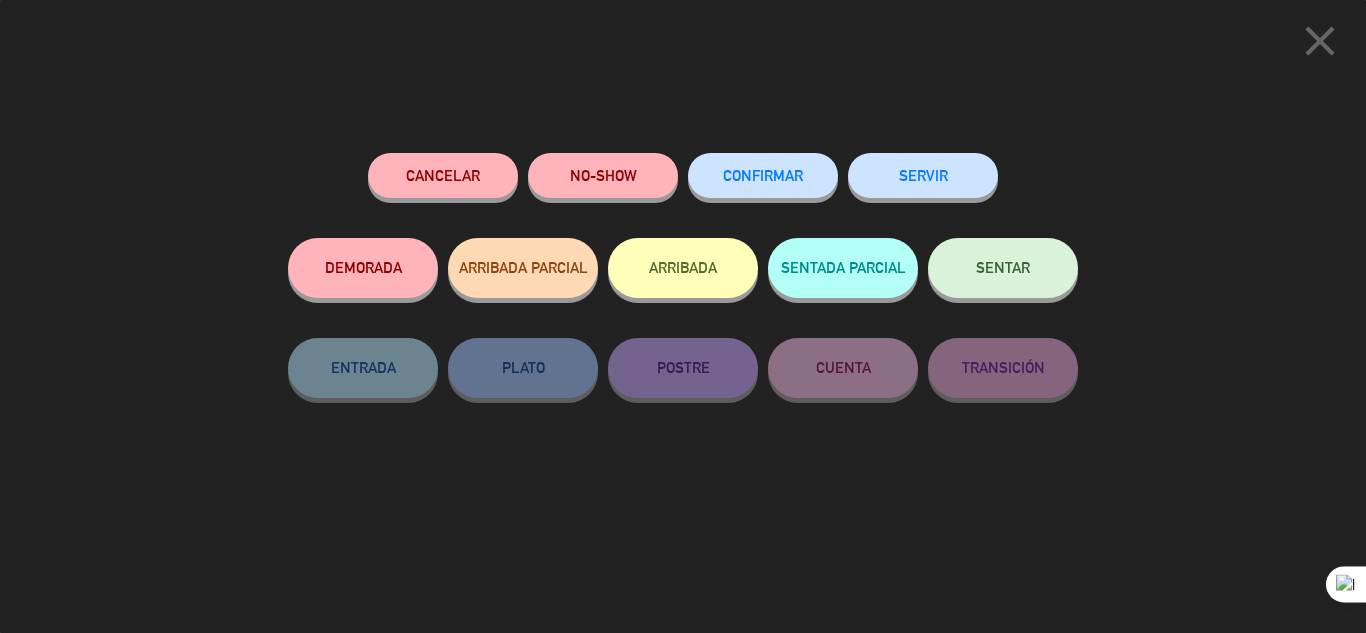 click on "SERVIR" 